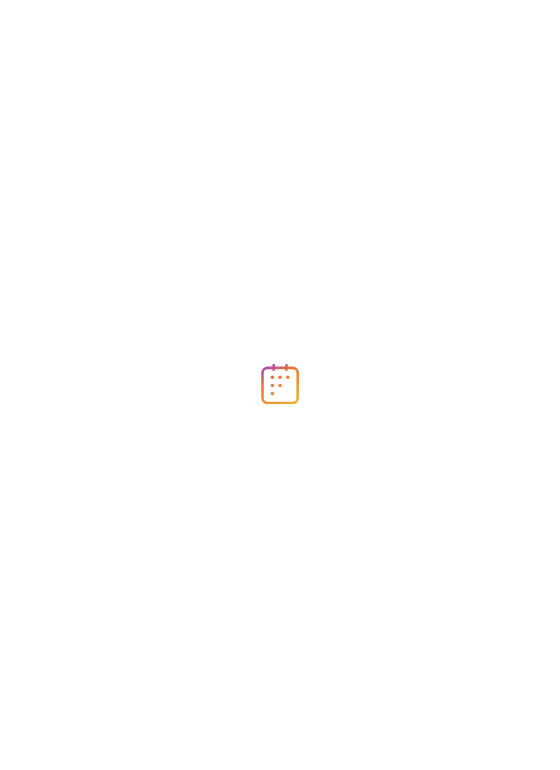 scroll, scrollTop: 0, scrollLeft: 0, axis: both 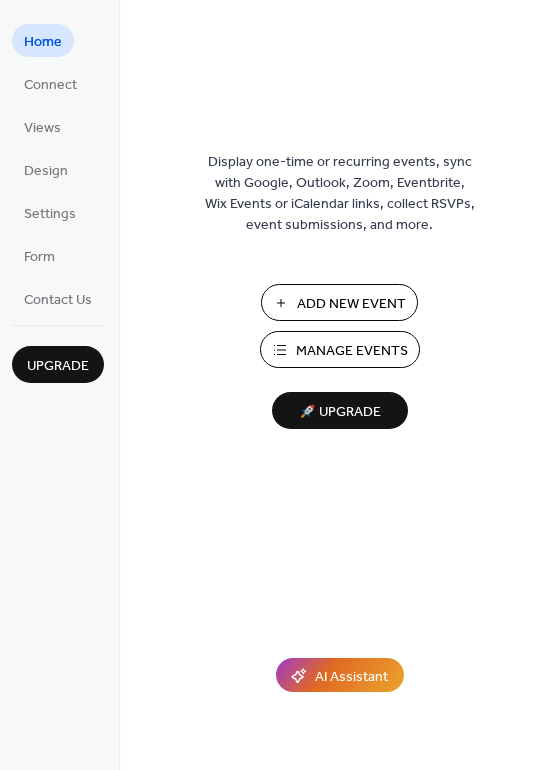 click on "Add New Event" at bounding box center [351, 304] 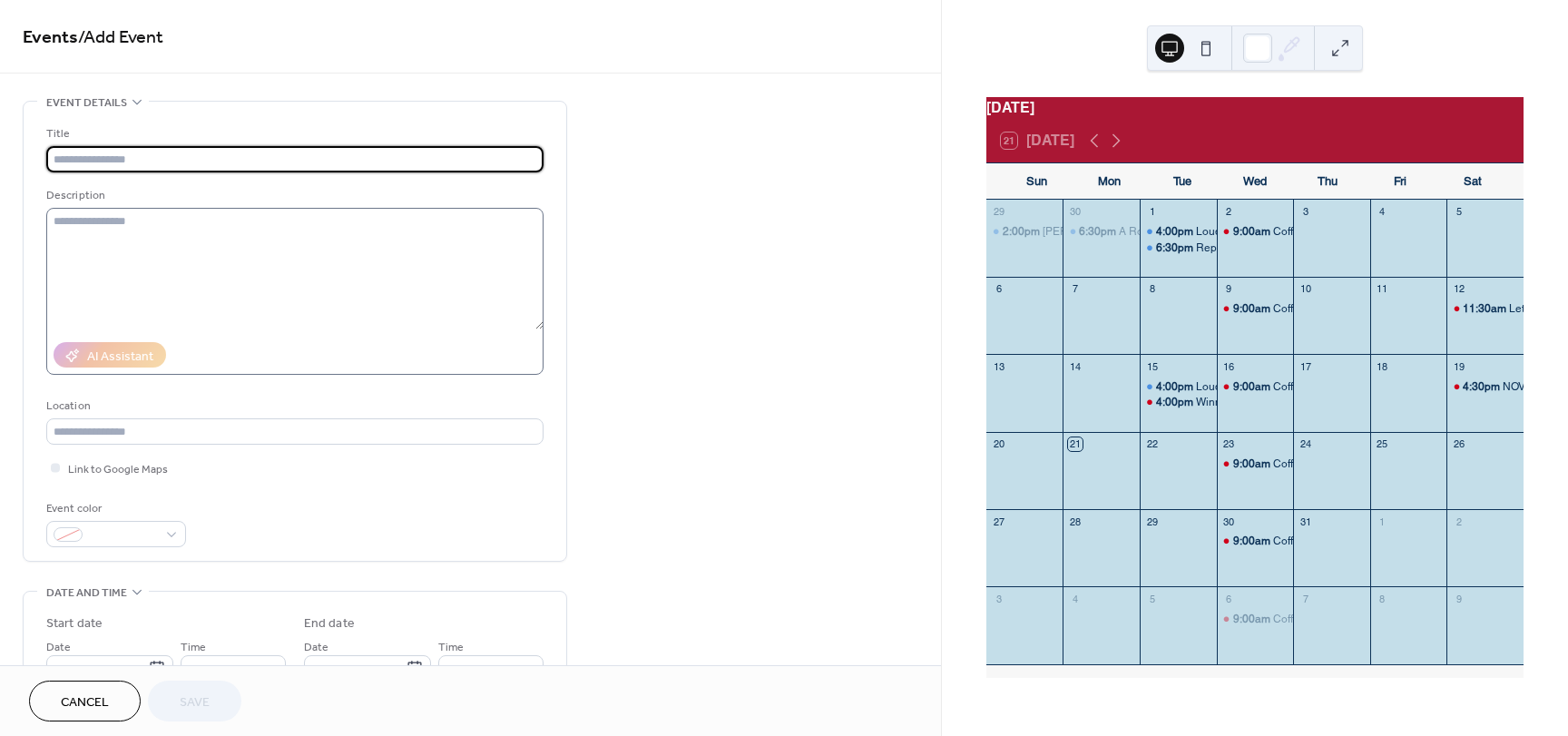 scroll, scrollTop: 0, scrollLeft: 0, axis: both 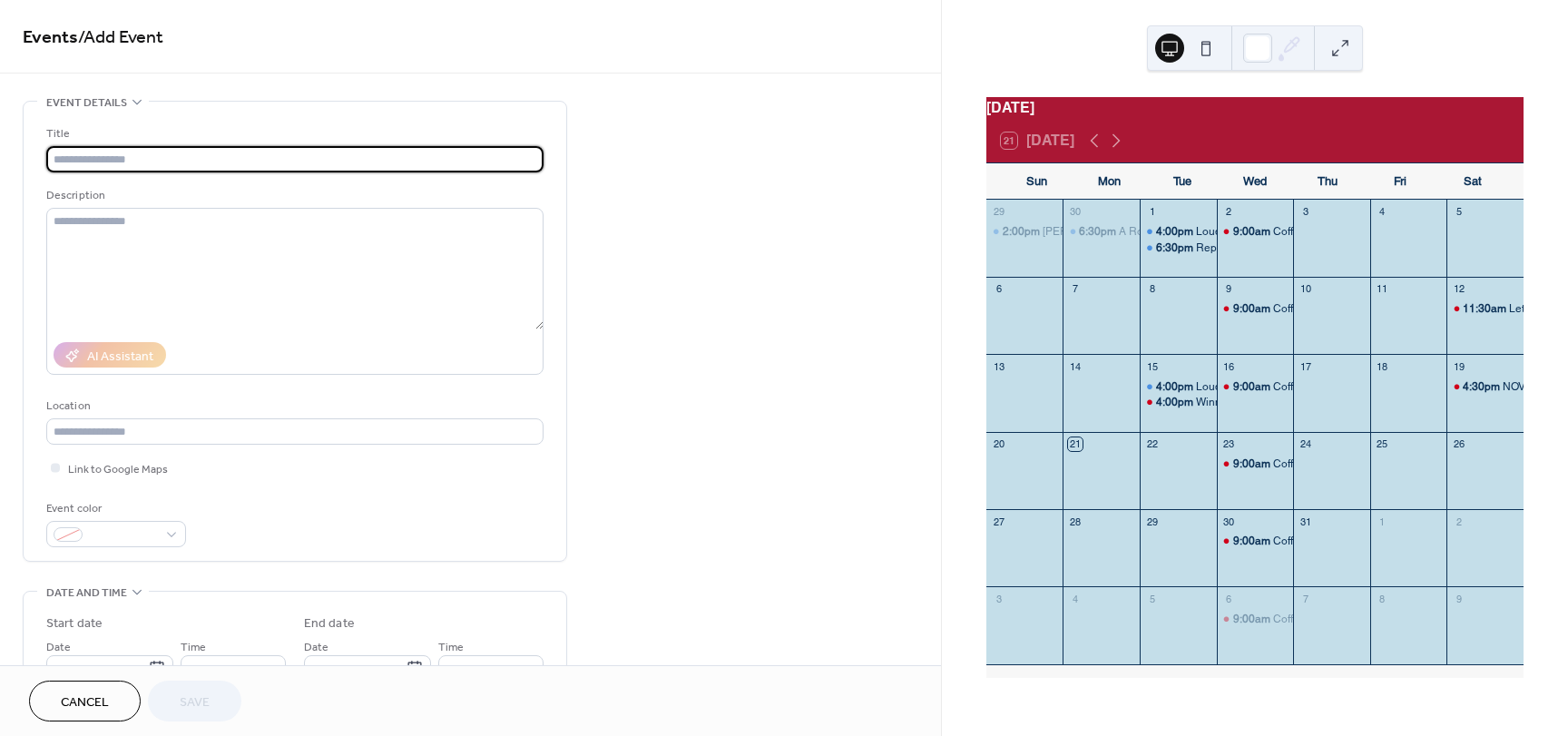 click at bounding box center (295, 159) 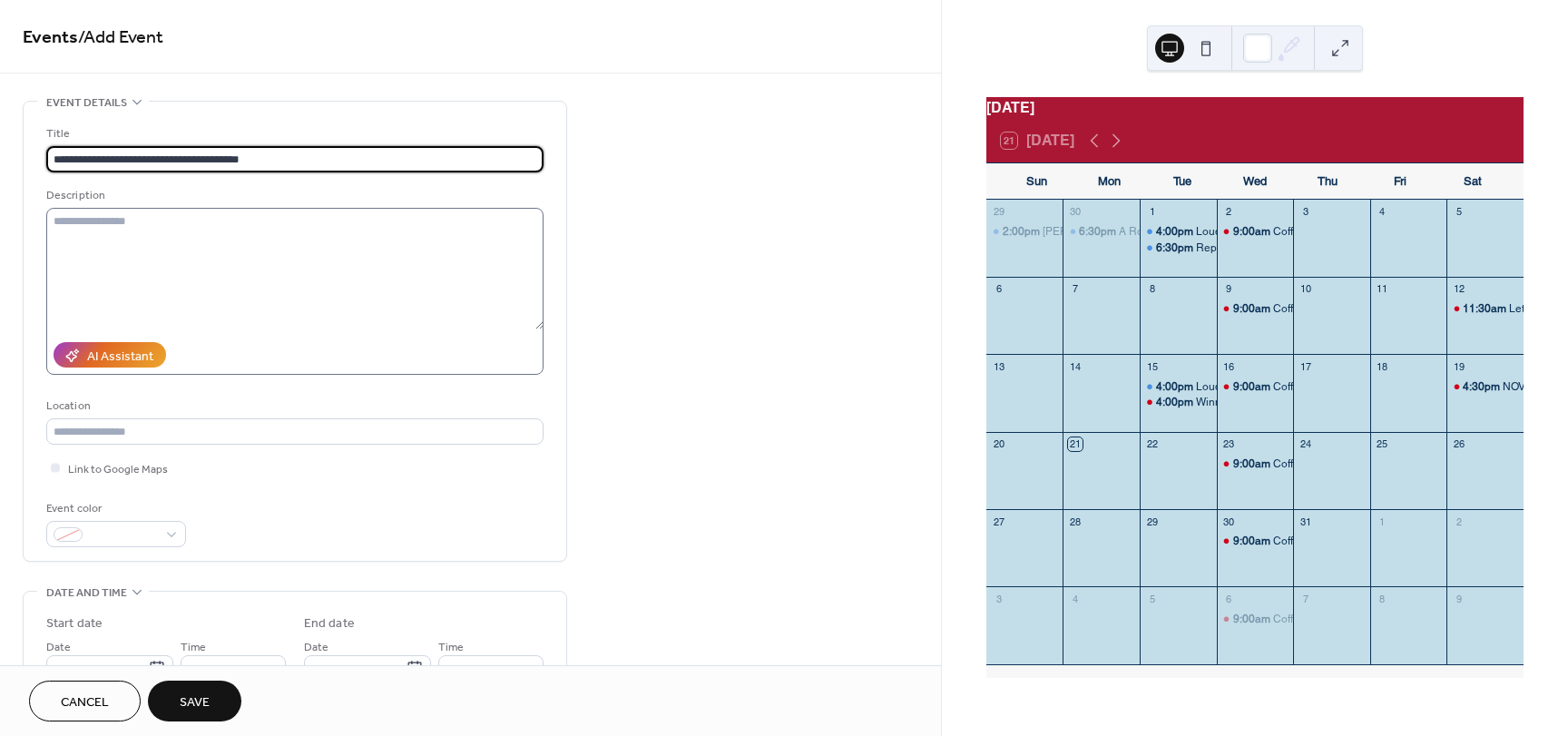 type on "**********" 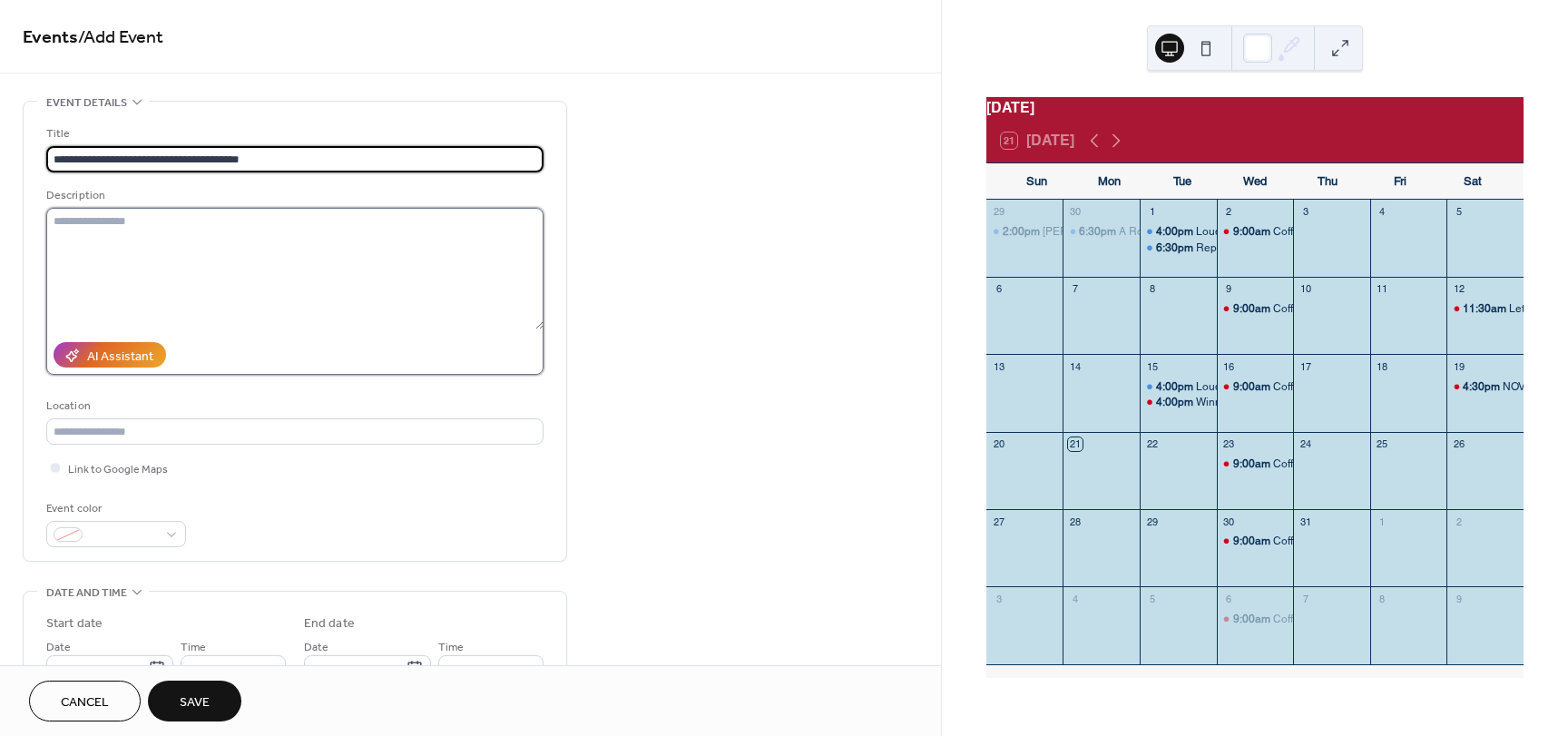 click at bounding box center (295, 269) 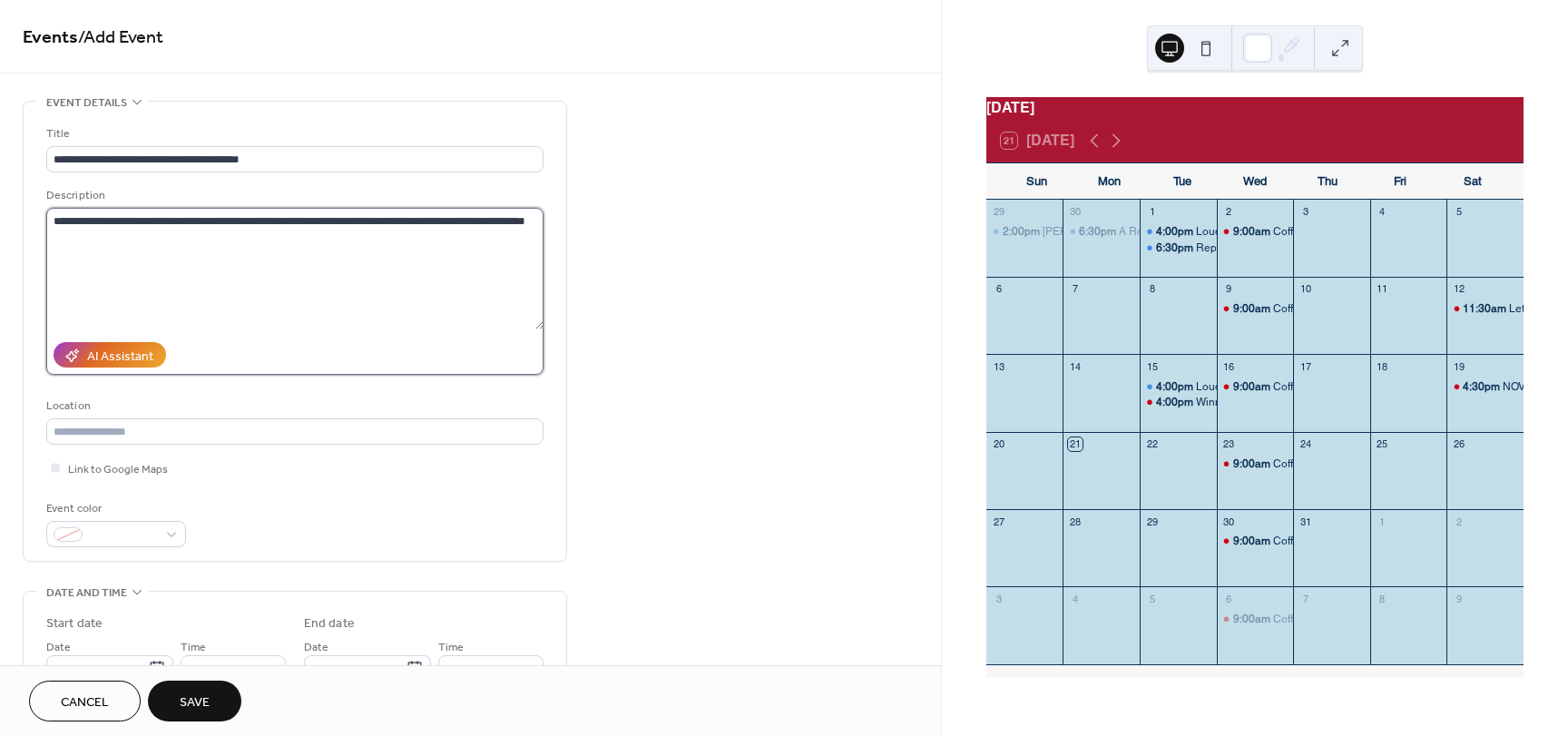 click on "**********" at bounding box center (295, 269) 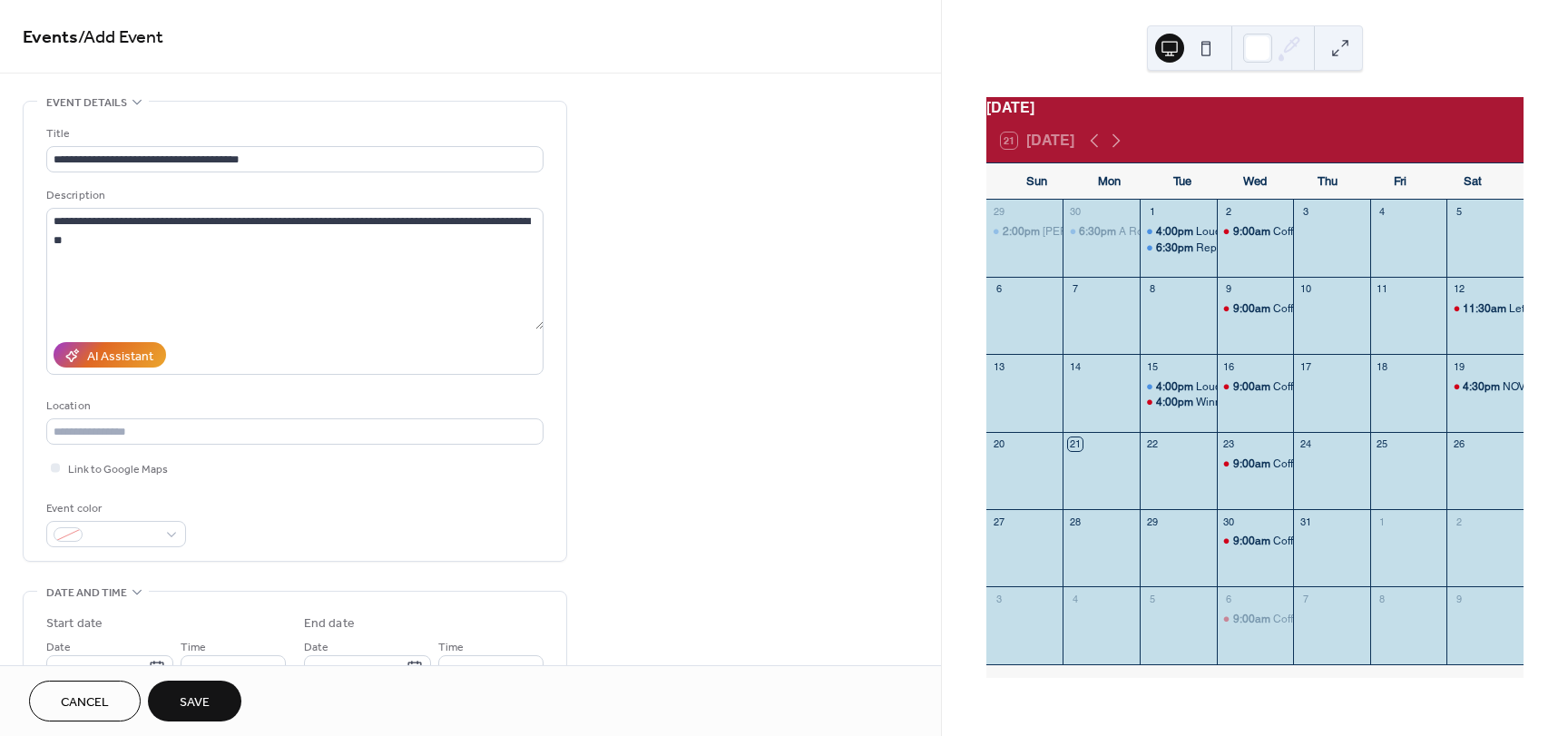click on "**********" at bounding box center [295, 331] 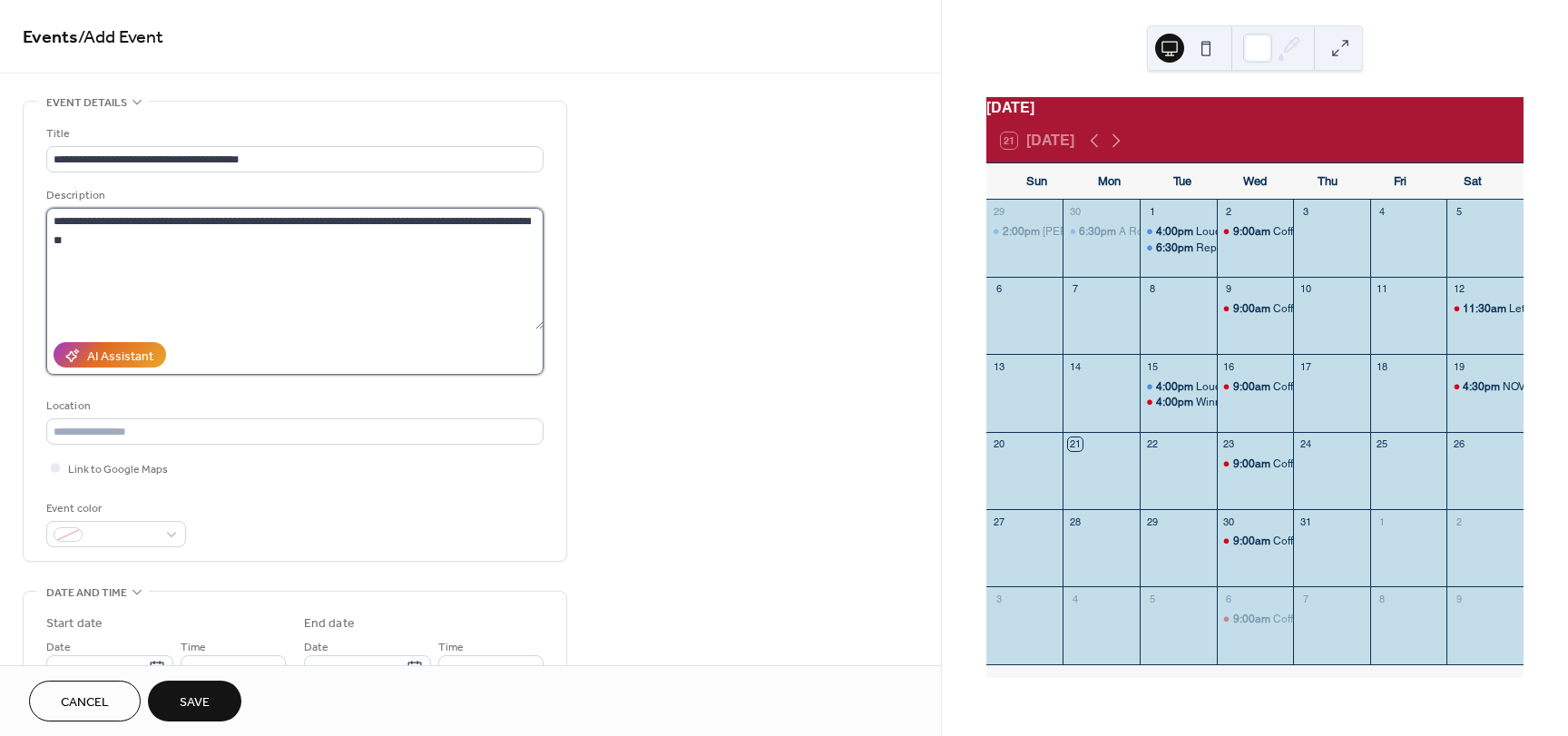 click on "**********" at bounding box center (295, 269) 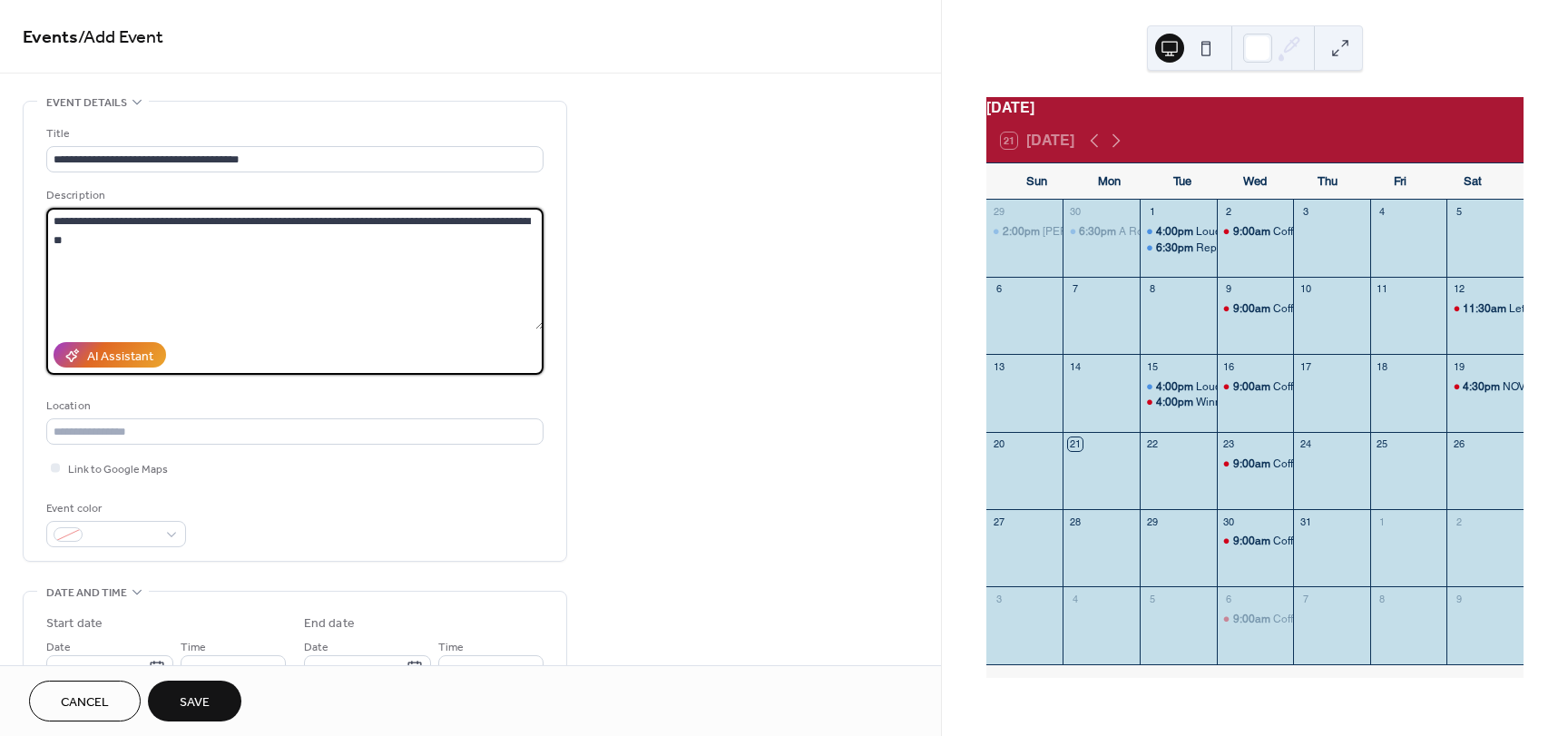 click on "**********" at bounding box center [295, 269] 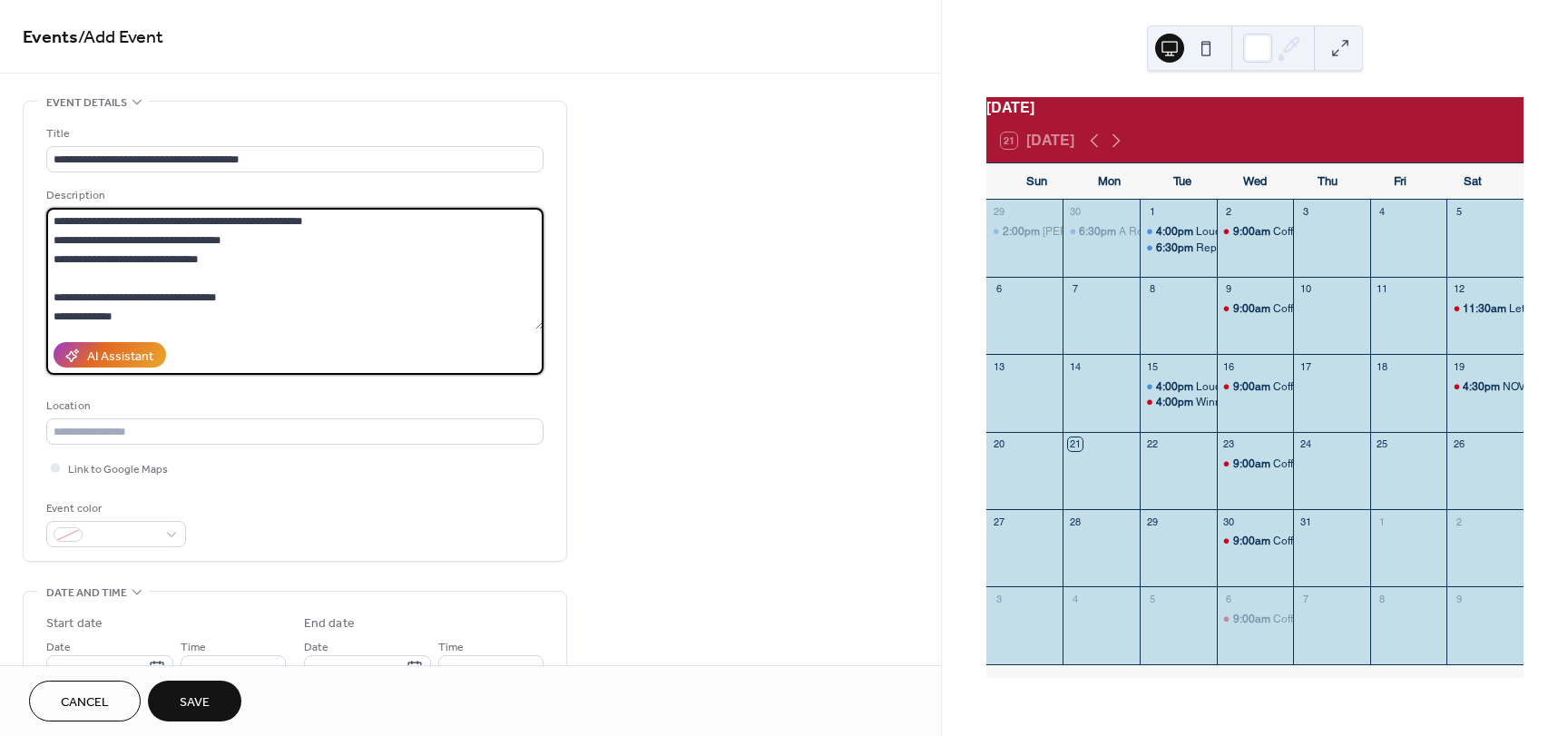 scroll, scrollTop: 74, scrollLeft: 0, axis: vertical 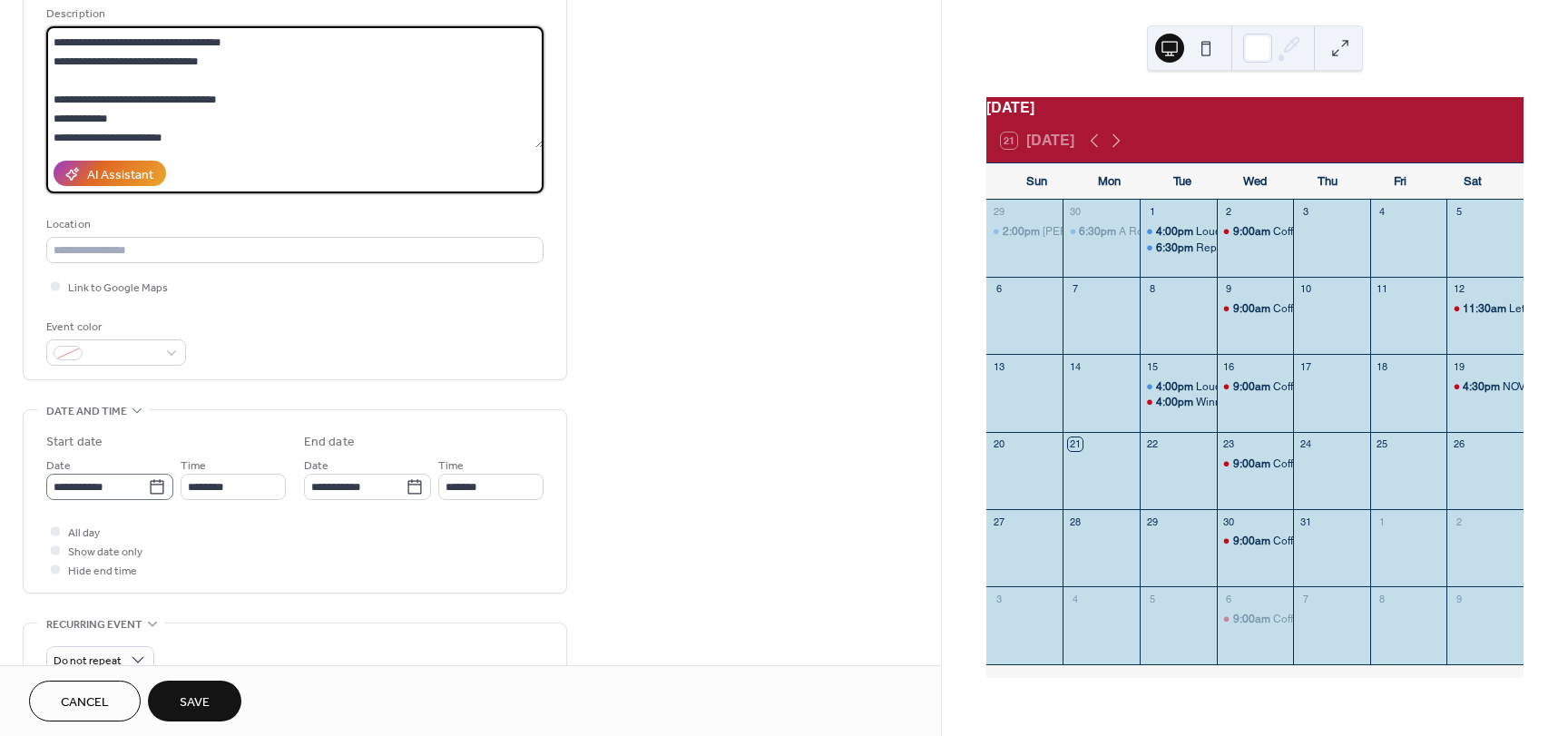 type on "**********" 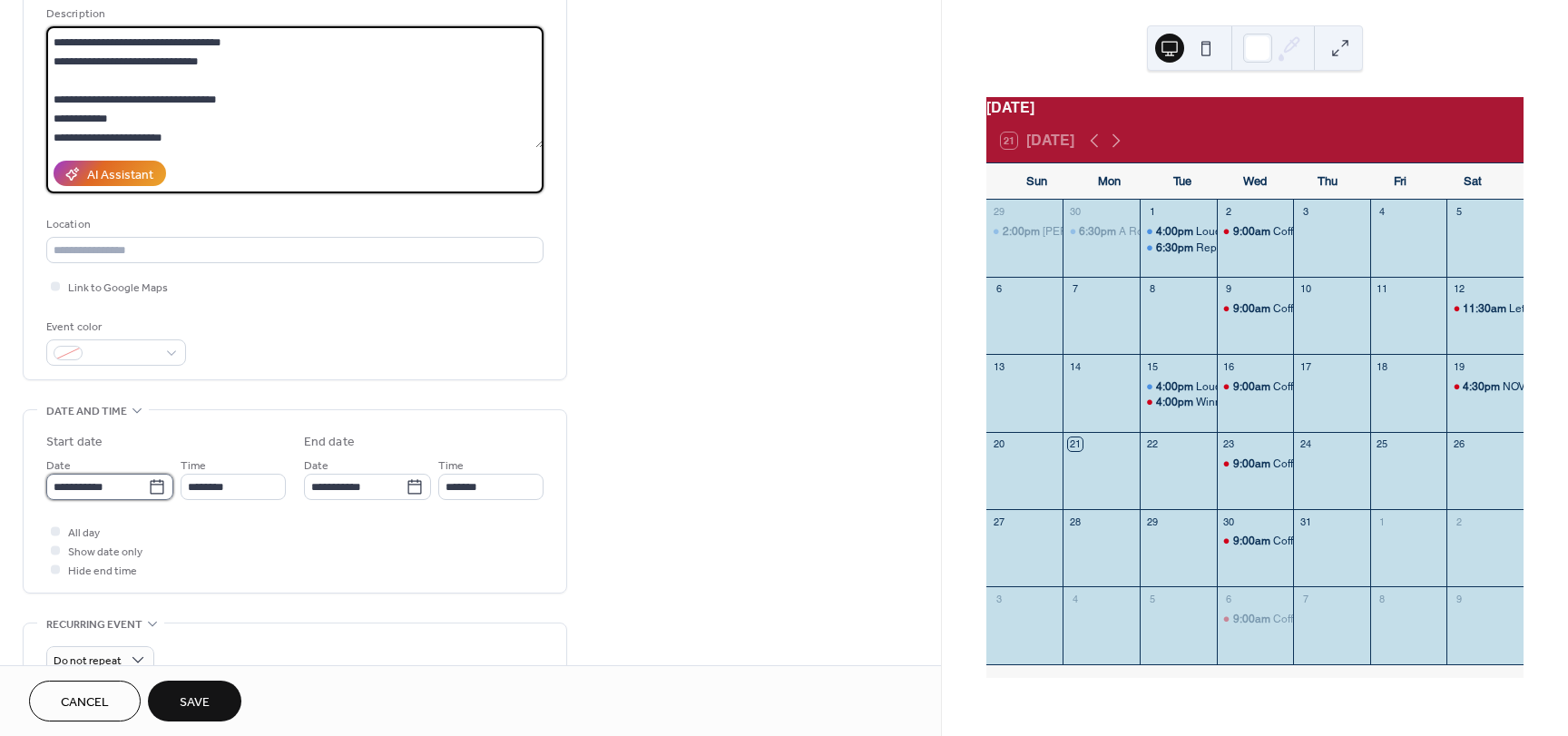 click on "**********" at bounding box center (97, 486) 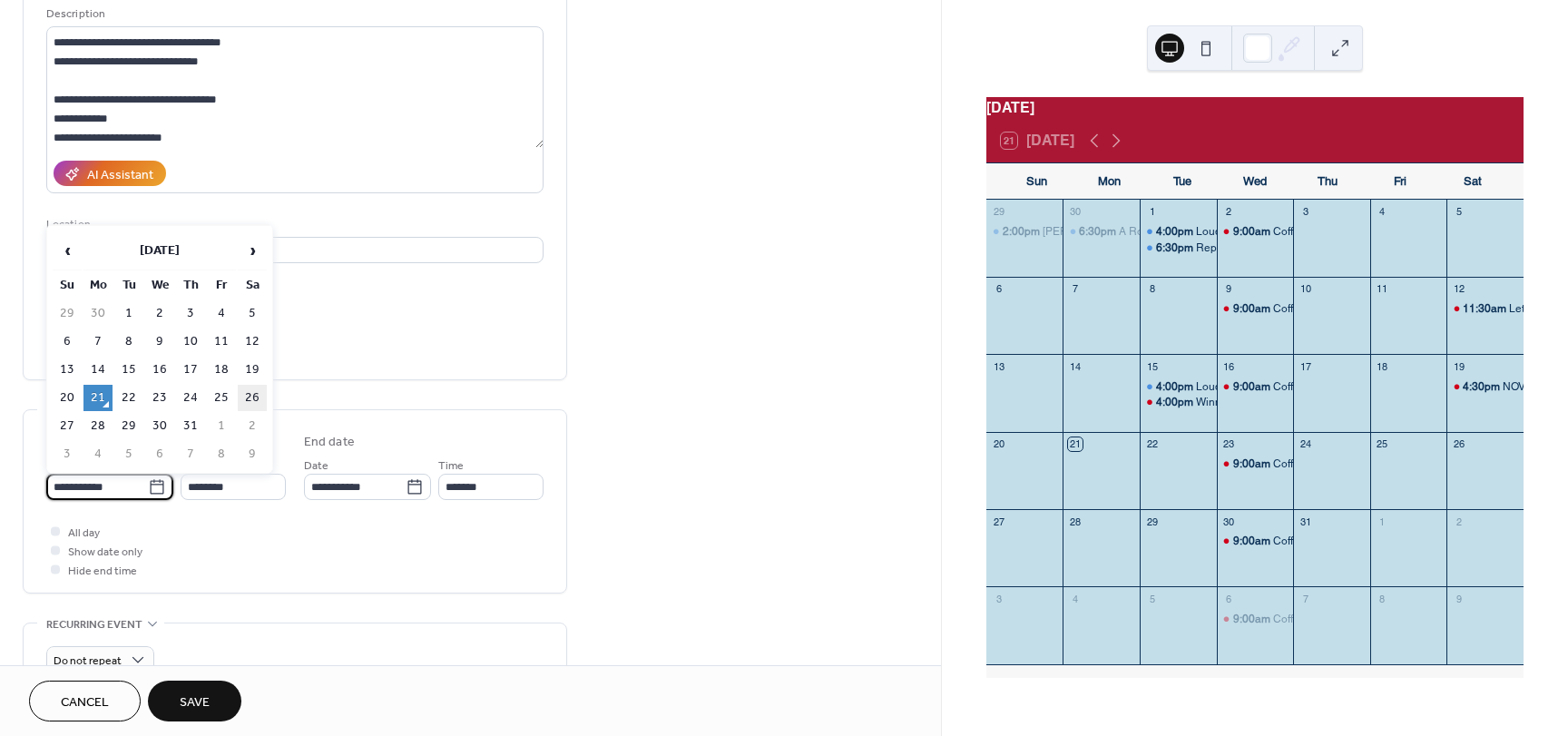 click on "26" at bounding box center [252, 397] 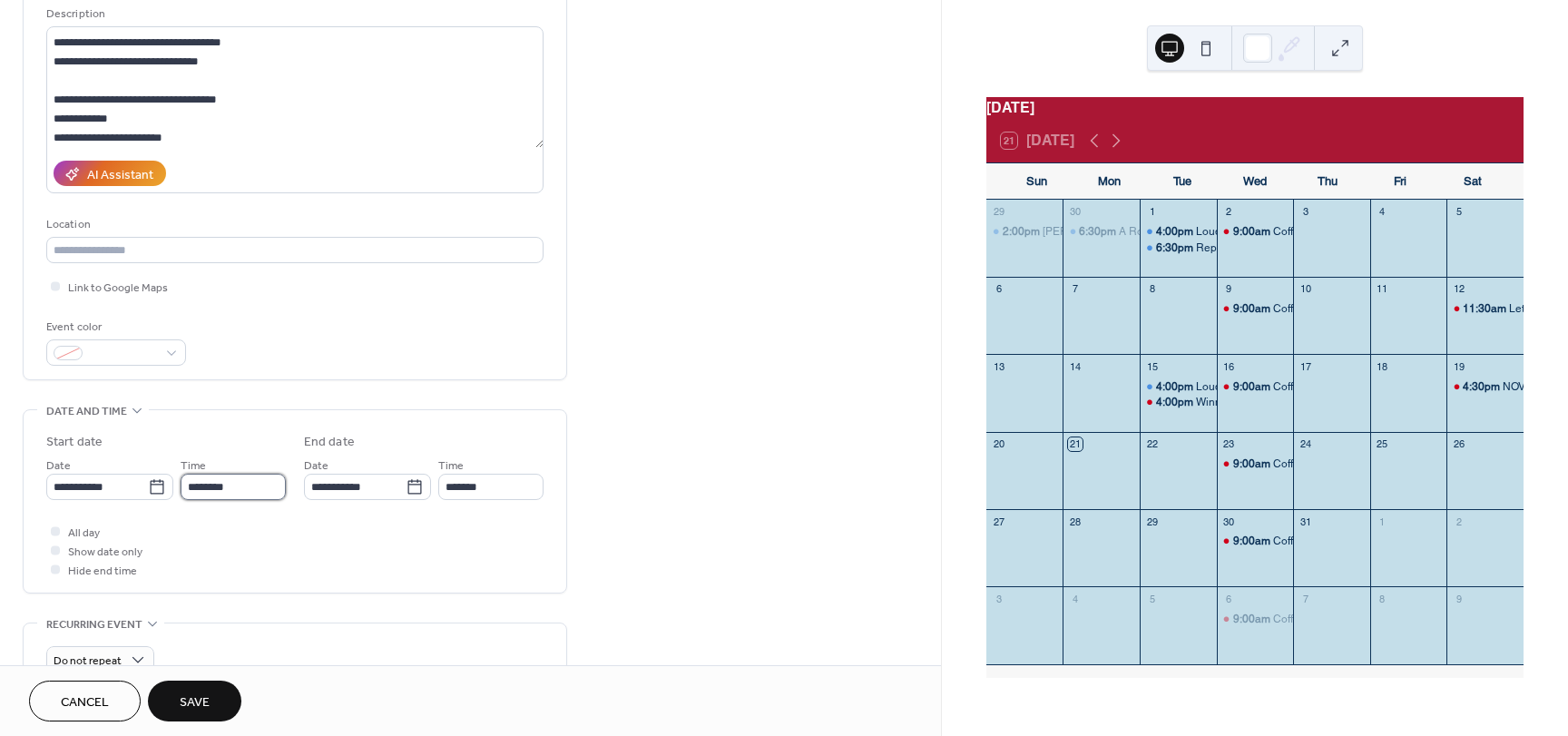 click on "********" at bounding box center [233, 486] 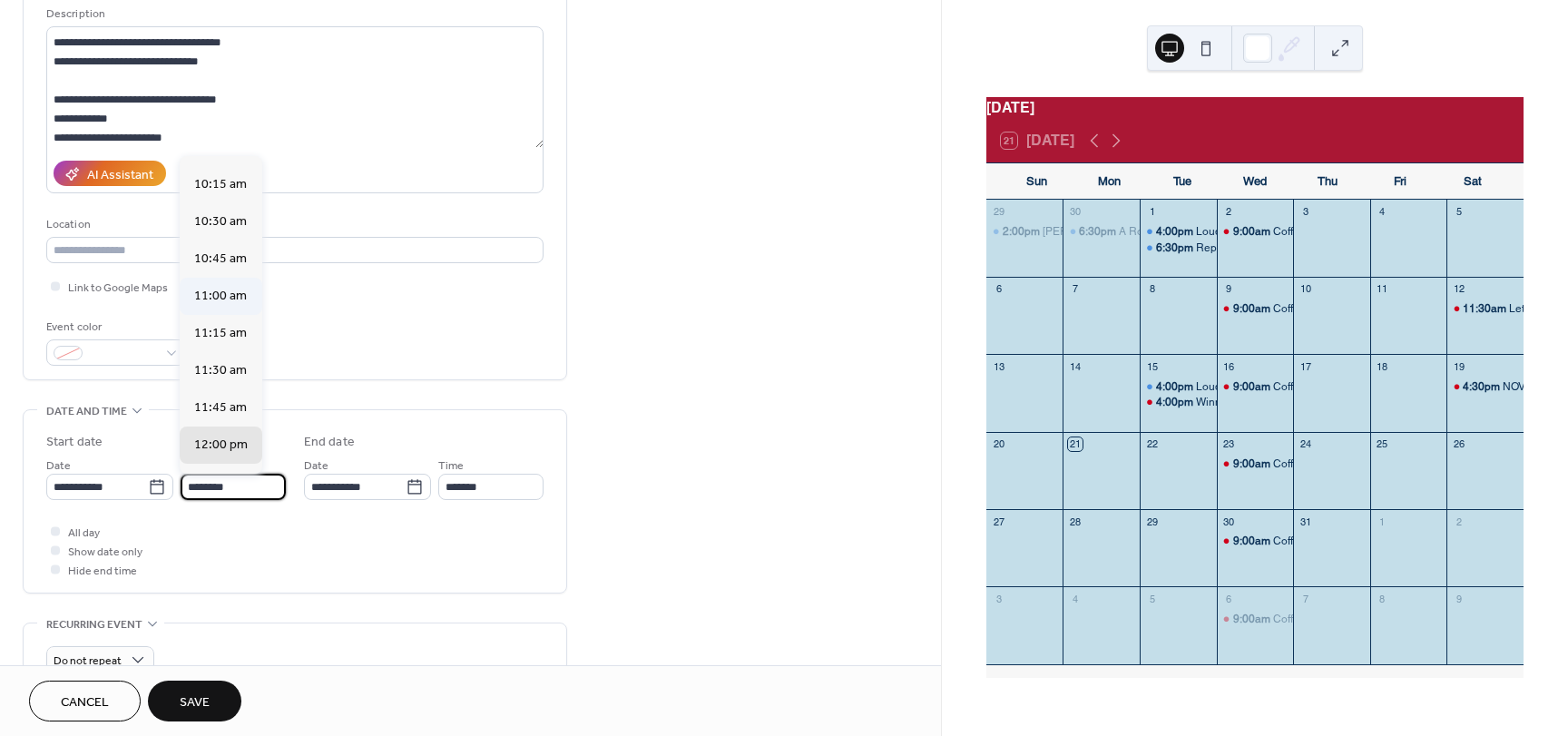 scroll, scrollTop: 1514, scrollLeft: 0, axis: vertical 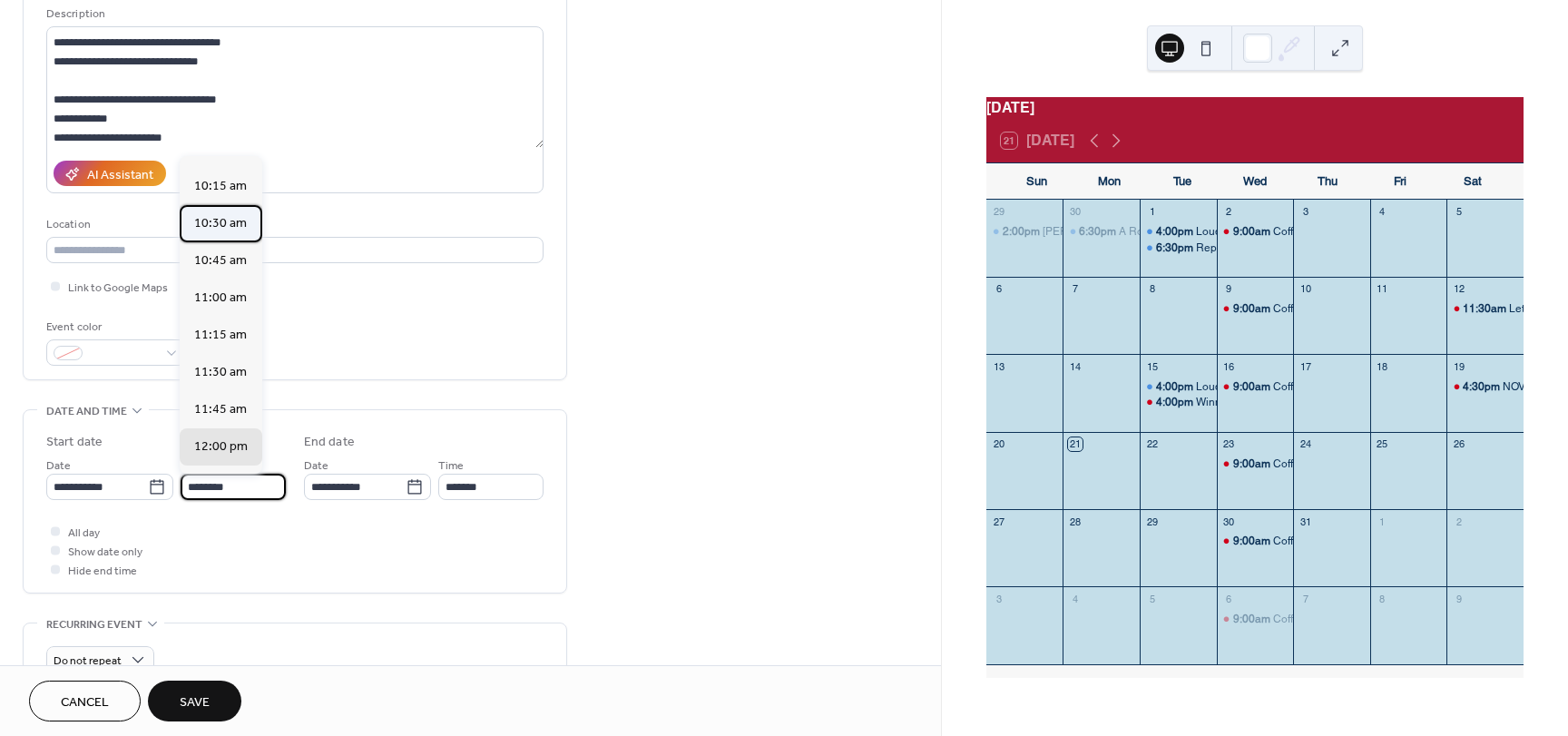 click on "10:30 am" at bounding box center [220, 223] 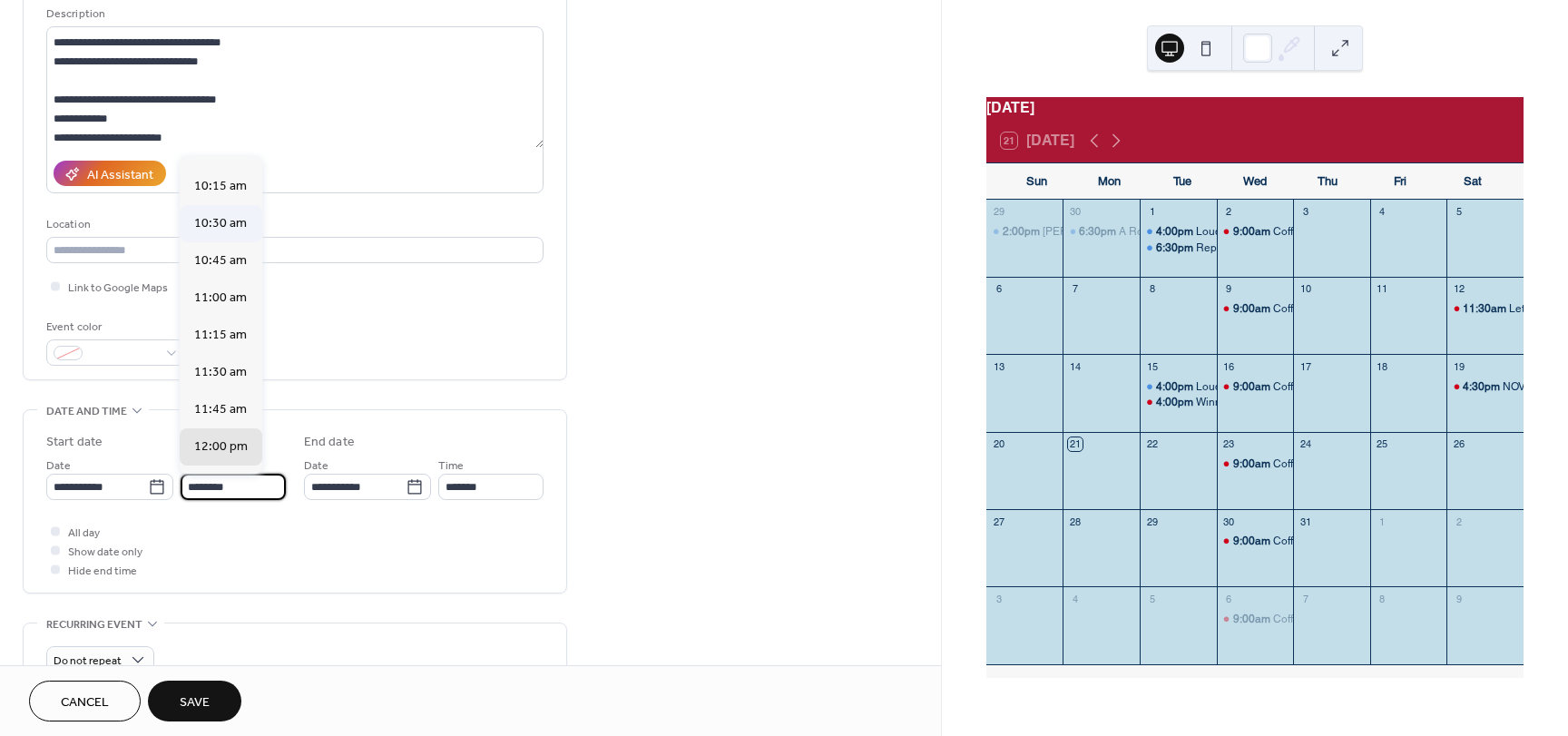 type on "********" 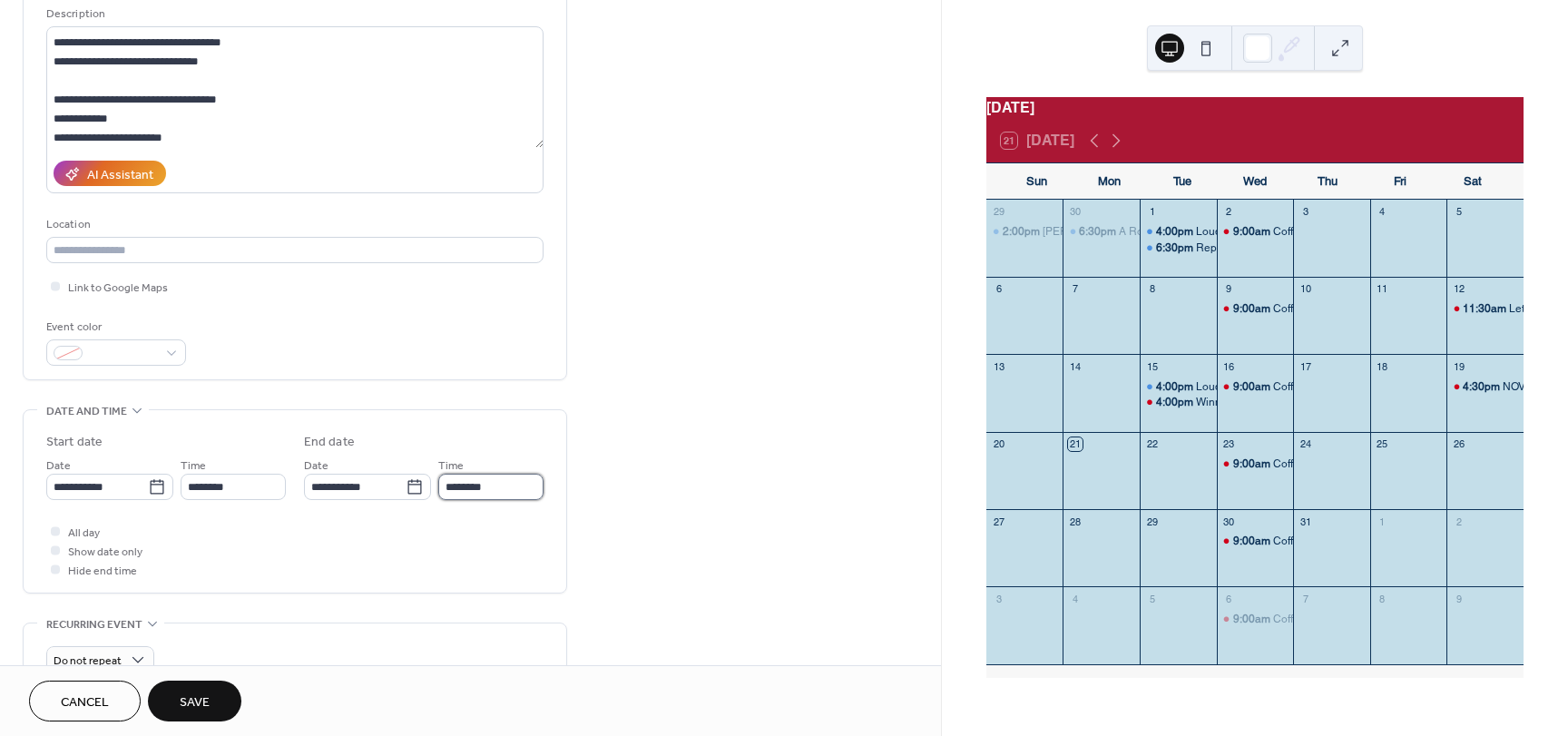 click on "********" at bounding box center (491, 486) 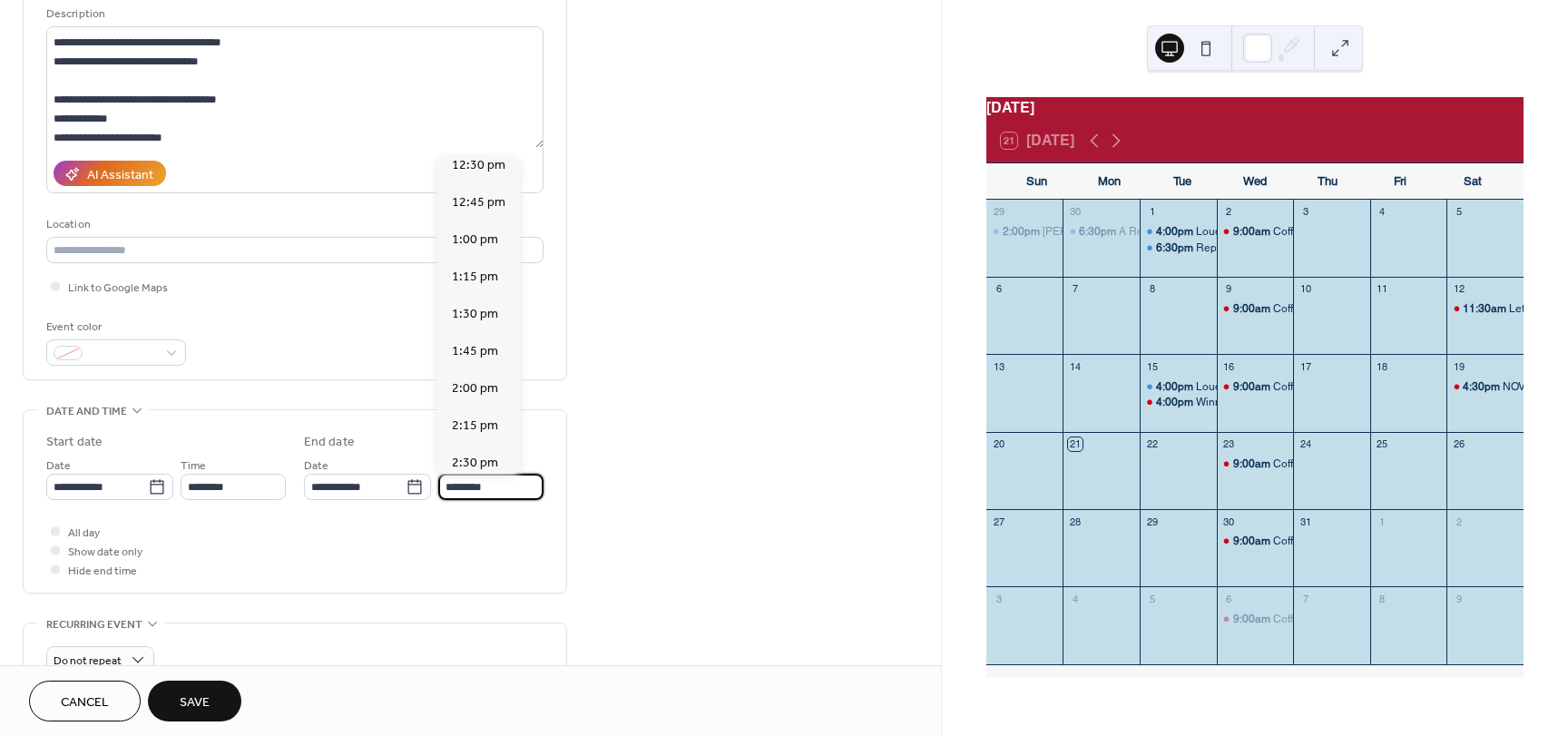 scroll, scrollTop: 272, scrollLeft: 0, axis: vertical 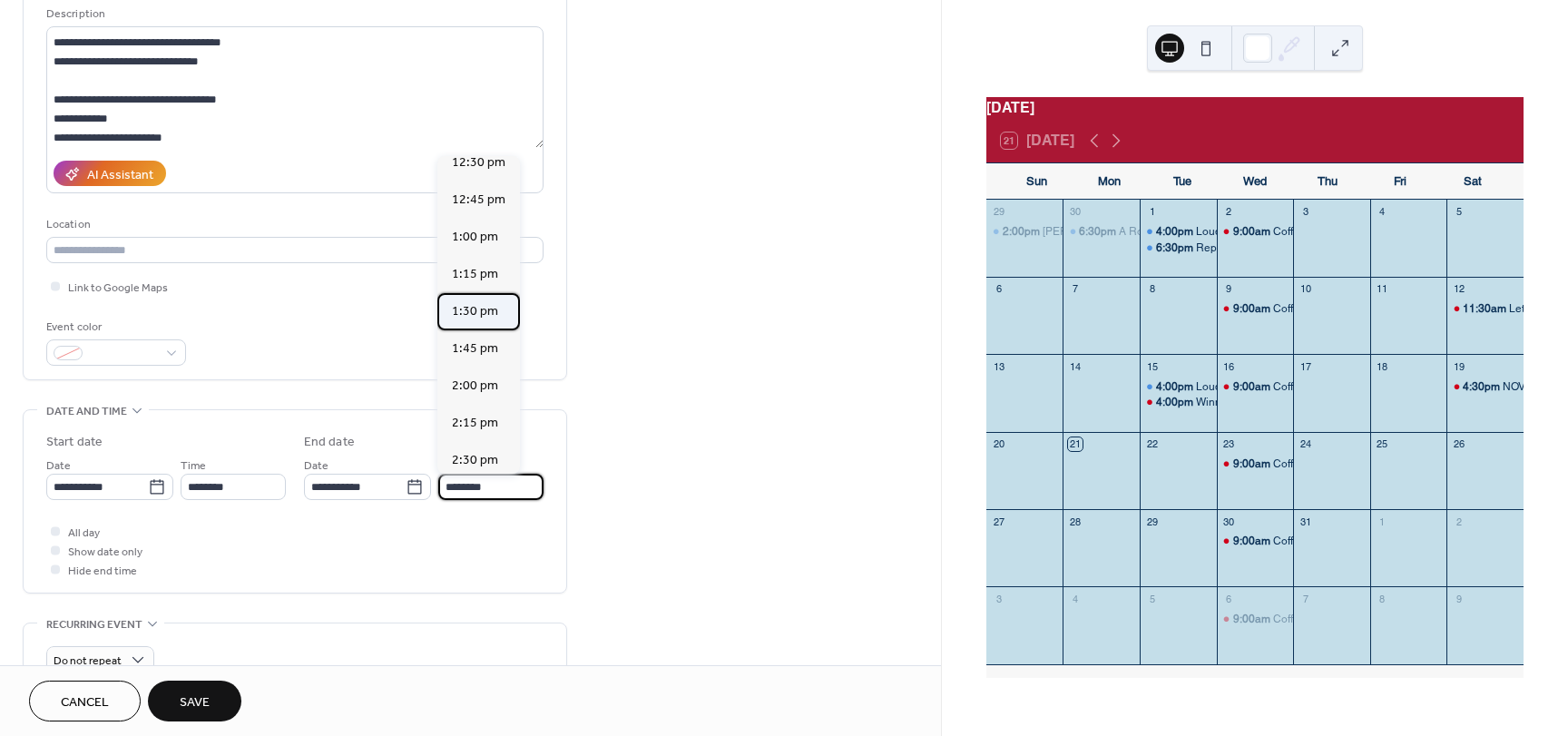 click on "1:30 pm" at bounding box center (475, 311) 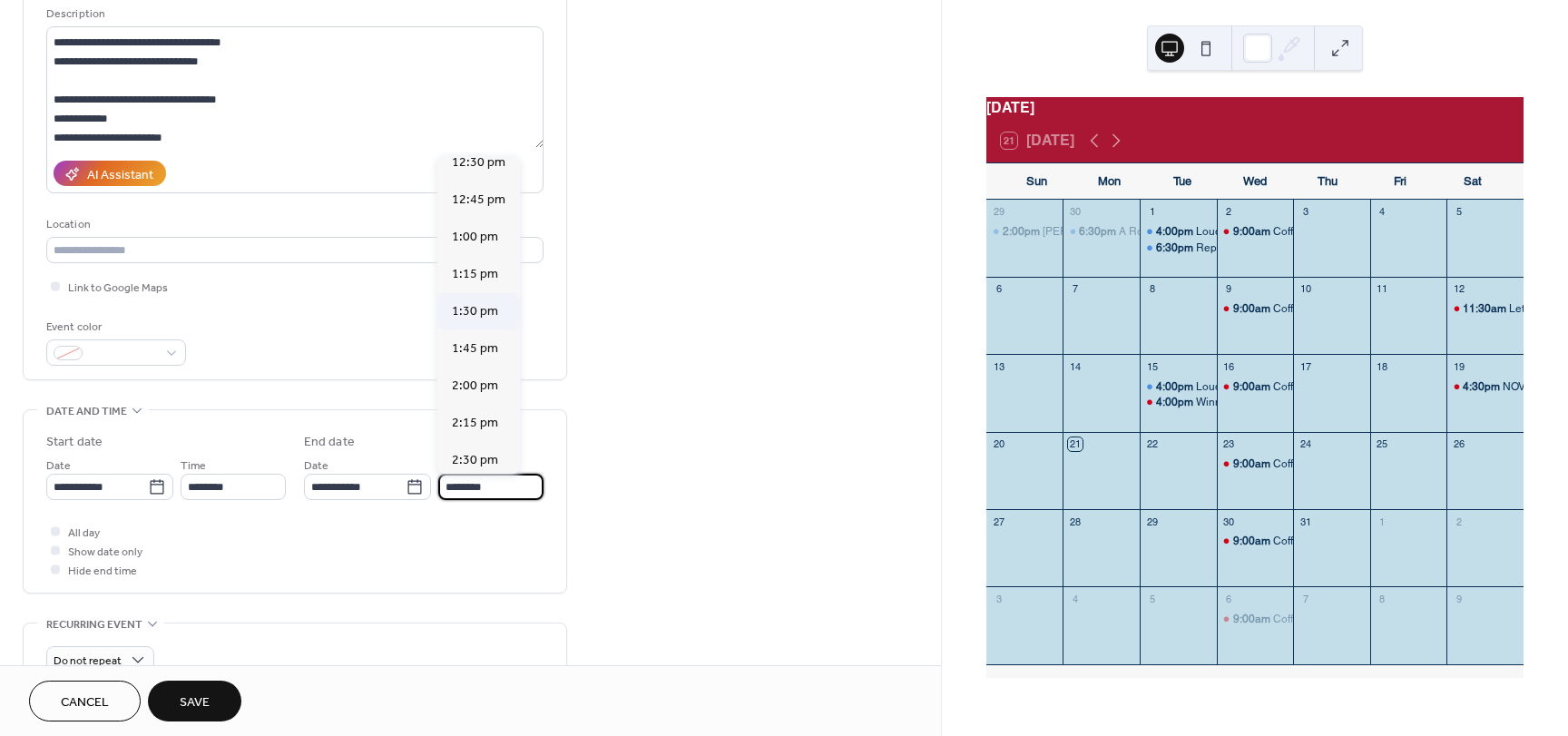 type on "*******" 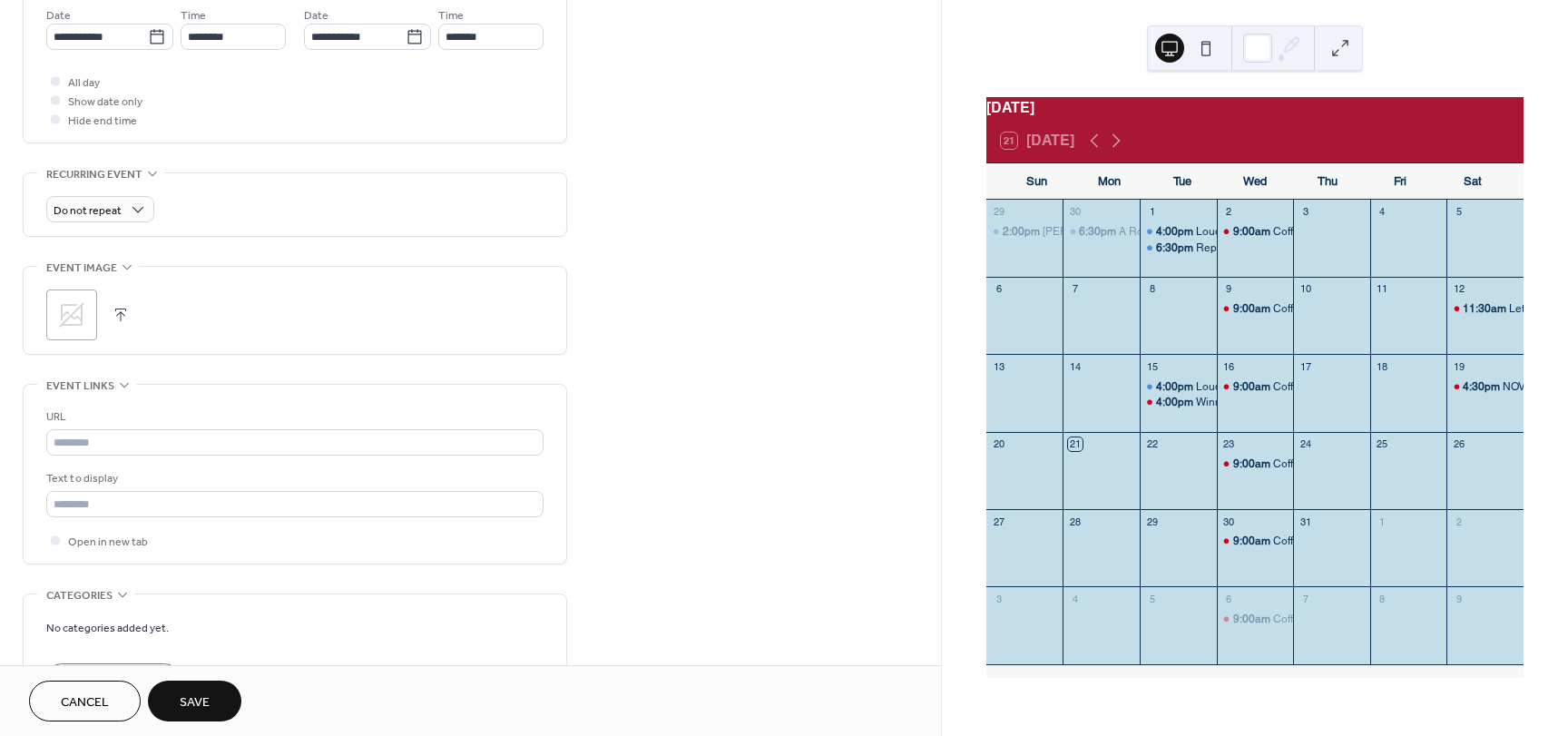 scroll, scrollTop: 635, scrollLeft: 0, axis: vertical 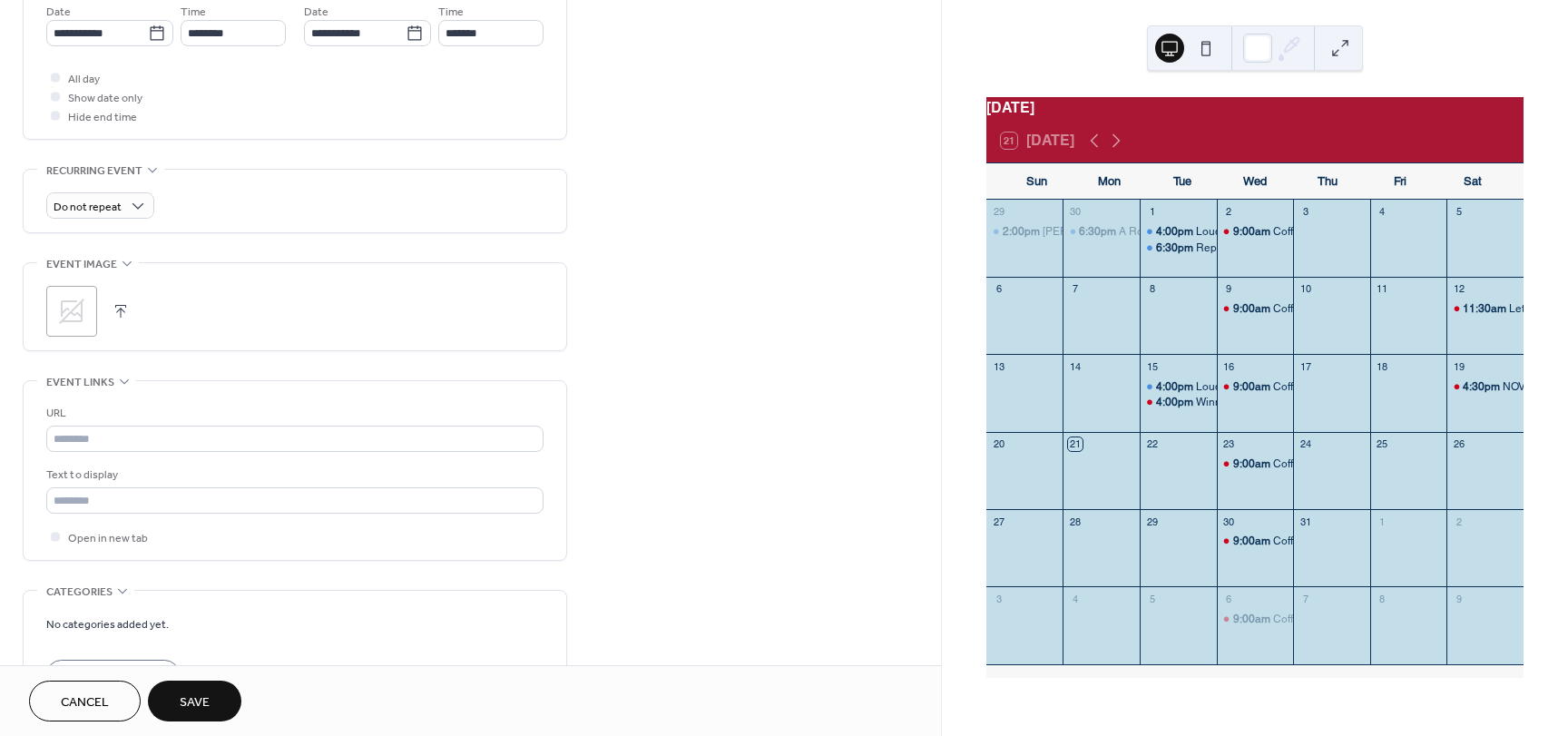 drag, startPoint x: 202, startPoint y: 701, endPoint x: 211, endPoint y: 687, distance: 16.643317 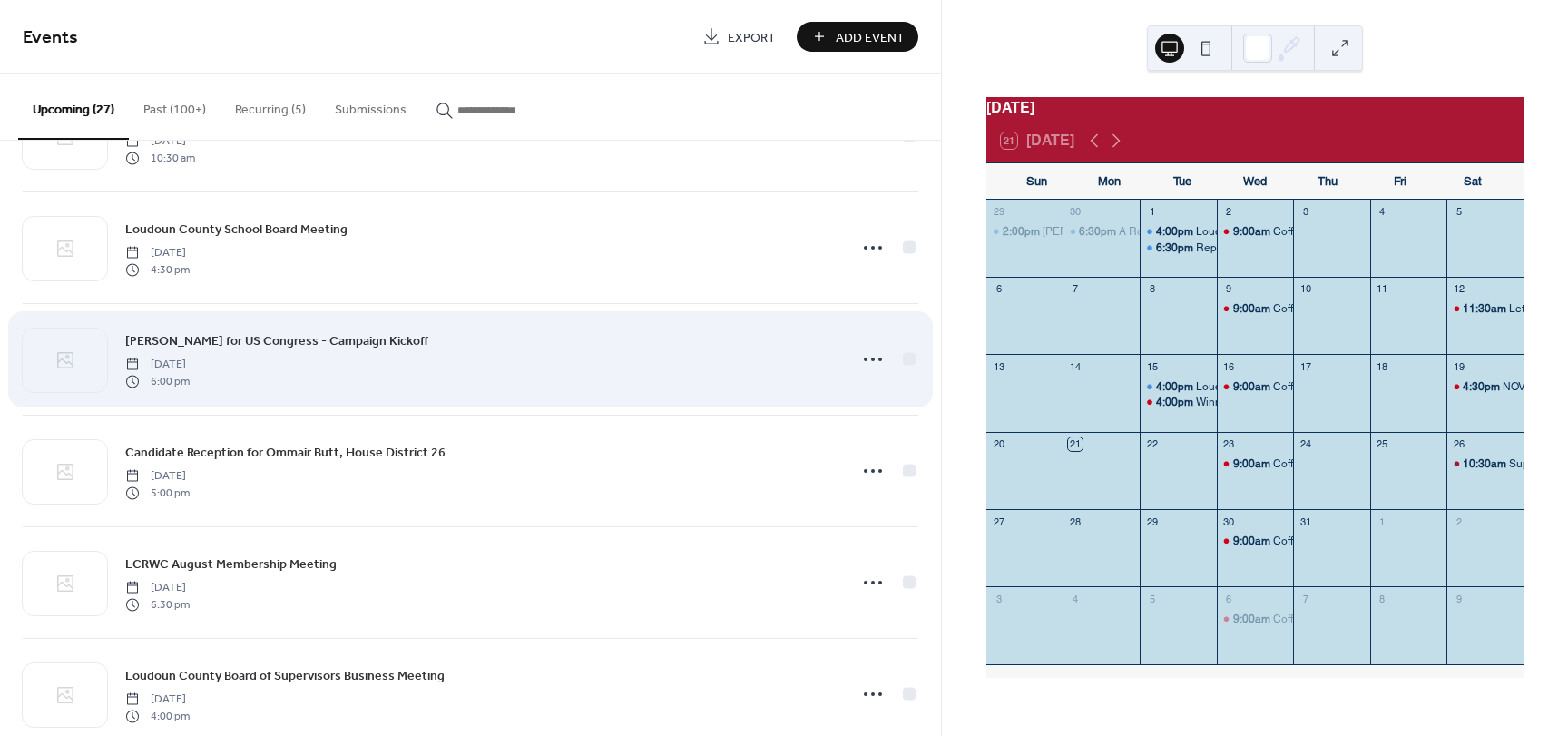 scroll, scrollTop: 91, scrollLeft: 0, axis: vertical 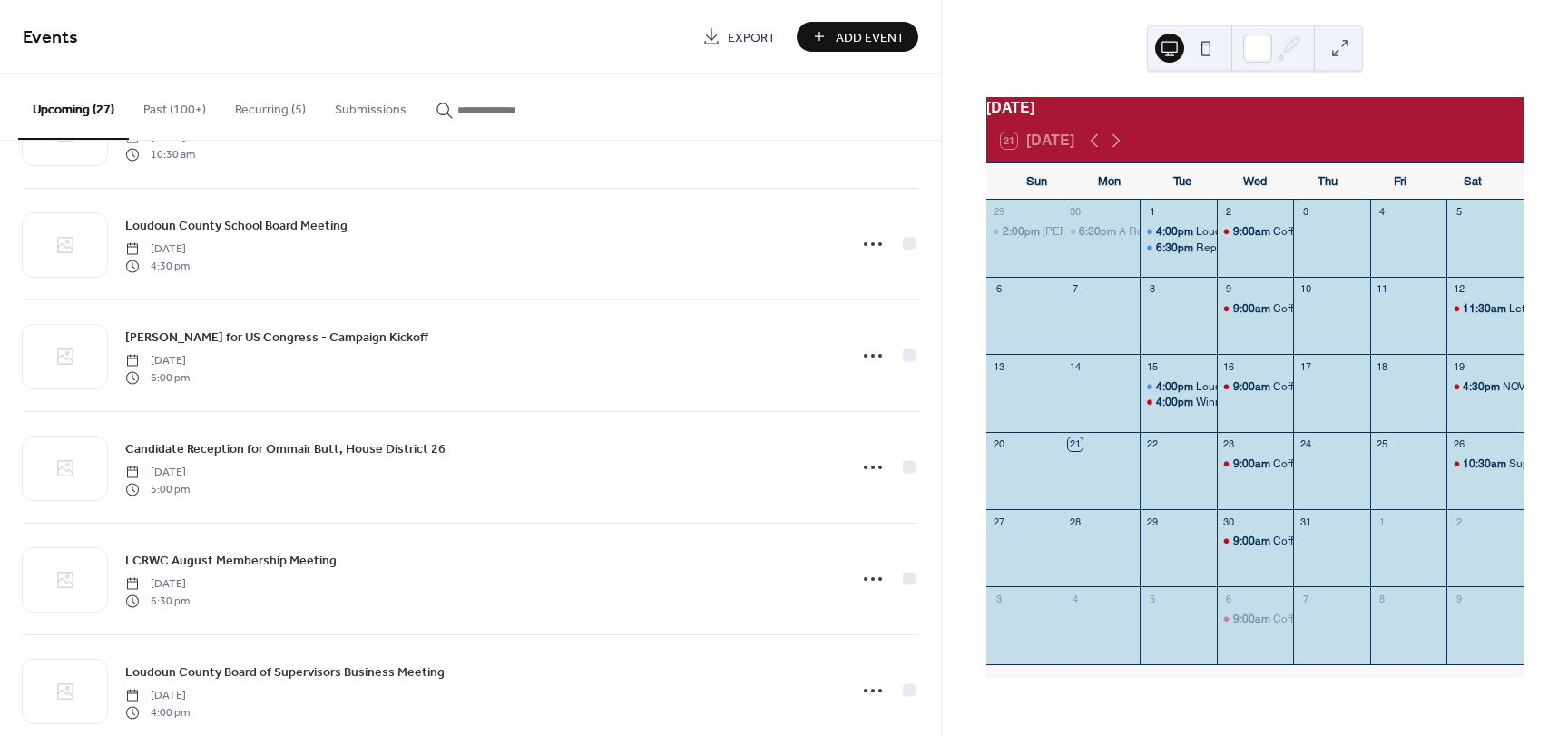 click on "Add Event" at bounding box center (870, 37) 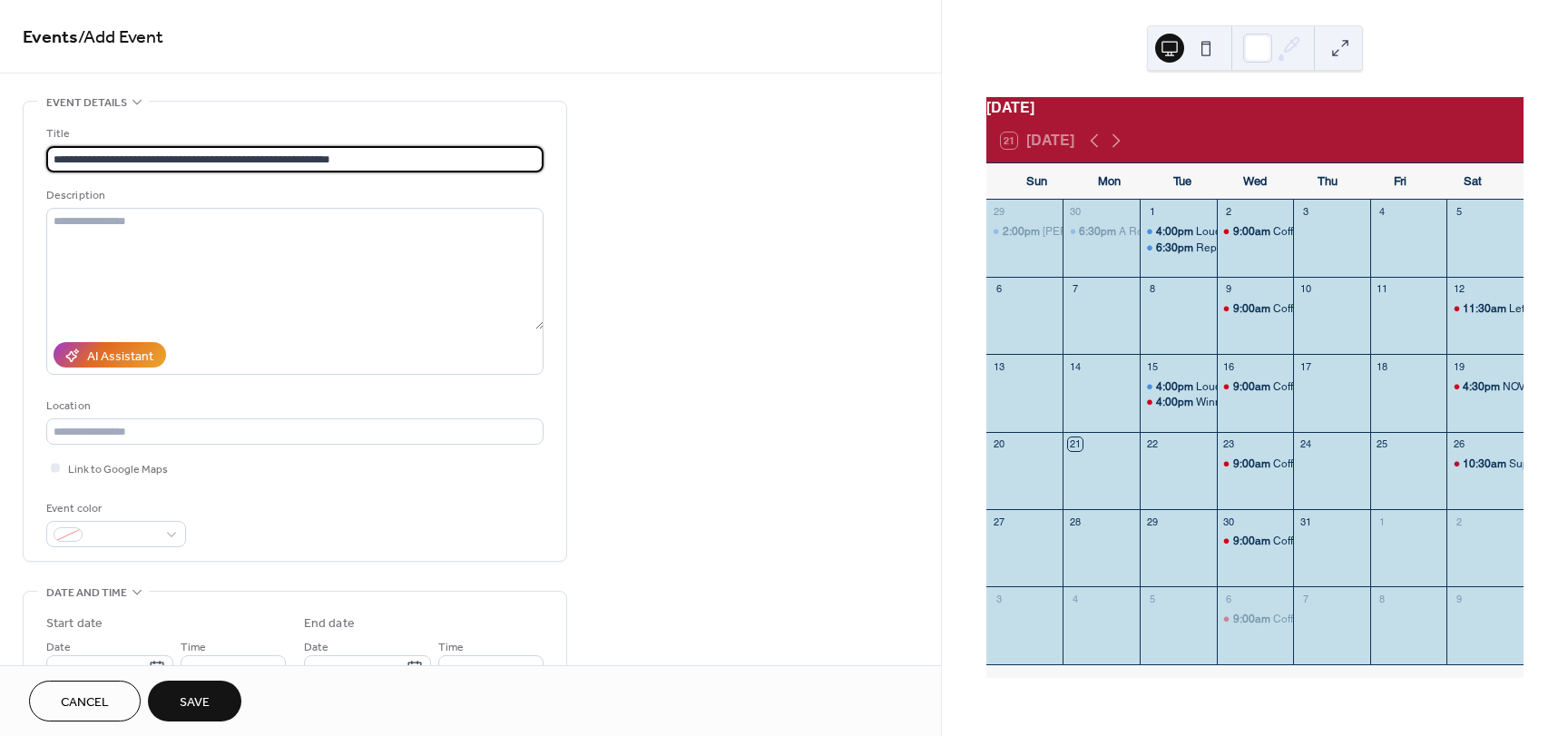 click on "**********" at bounding box center (295, 159) 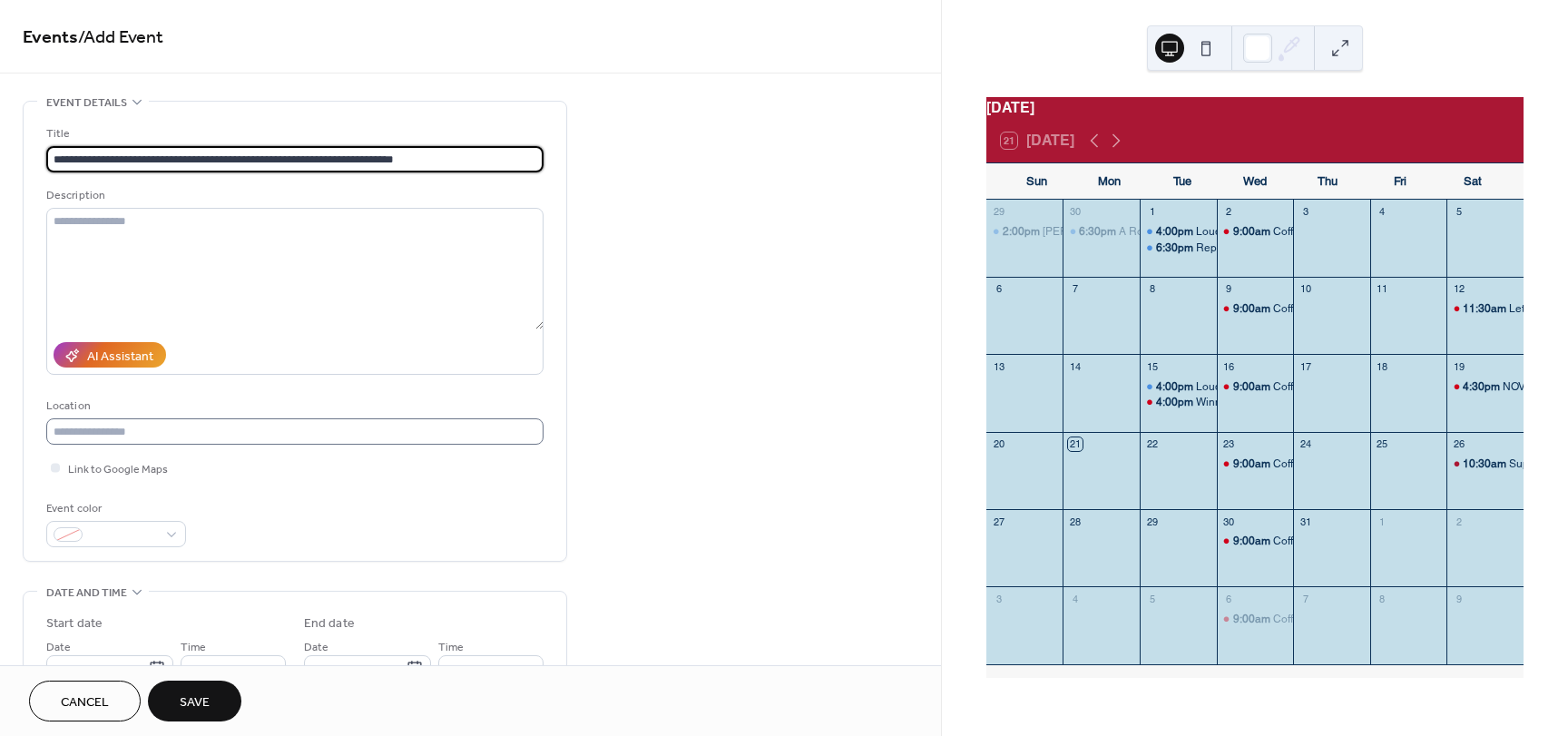 type on "**********" 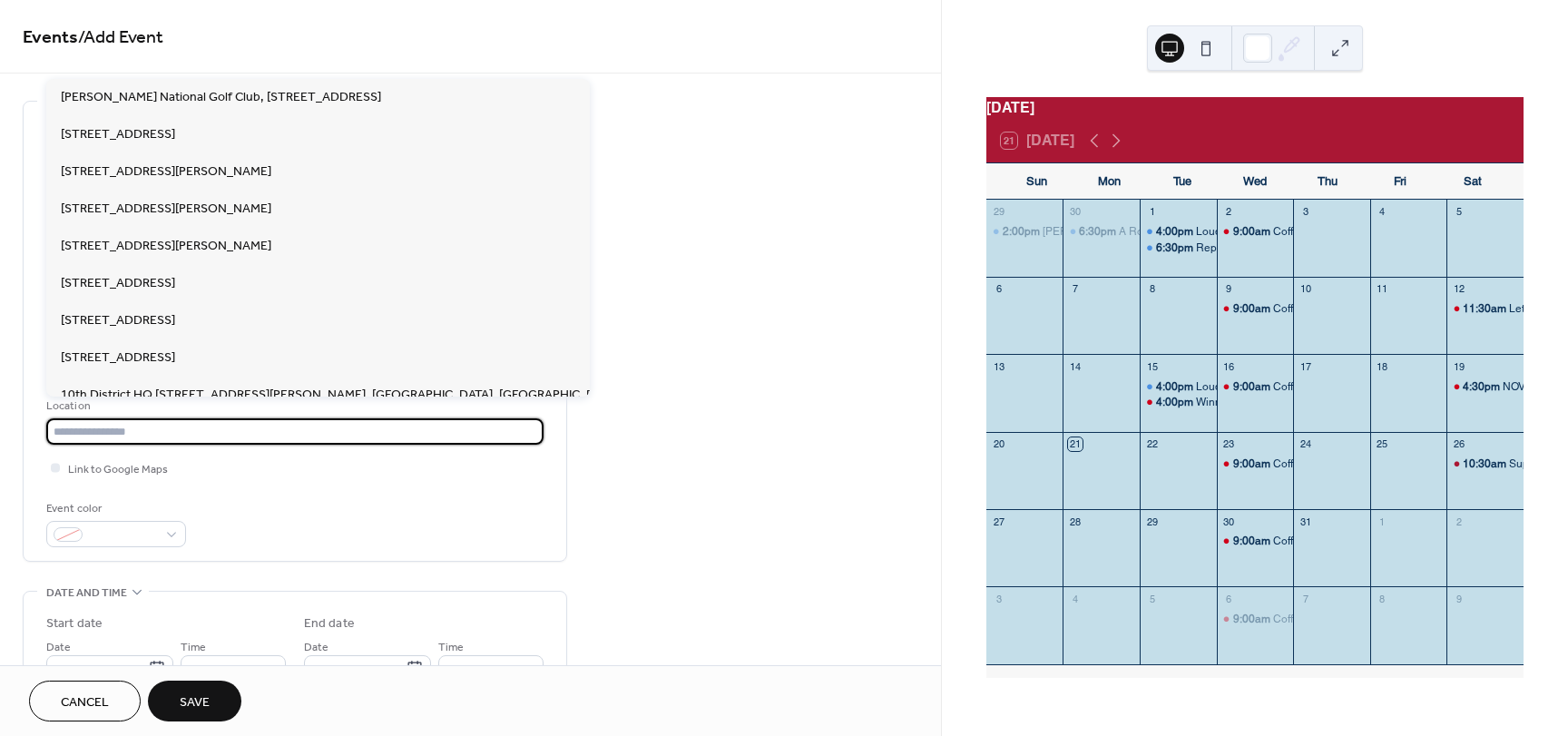 click at bounding box center (295, 431) 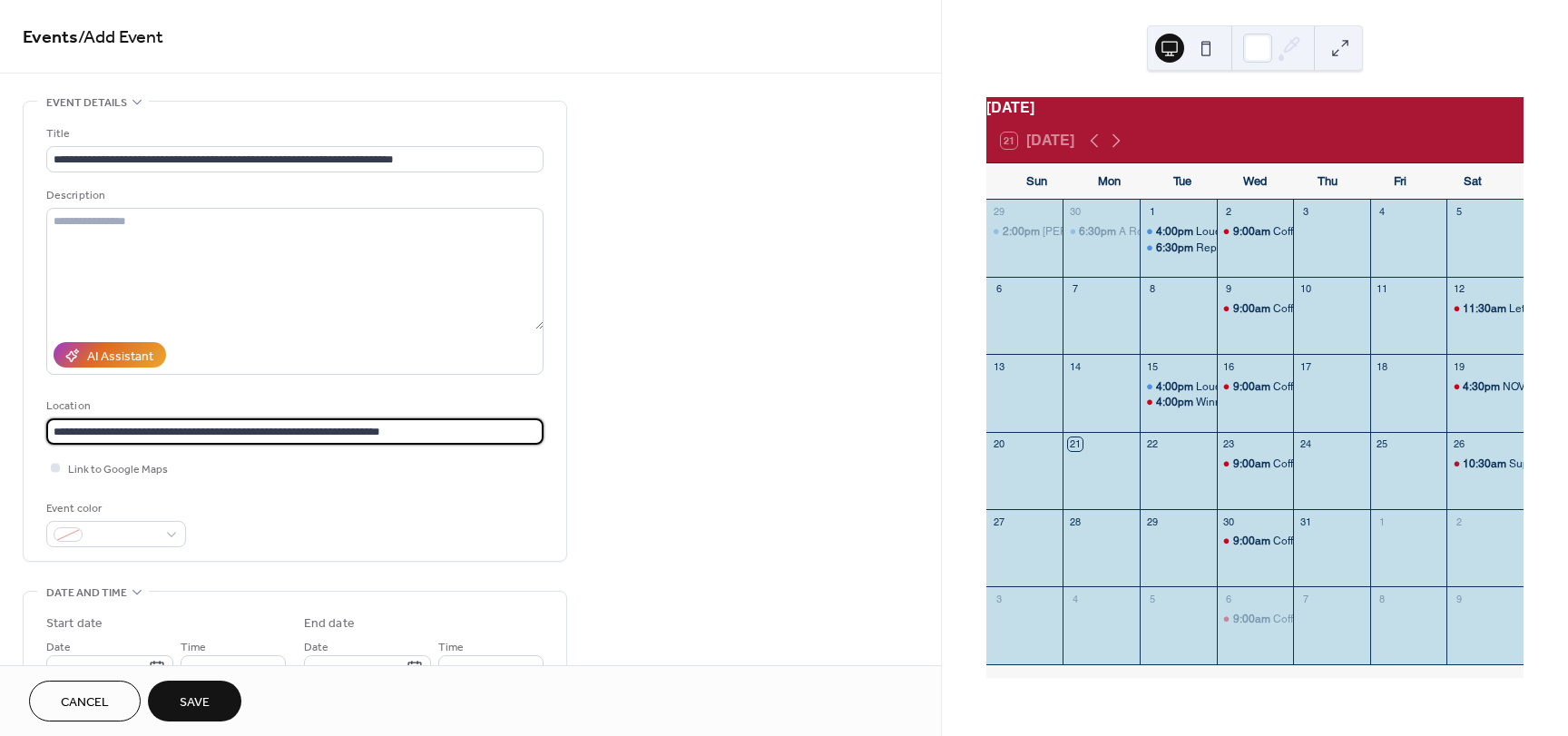 type on "**********" 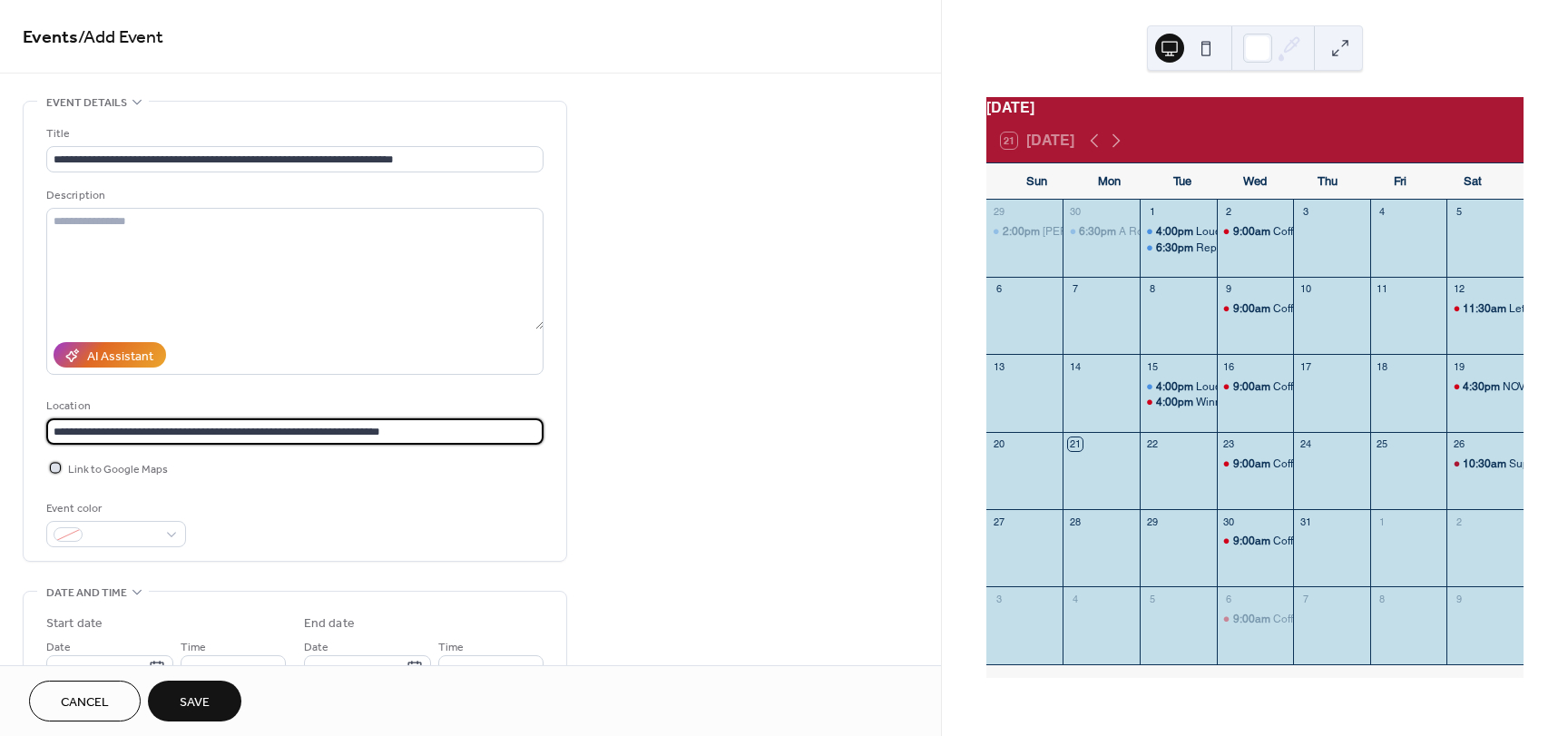 click at bounding box center (55, 467) 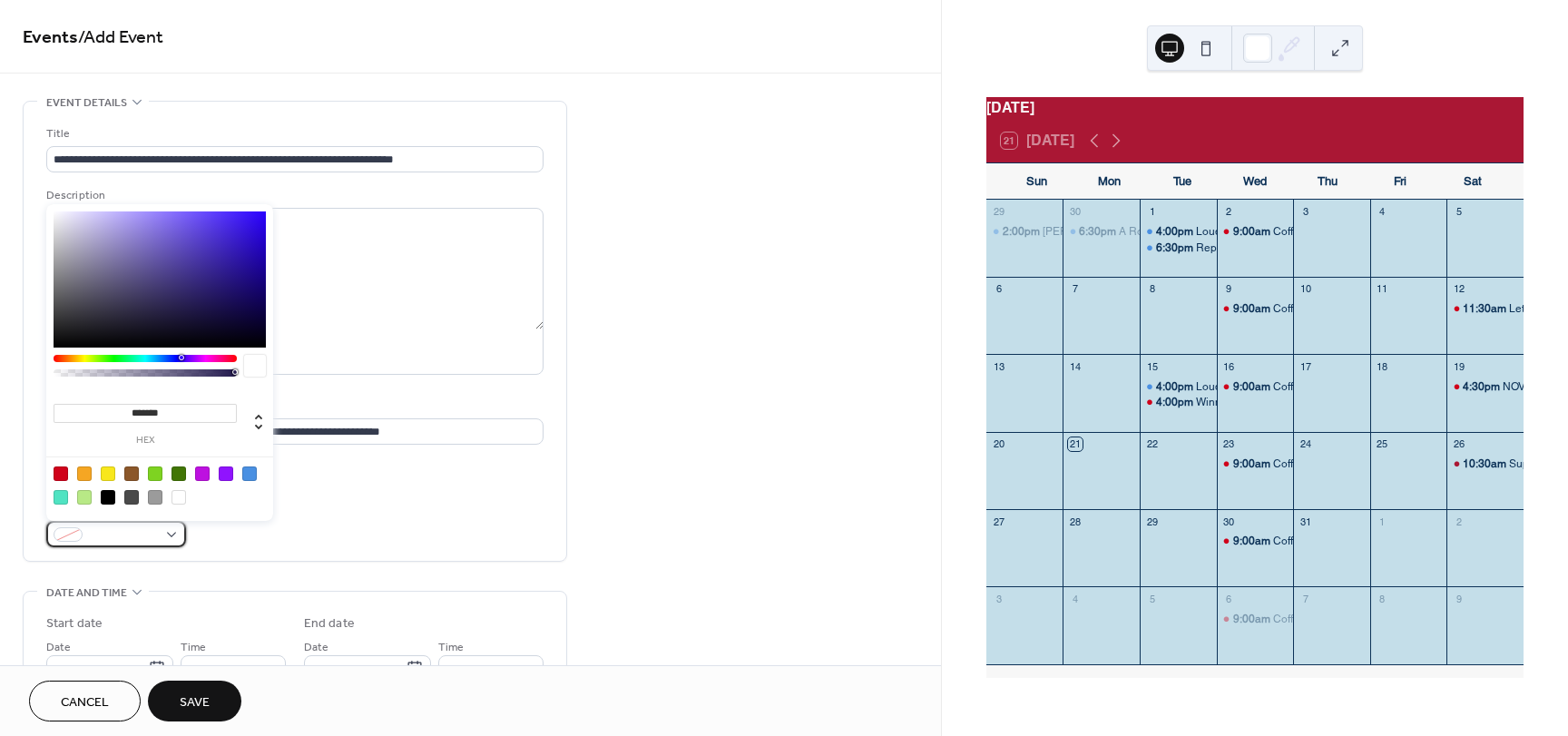 click at bounding box center [68, 535] 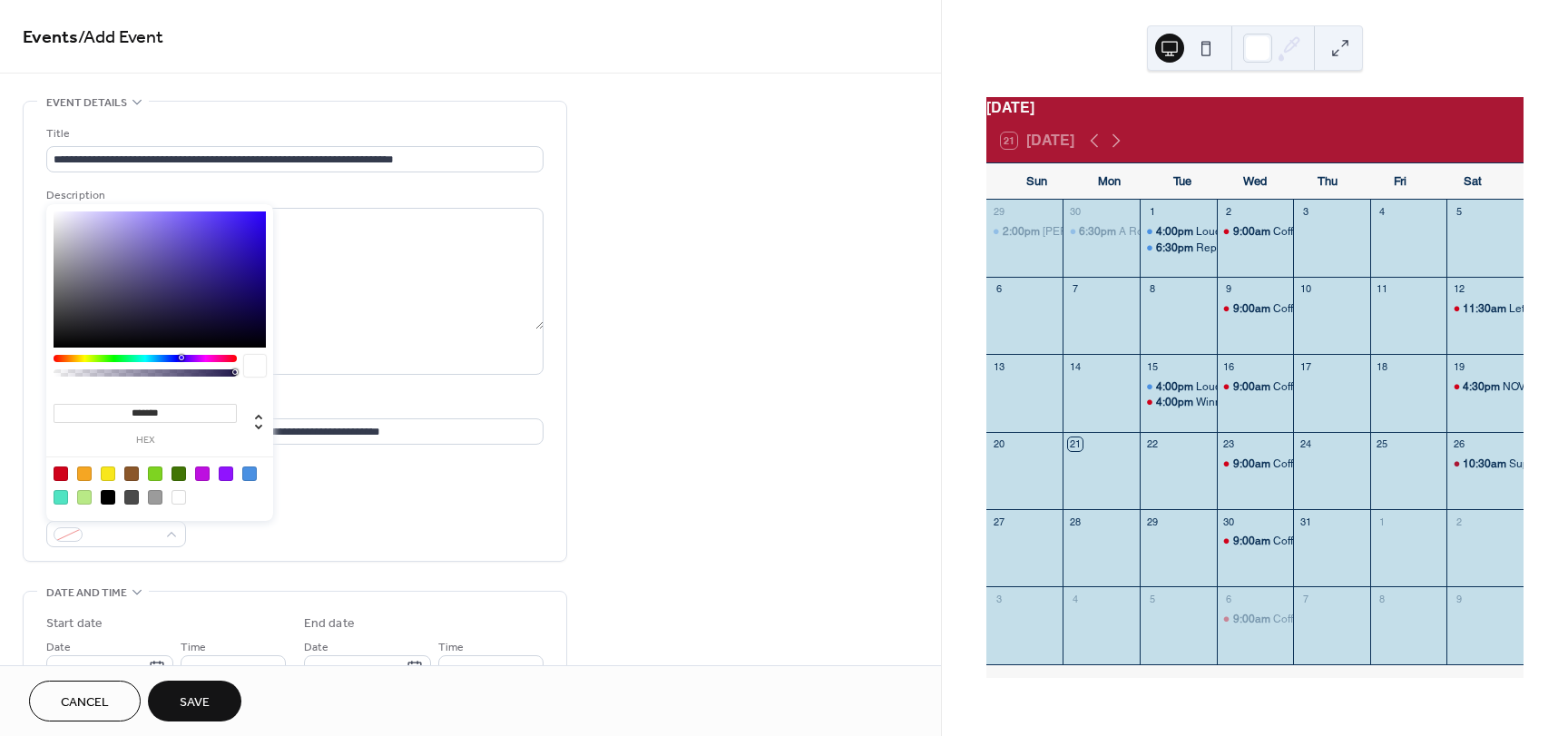 click at bounding box center [250, 474] 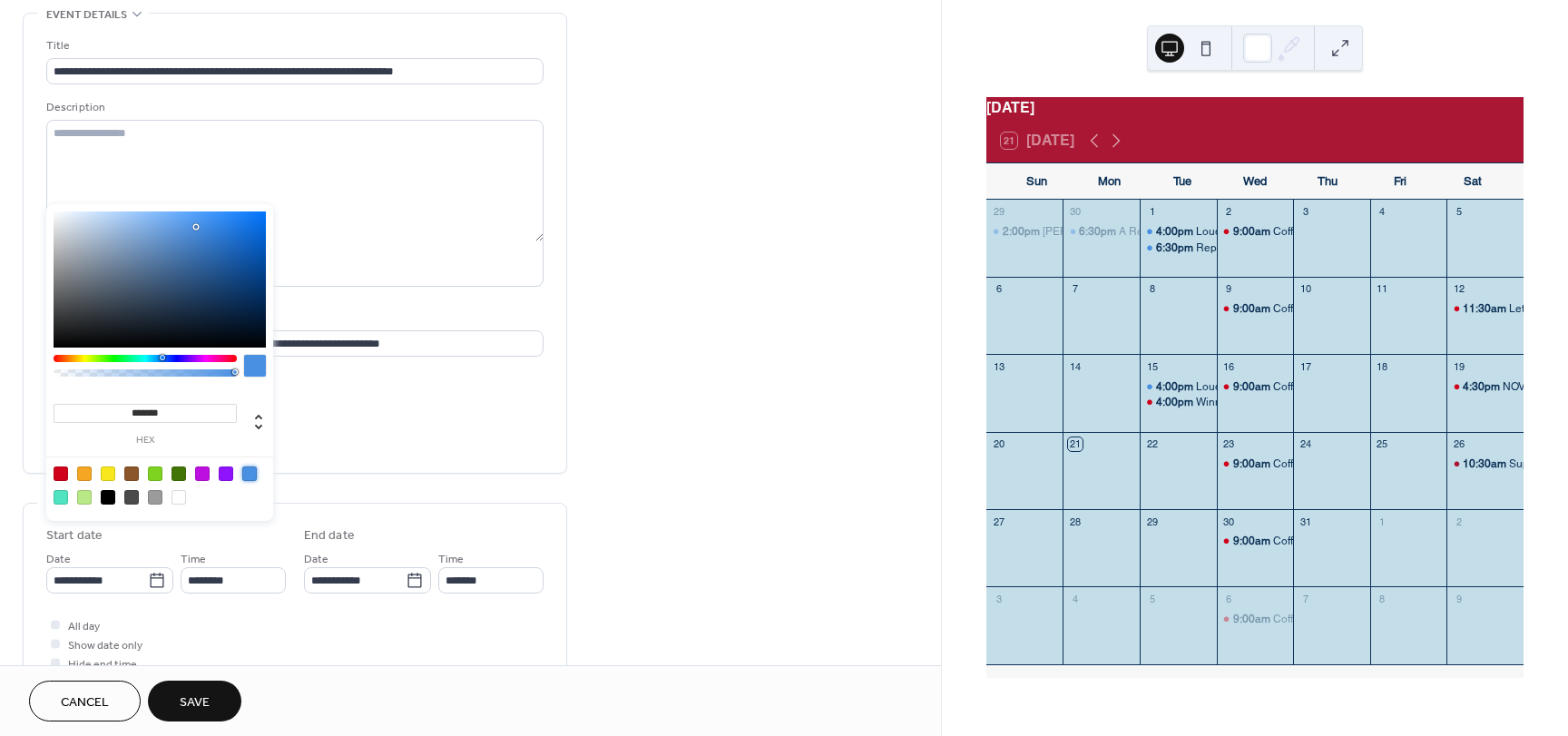 scroll, scrollTop: 91, scrollLeft: 0, axis: vertical 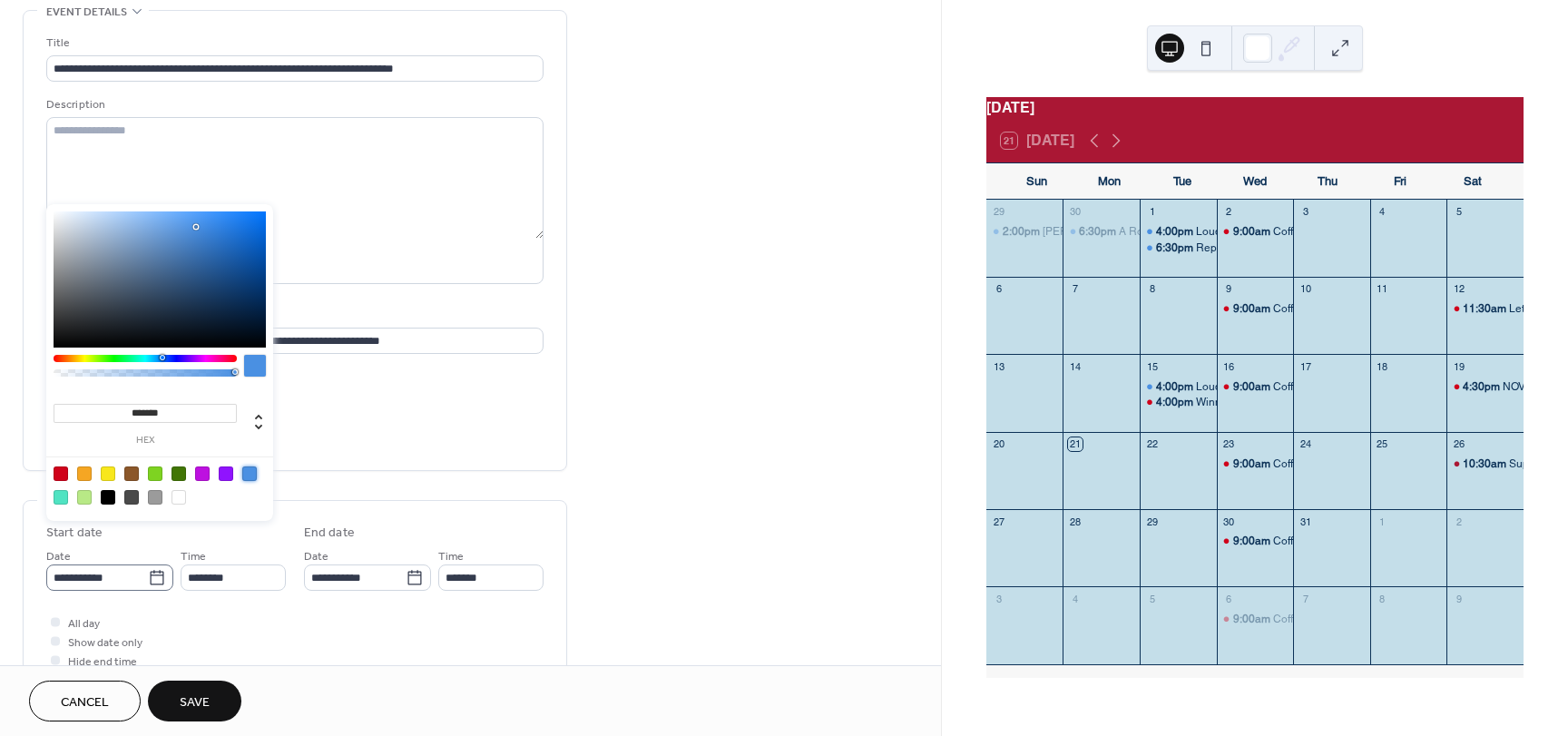 click 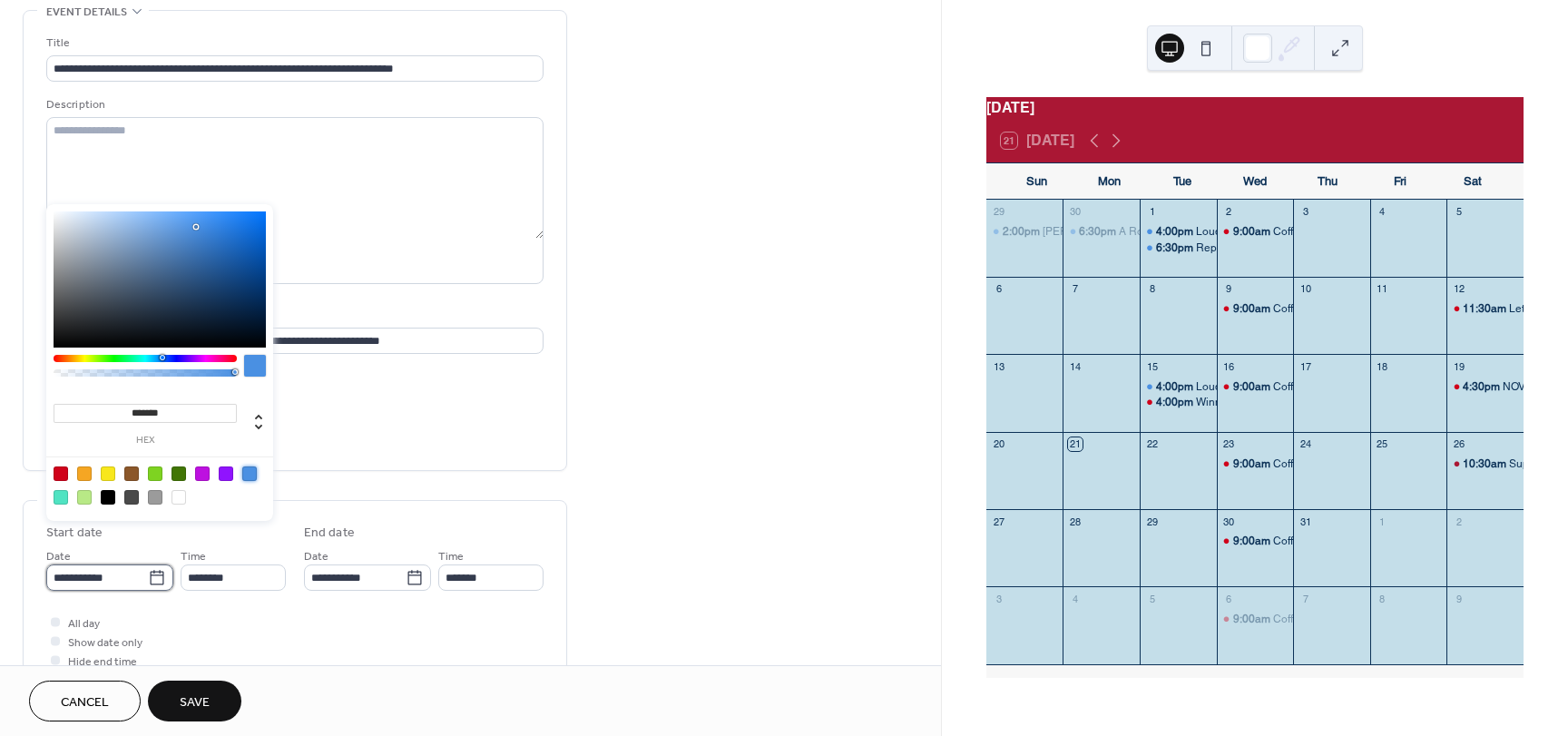 click on "**********" at bounding box center [97, 577] 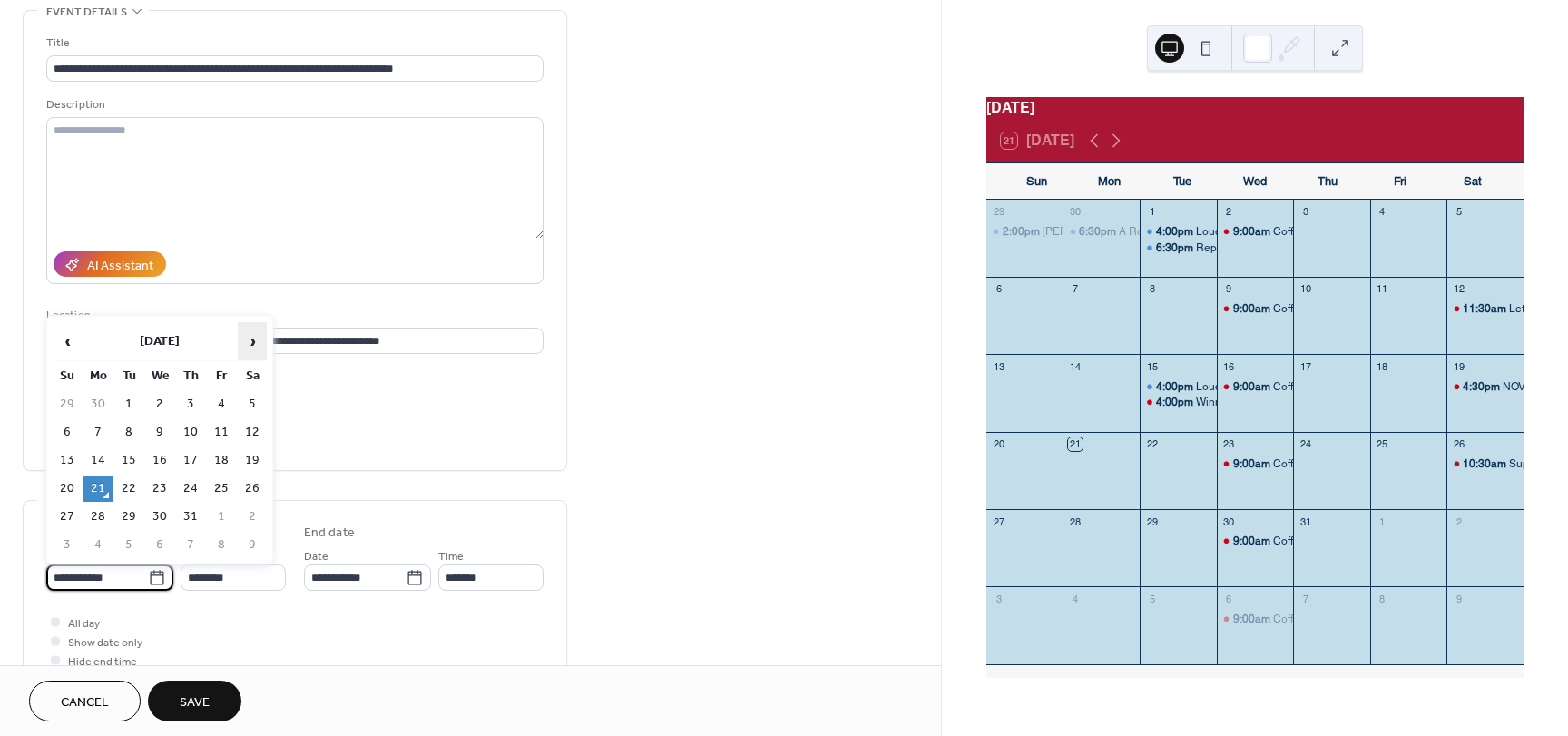 click on "›" at bounding box center (252, 341) 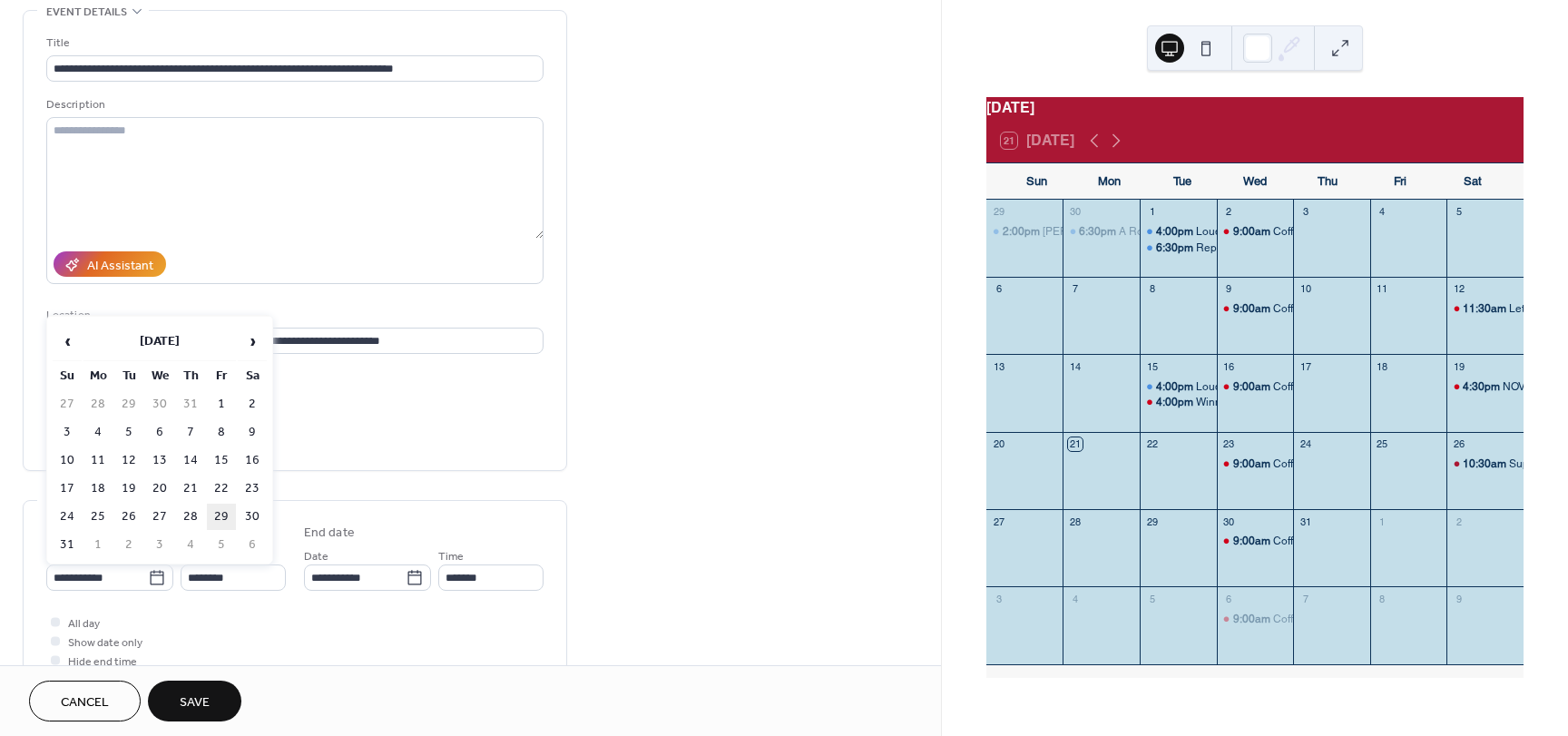 click on "29" at bounding box center (221, 516) 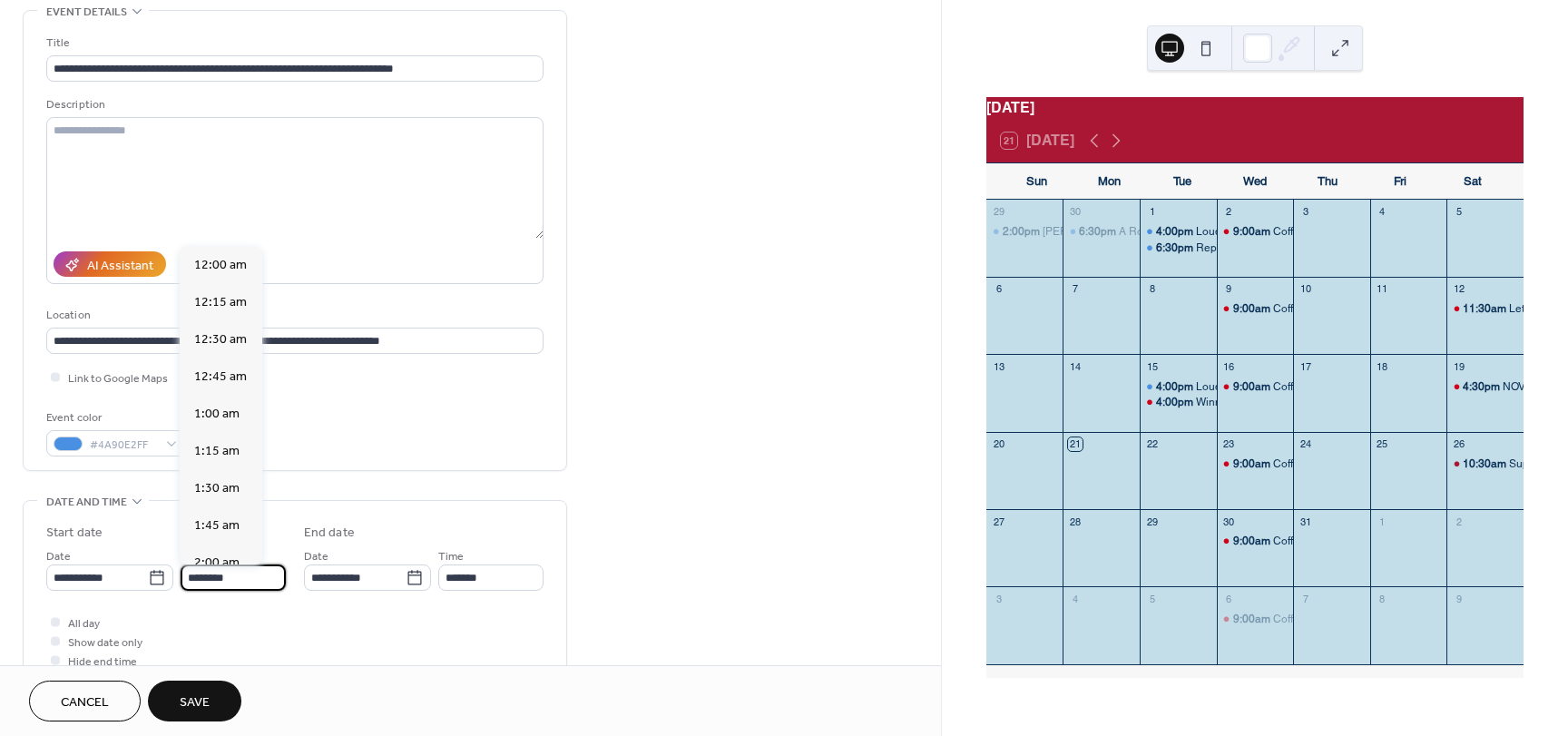 click on "********" at bounding box center (233, 577) 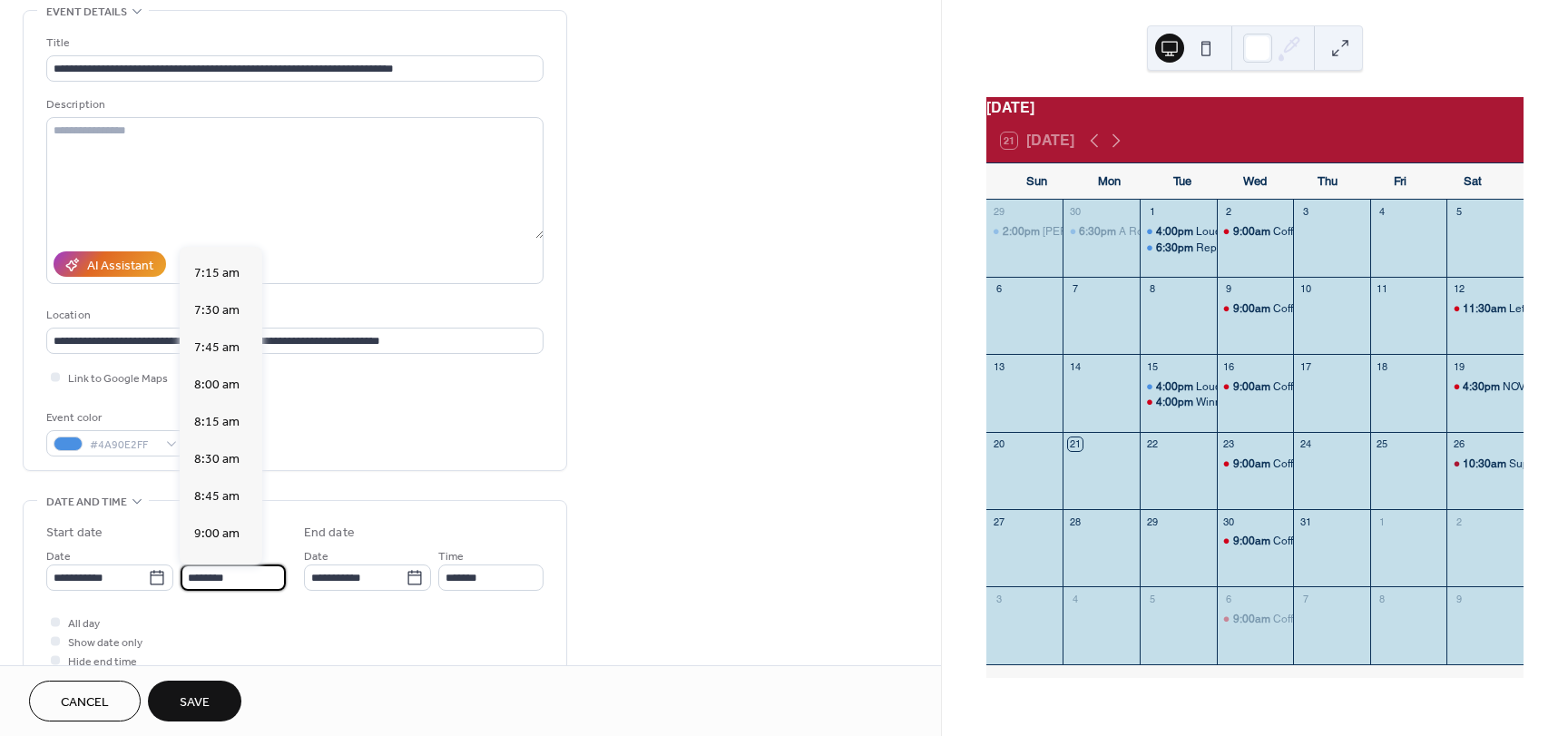 scroll, scrollTop: 1060, scrollLeft: 0, axis: vertical 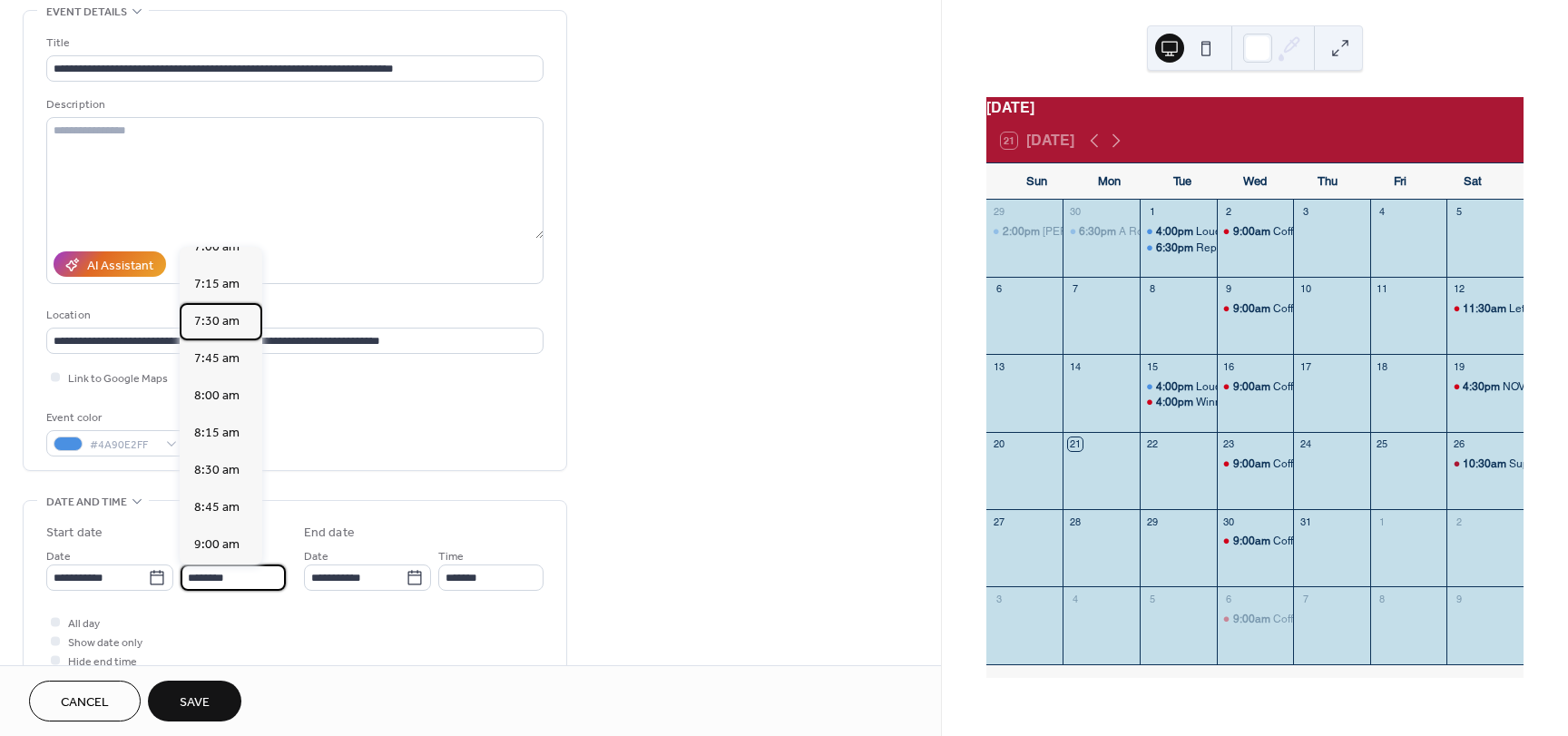 click on "7:30 am" at bounding box center (217, 321) 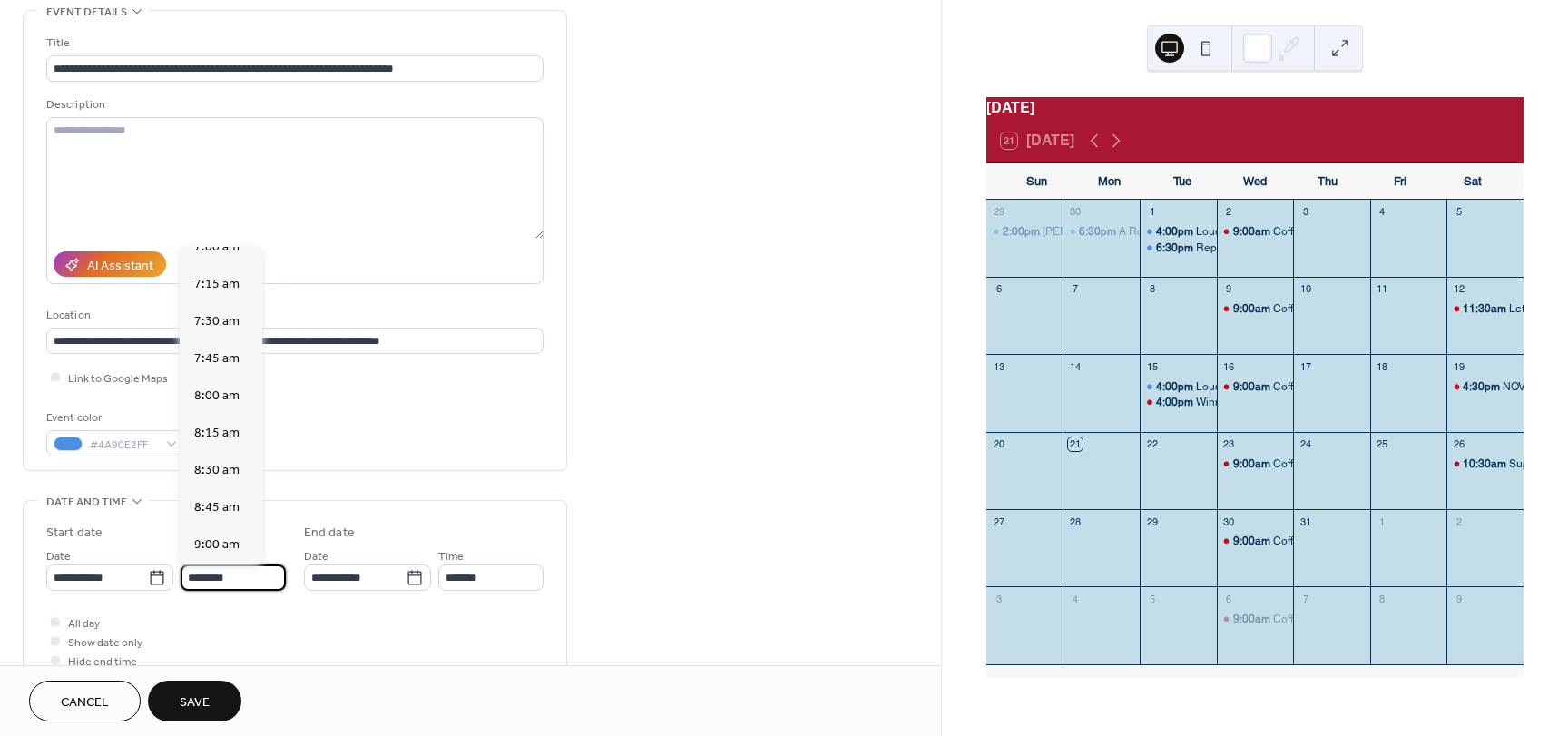 type on "*******" 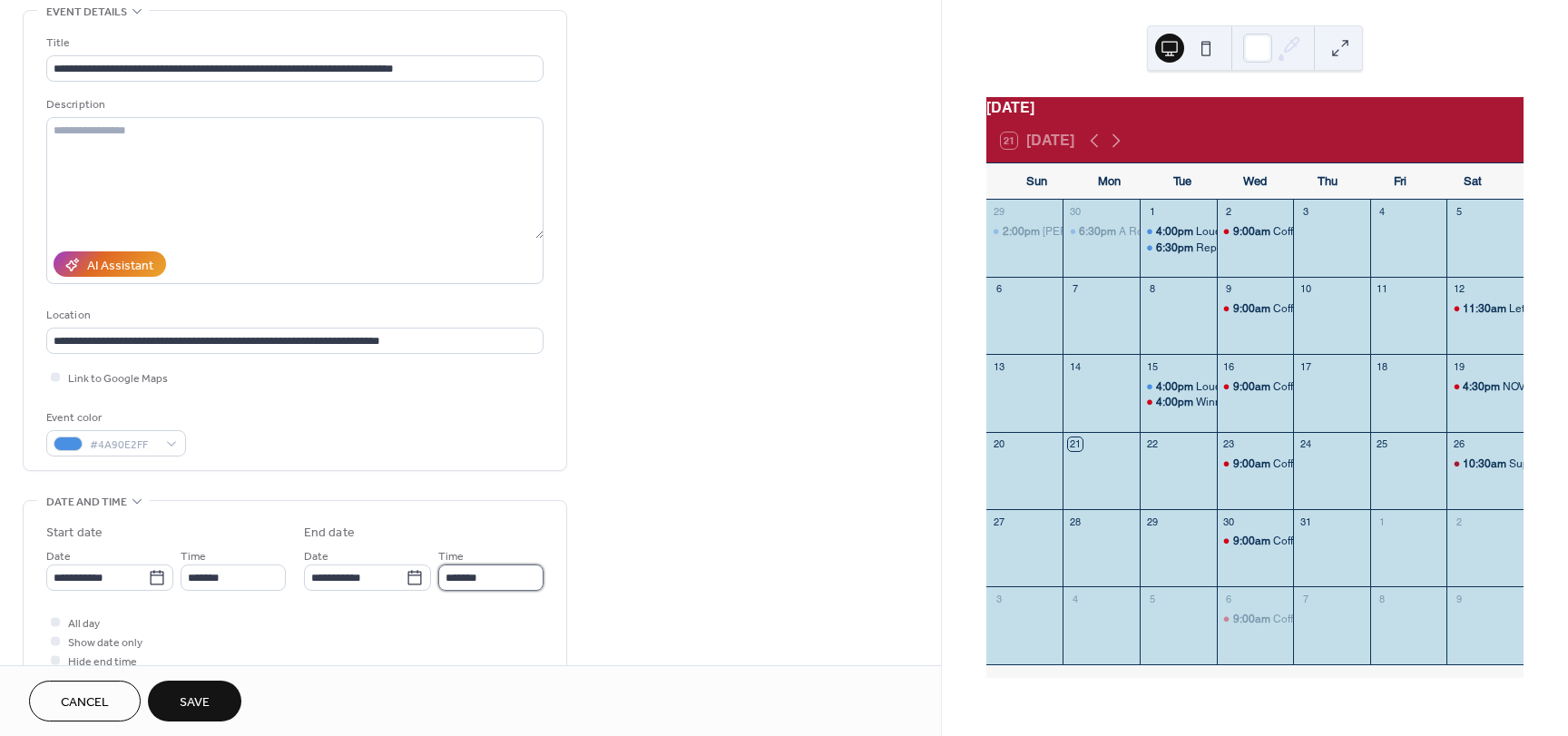 click on "*******" at bounding box center (491, 577) 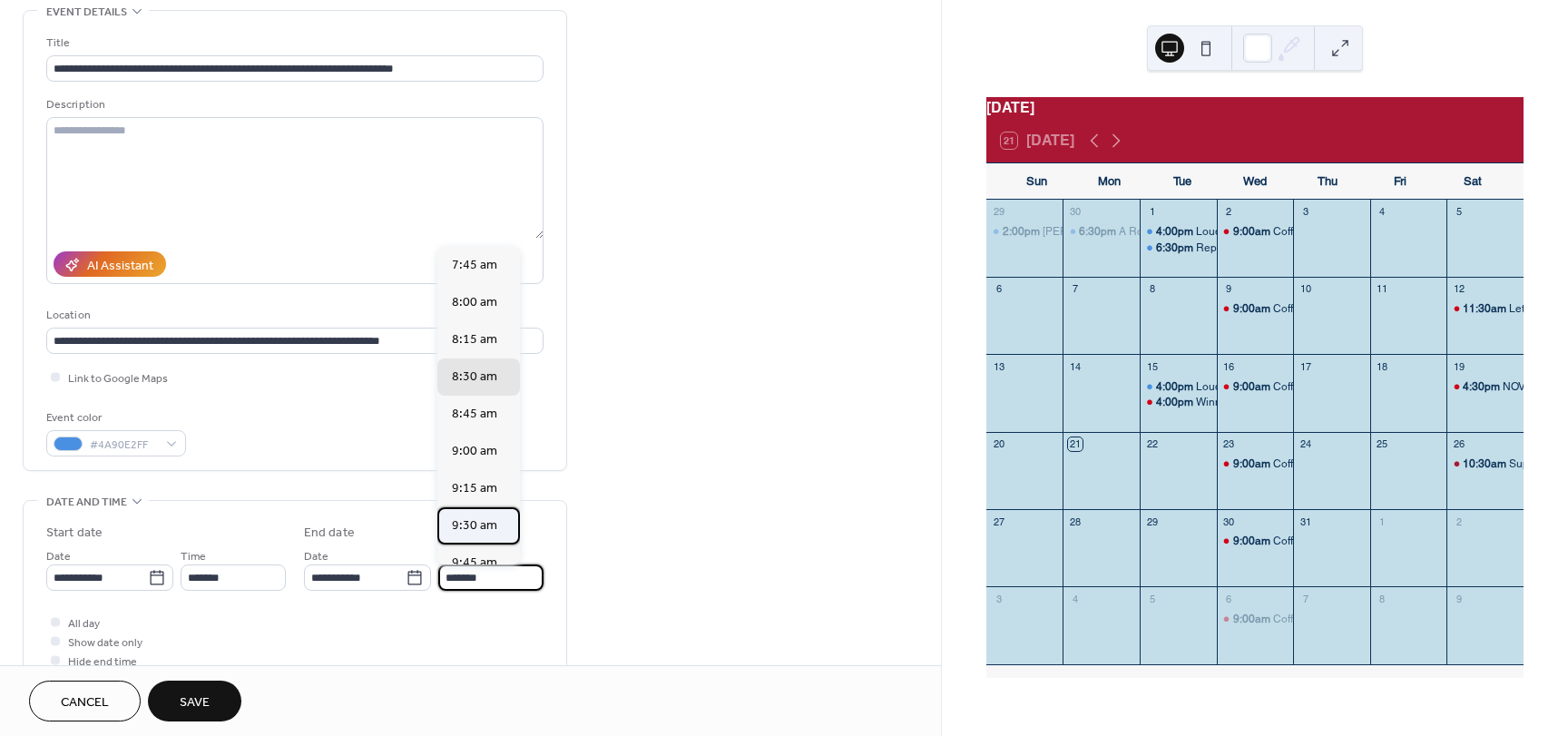 click on "9:30 am" at bounding box center [475, 525] 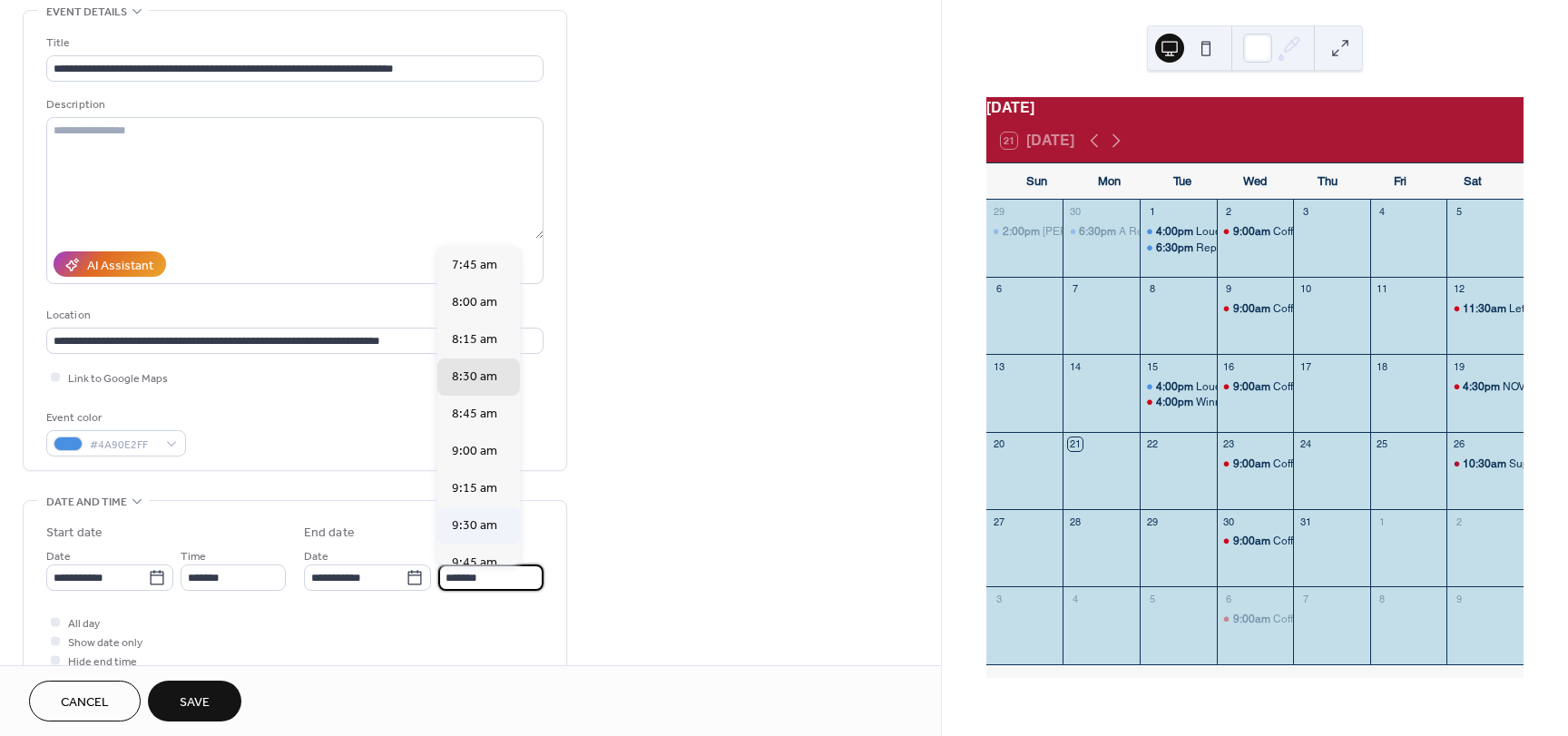 type on "*******" 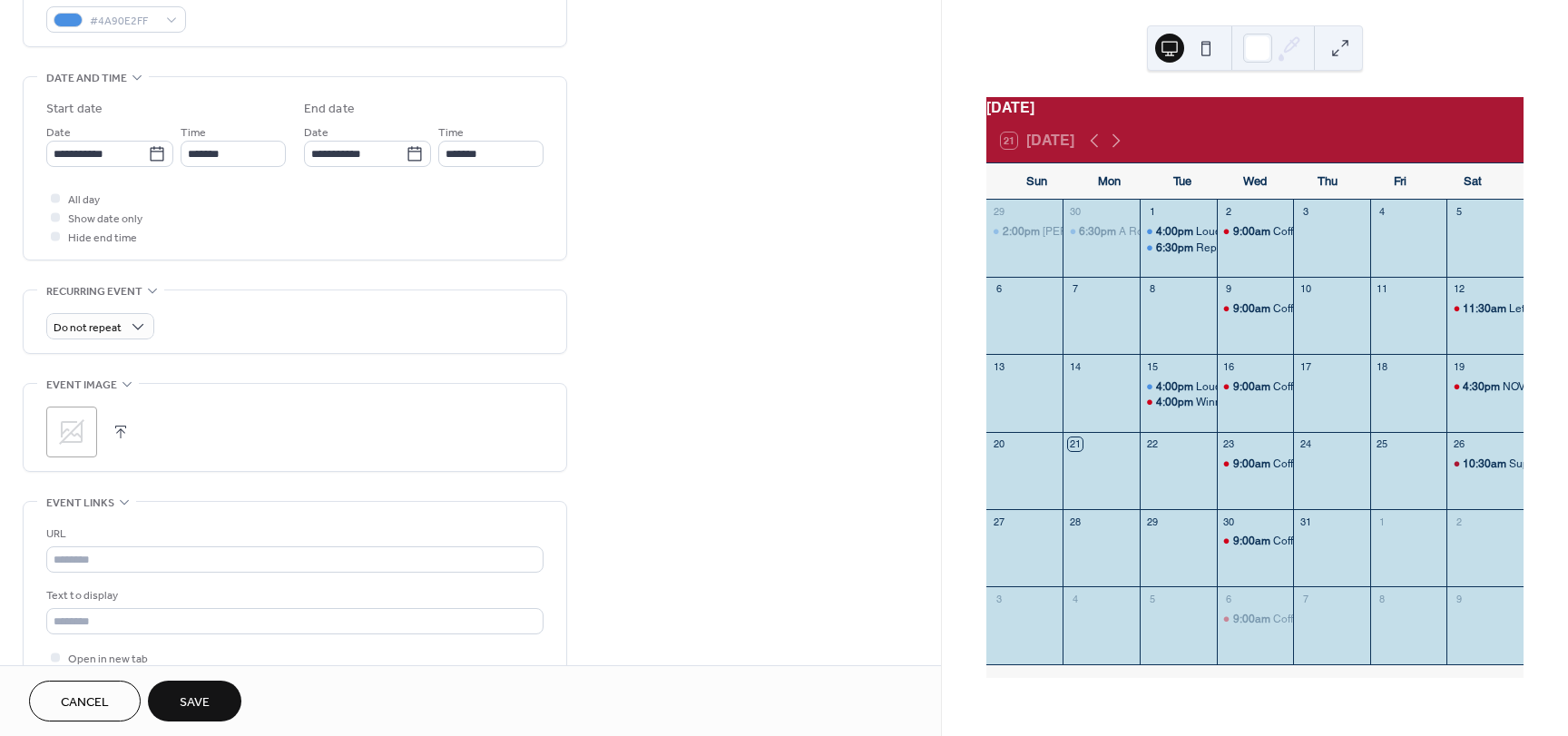 scroll, scrollTop: 545, scrollLeft: 0, axis: vertical 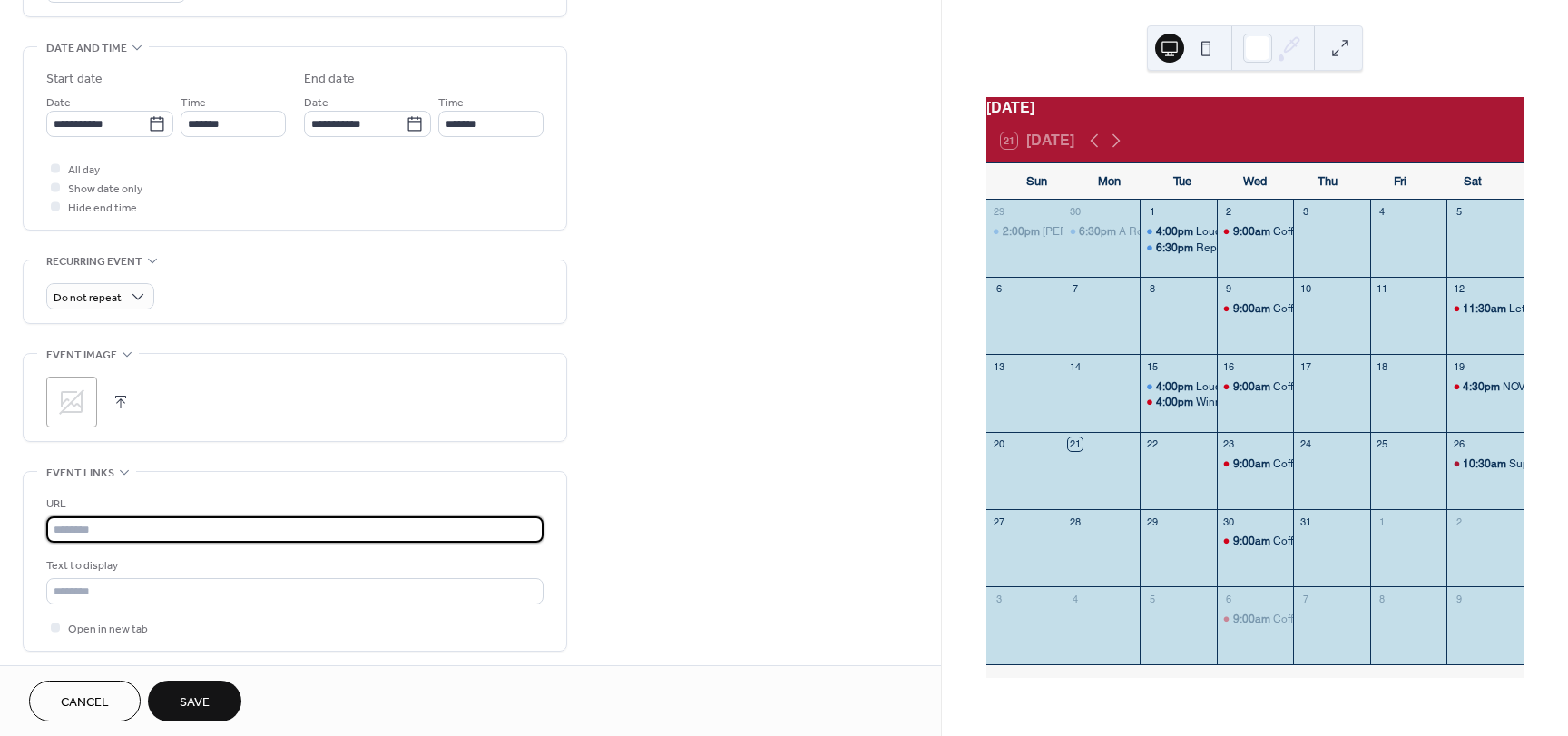 click at bounding box center [295, 529] 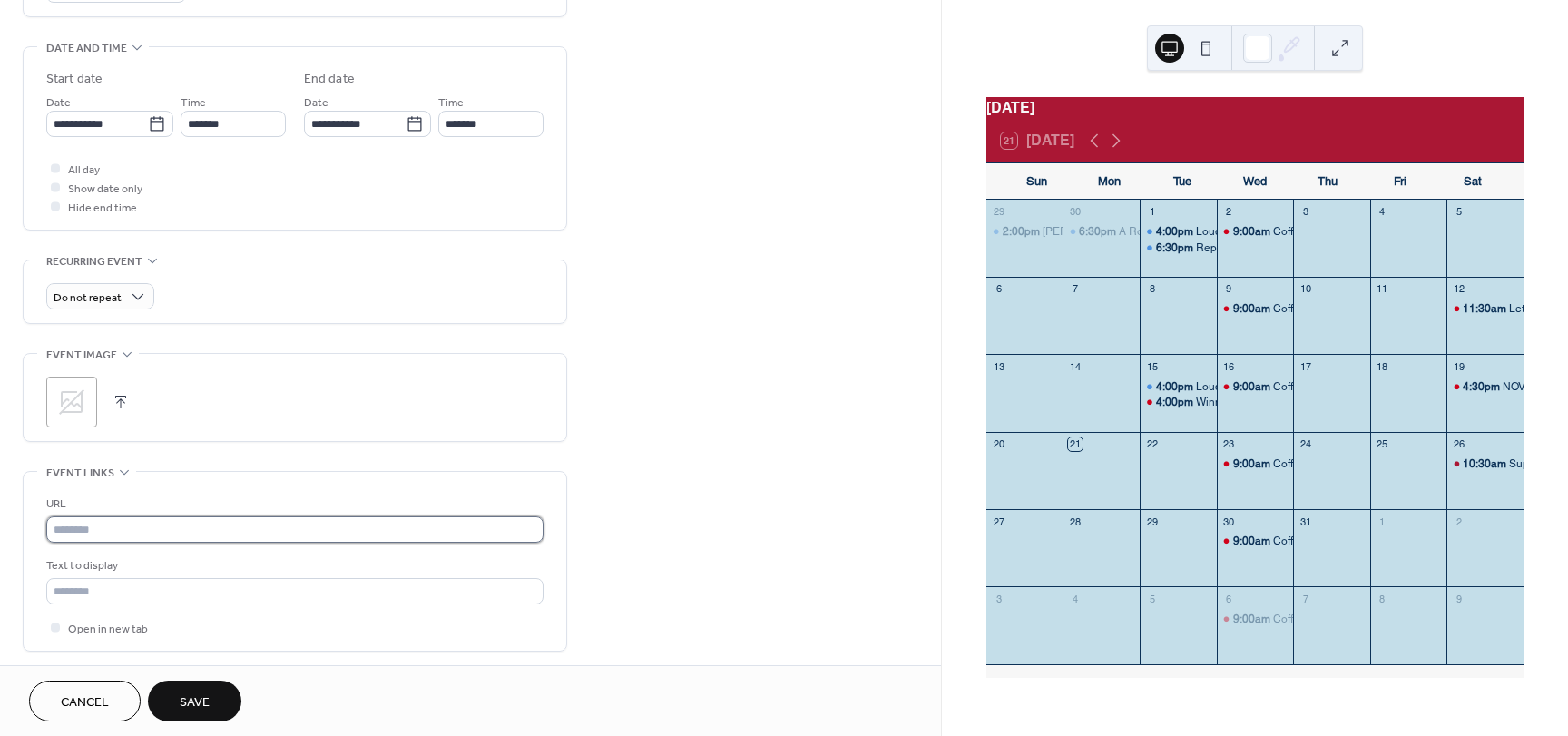 click at bounding box center [295, 529] 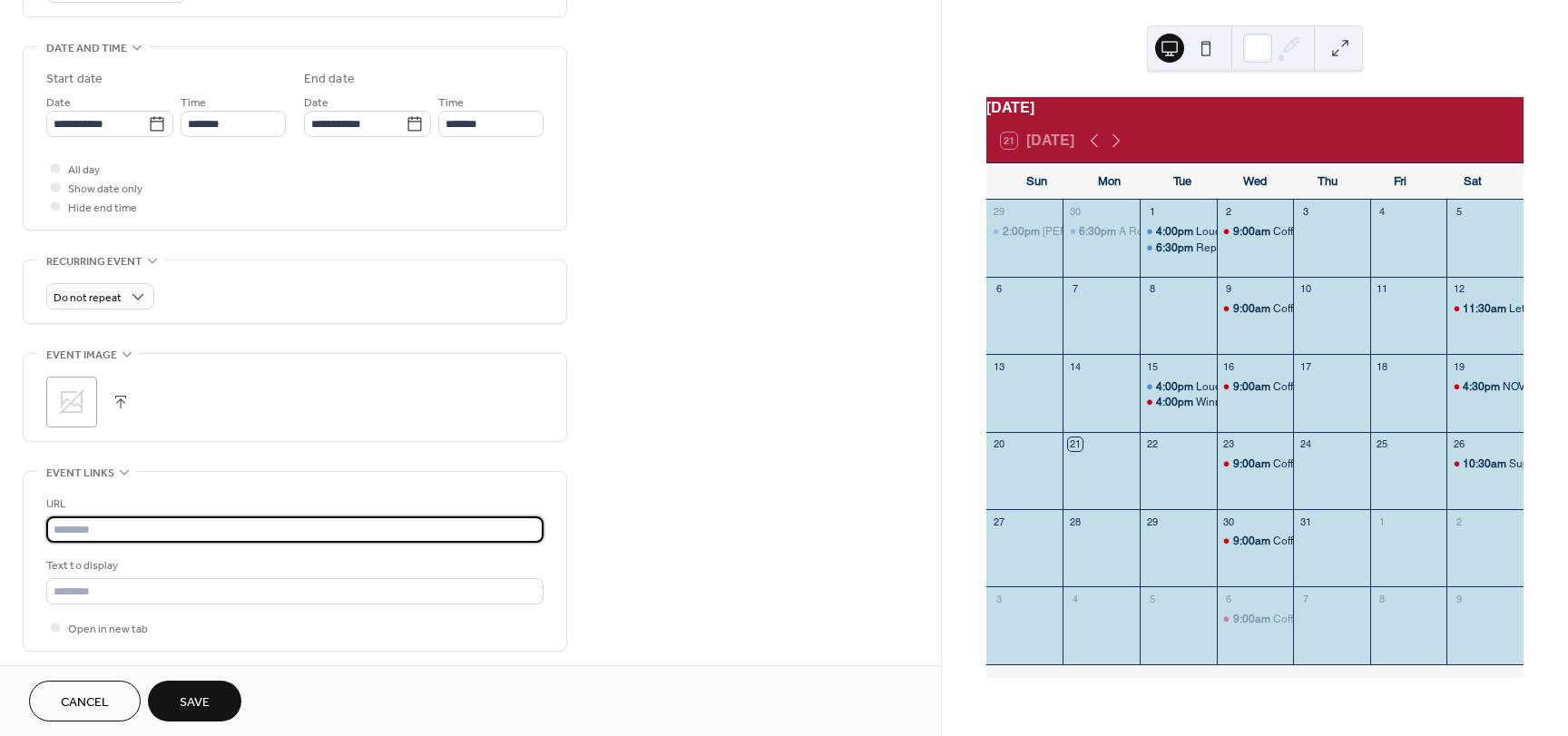 paste on "**********" 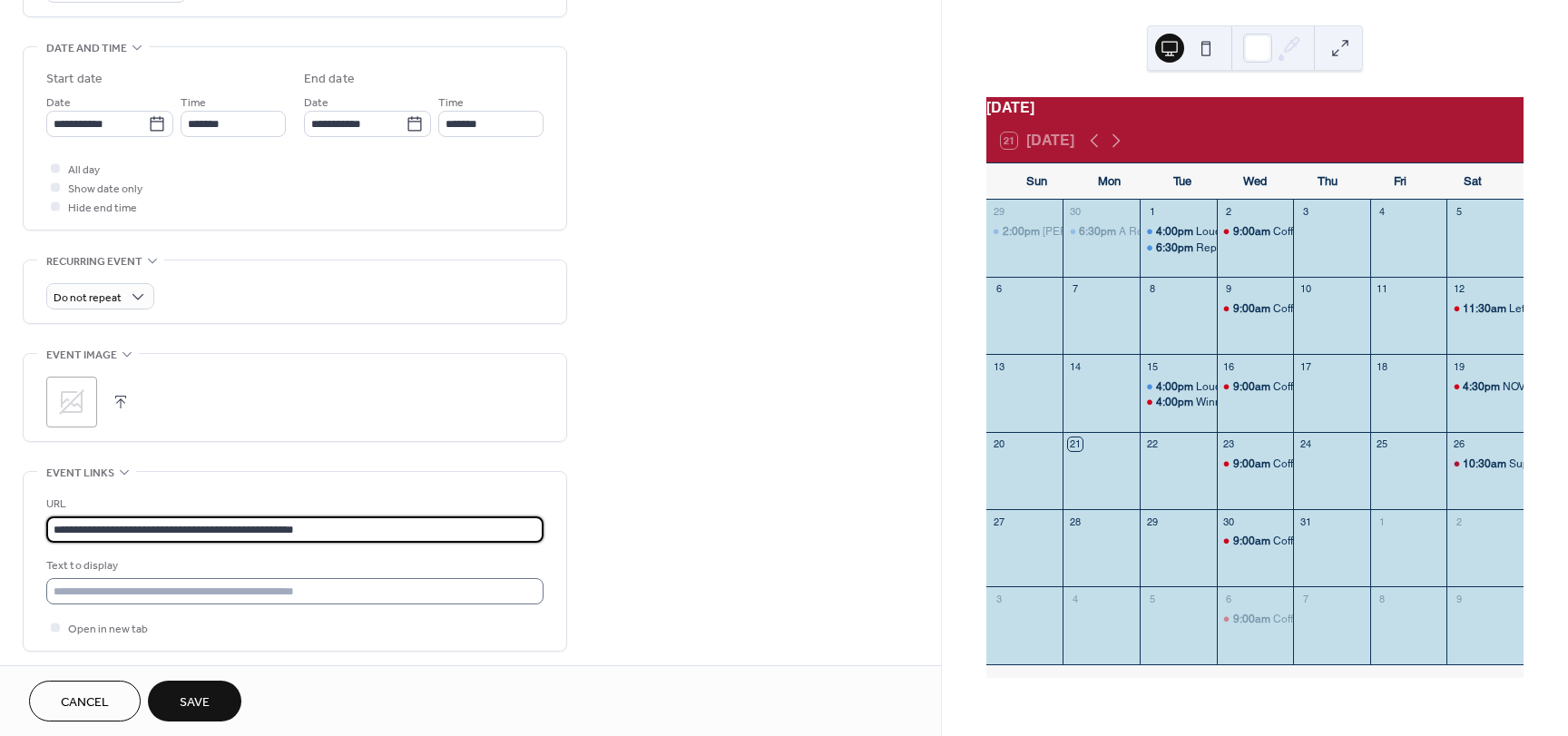 type on "**********" 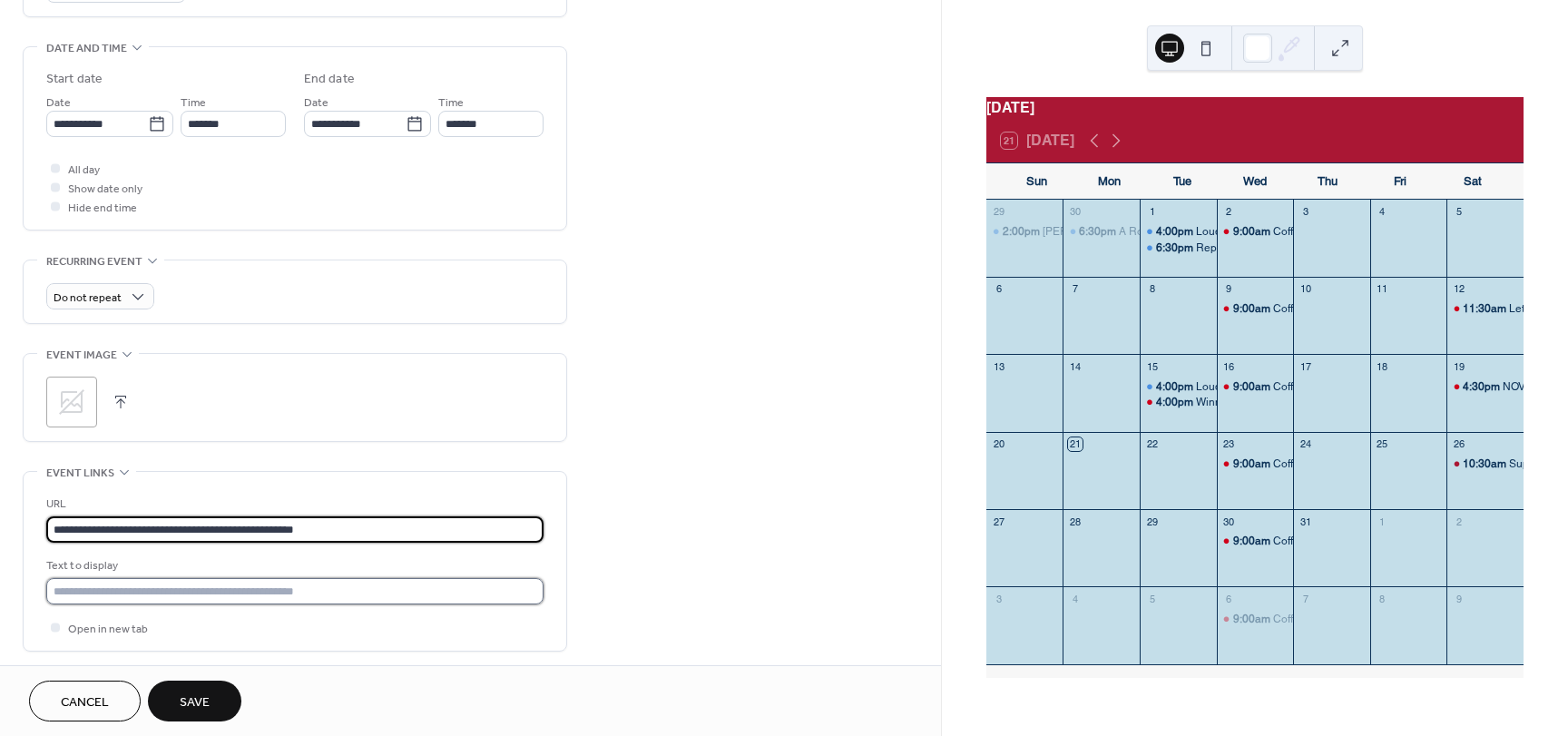 click at bounding box center [295, 591] 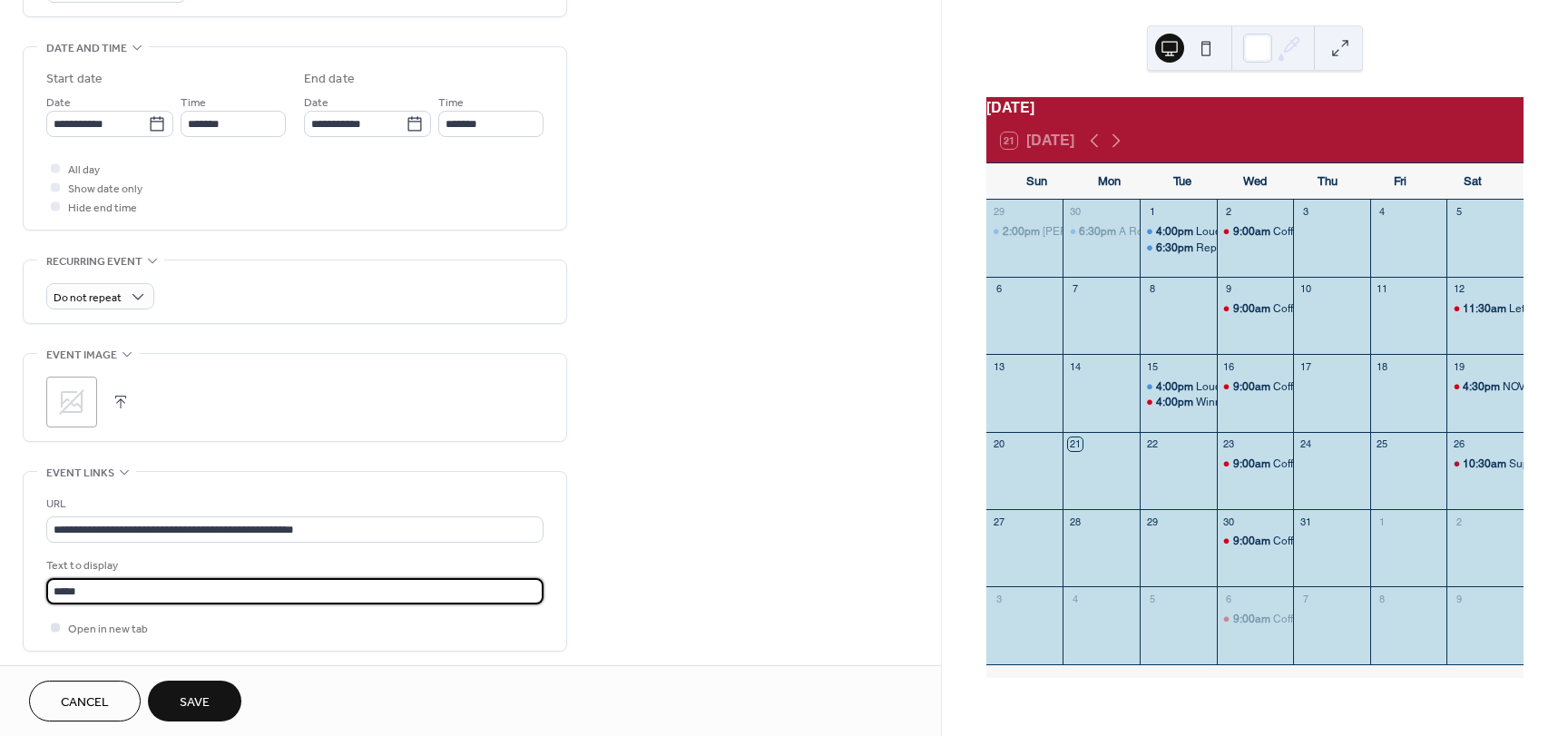 type on "**********" 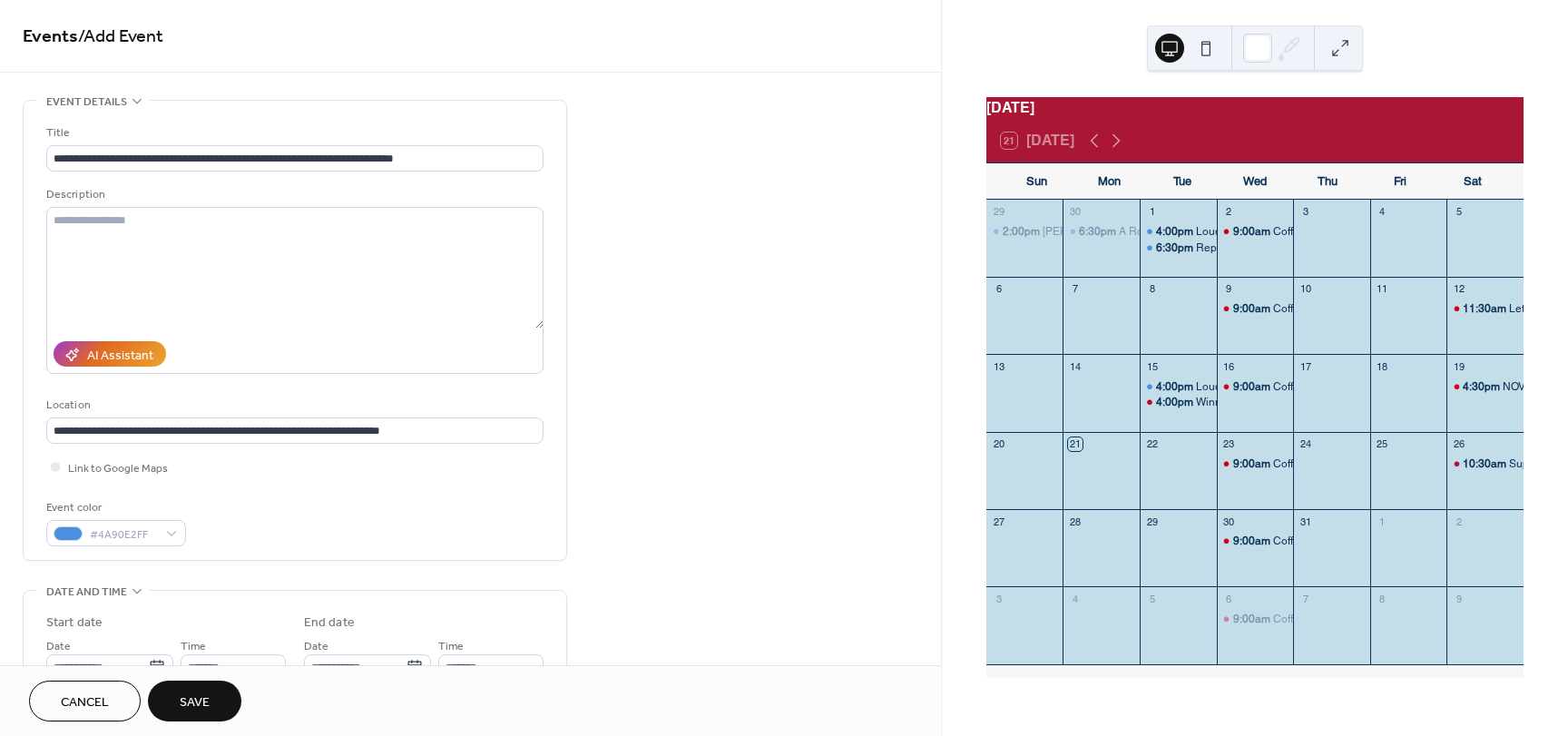 scroll, scrollTop: 0, scrollLeft: 0, axis: both 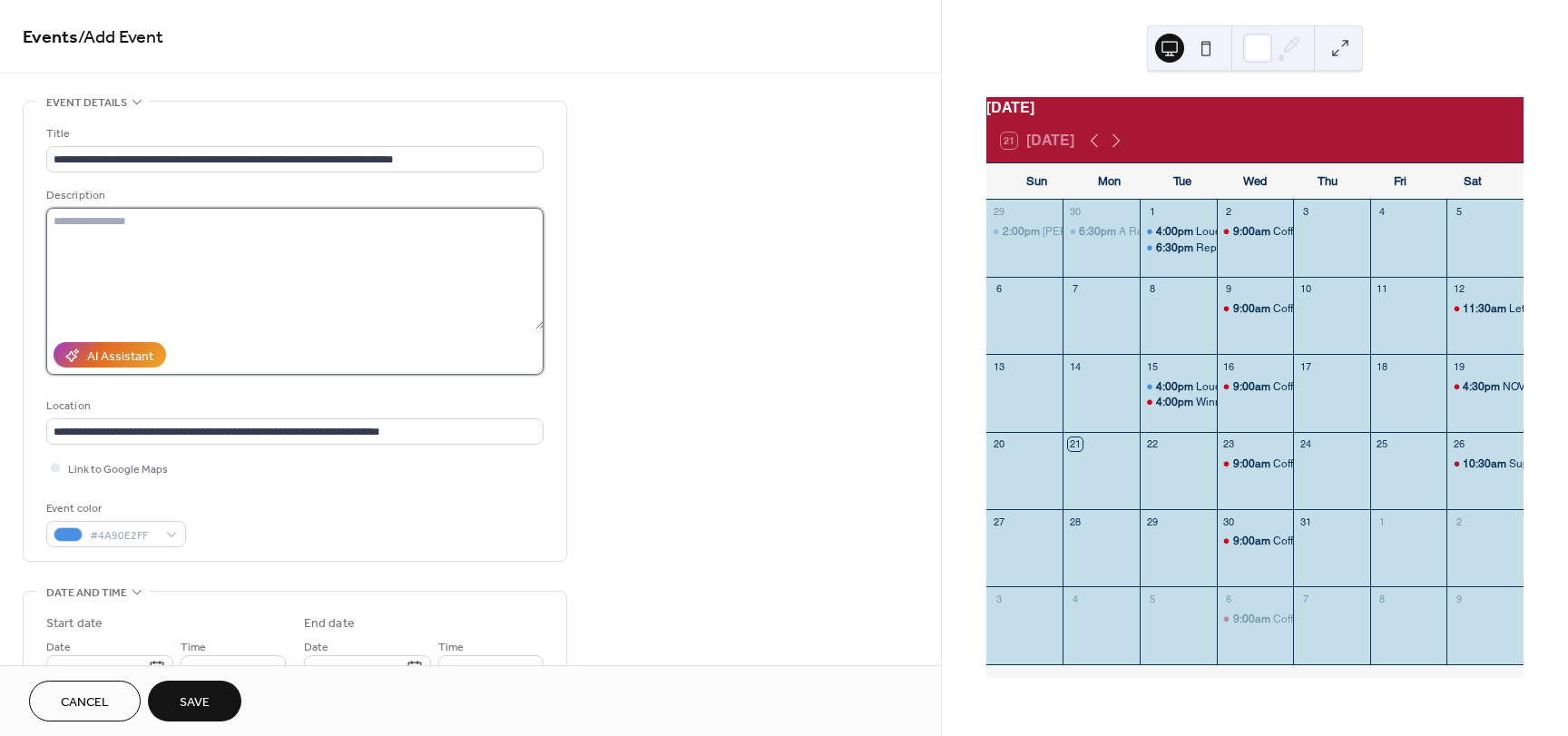 click at bounding box center (295, 269) 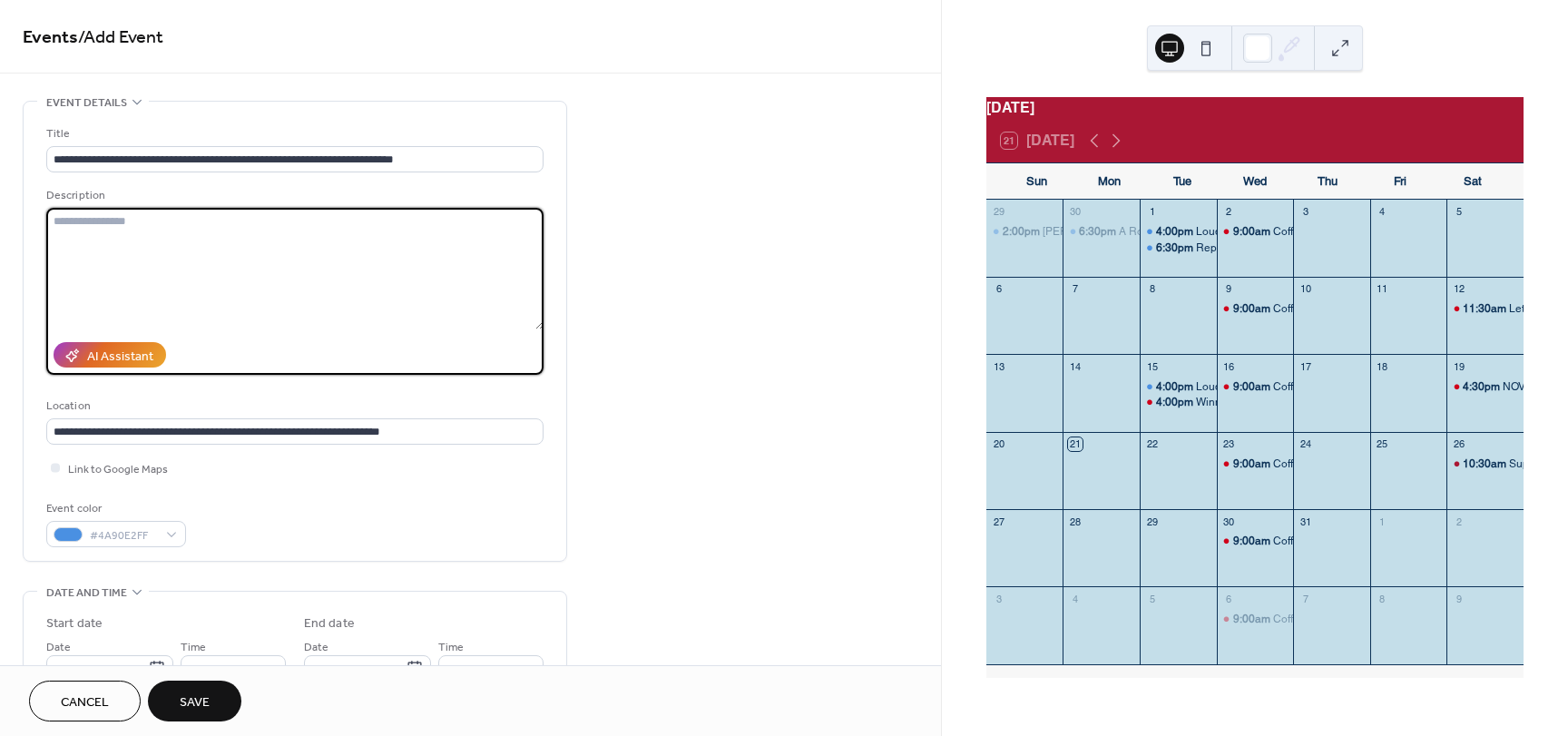 paste on "**********" 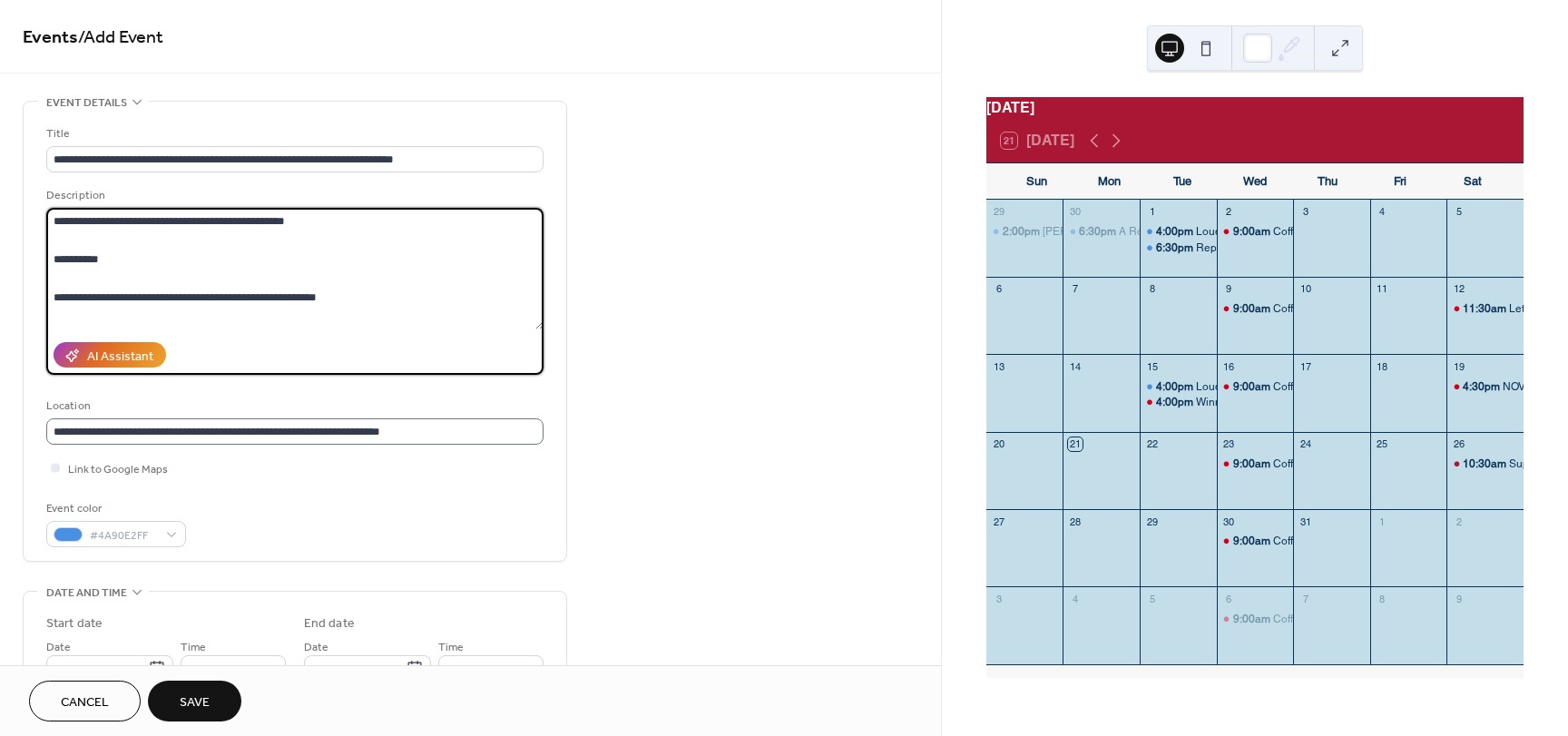 type on "**********" 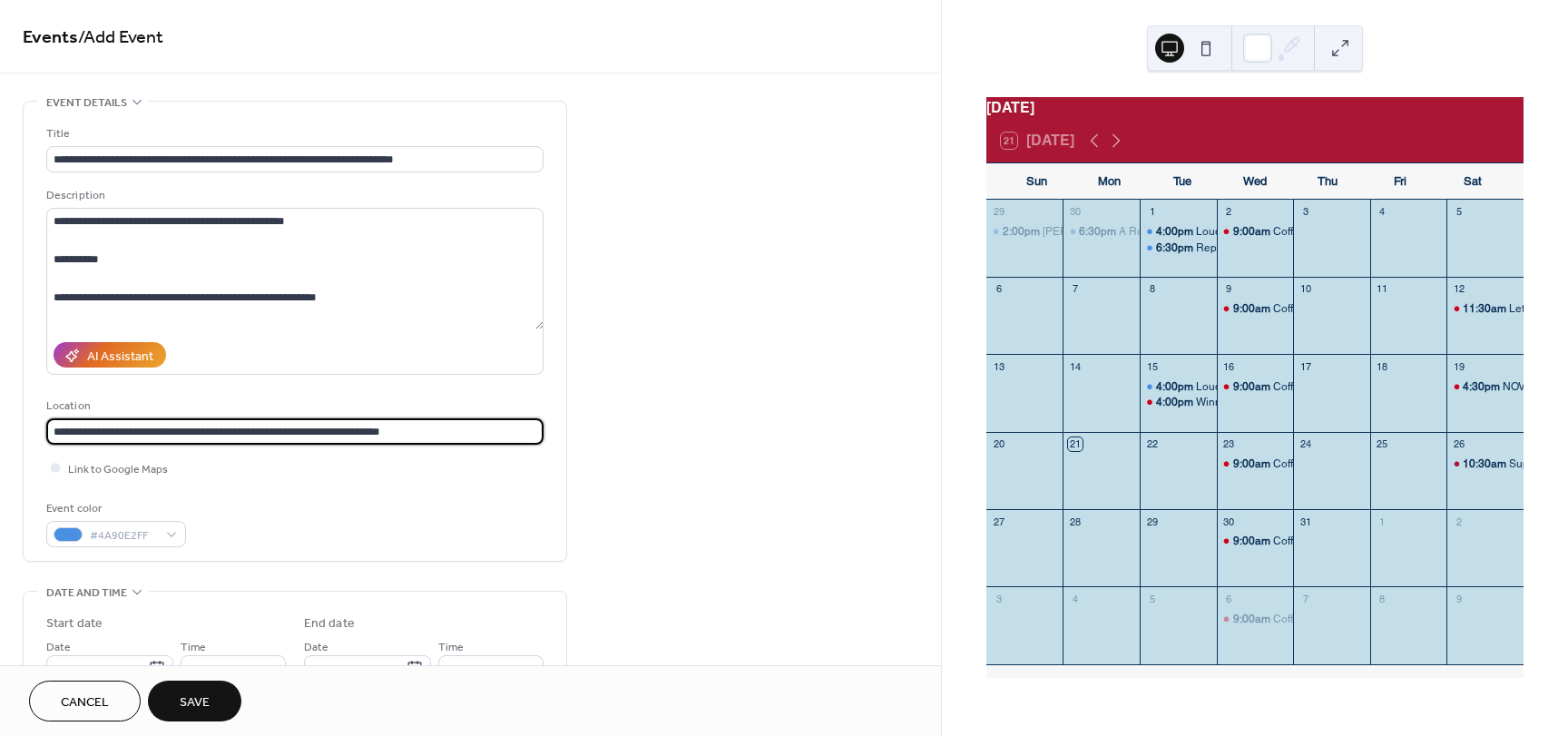 drag, startPoint x: 416, startPoint y: 426, endPoint x: 359, endPoint y: 426, distance: 57 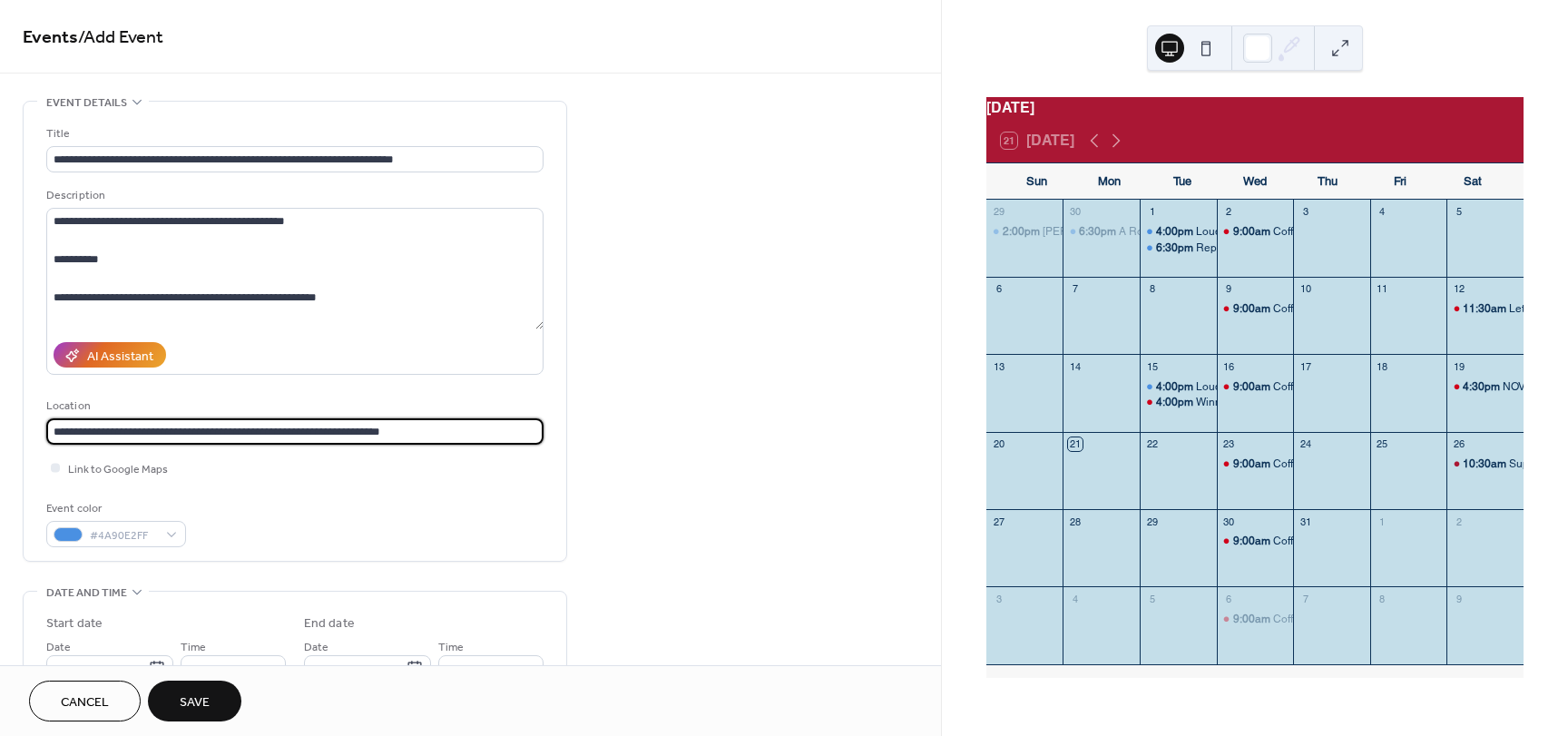 click on "**********" at bounding box center [295, 431] 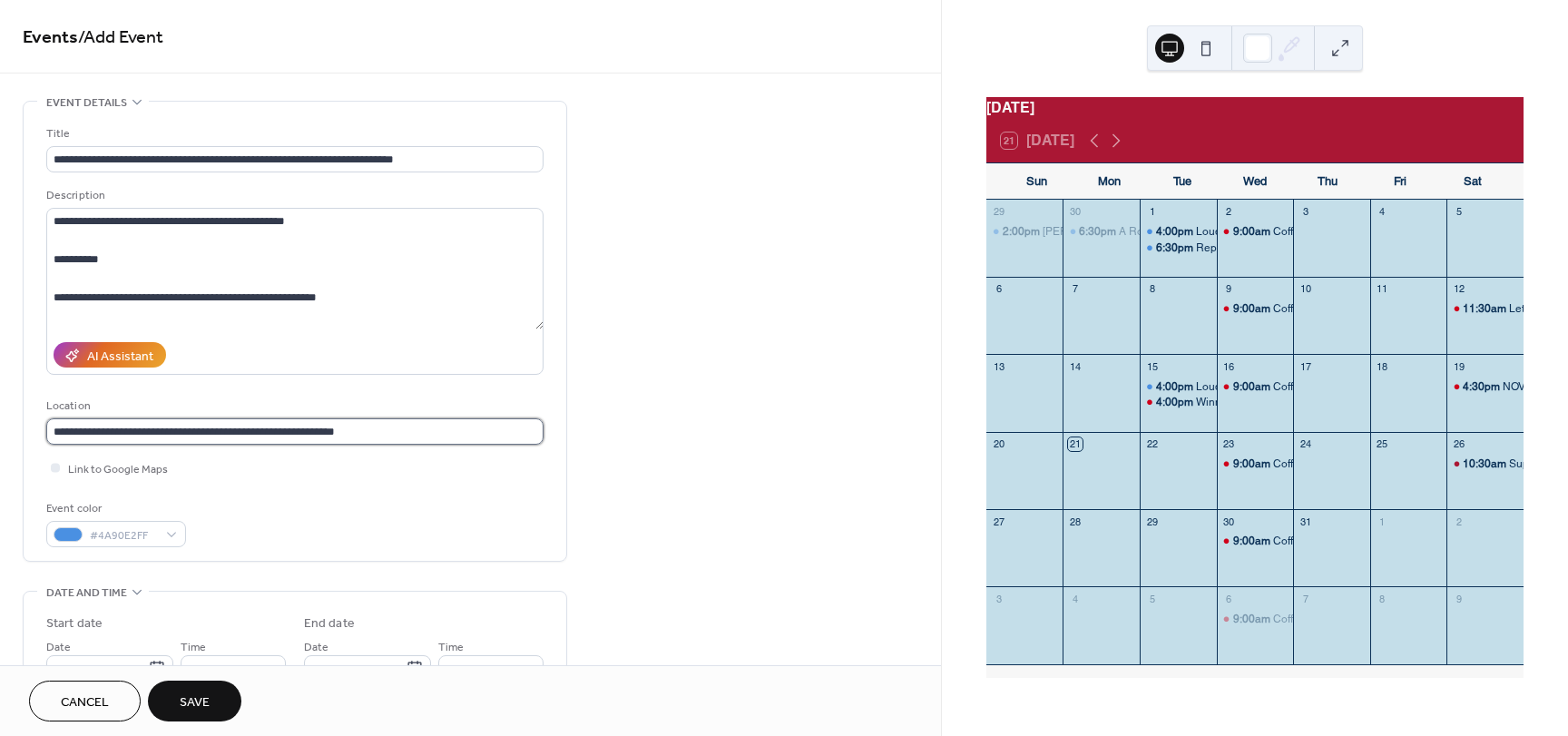 click on "**********" at bounding box center (295, 431) 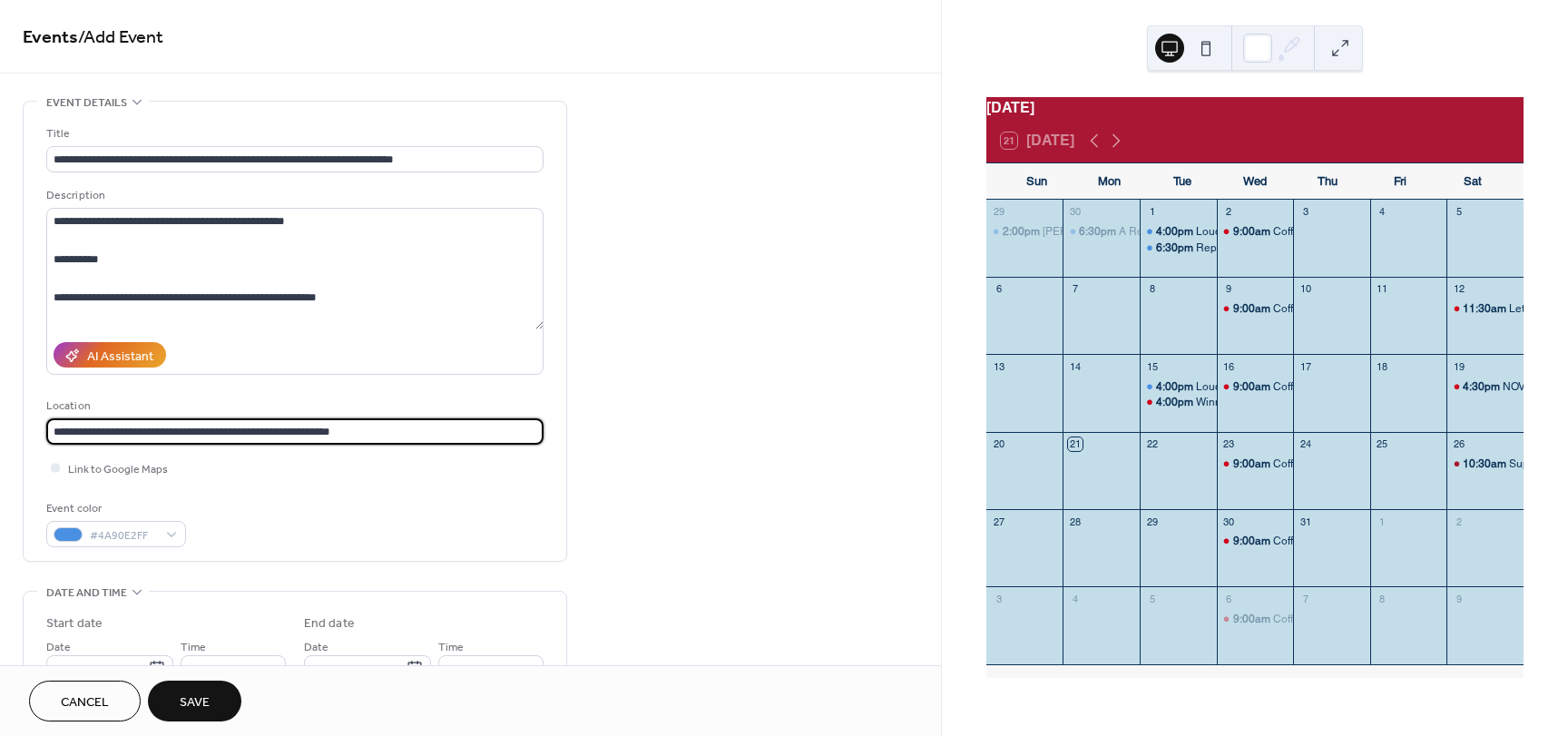 type on "**********" 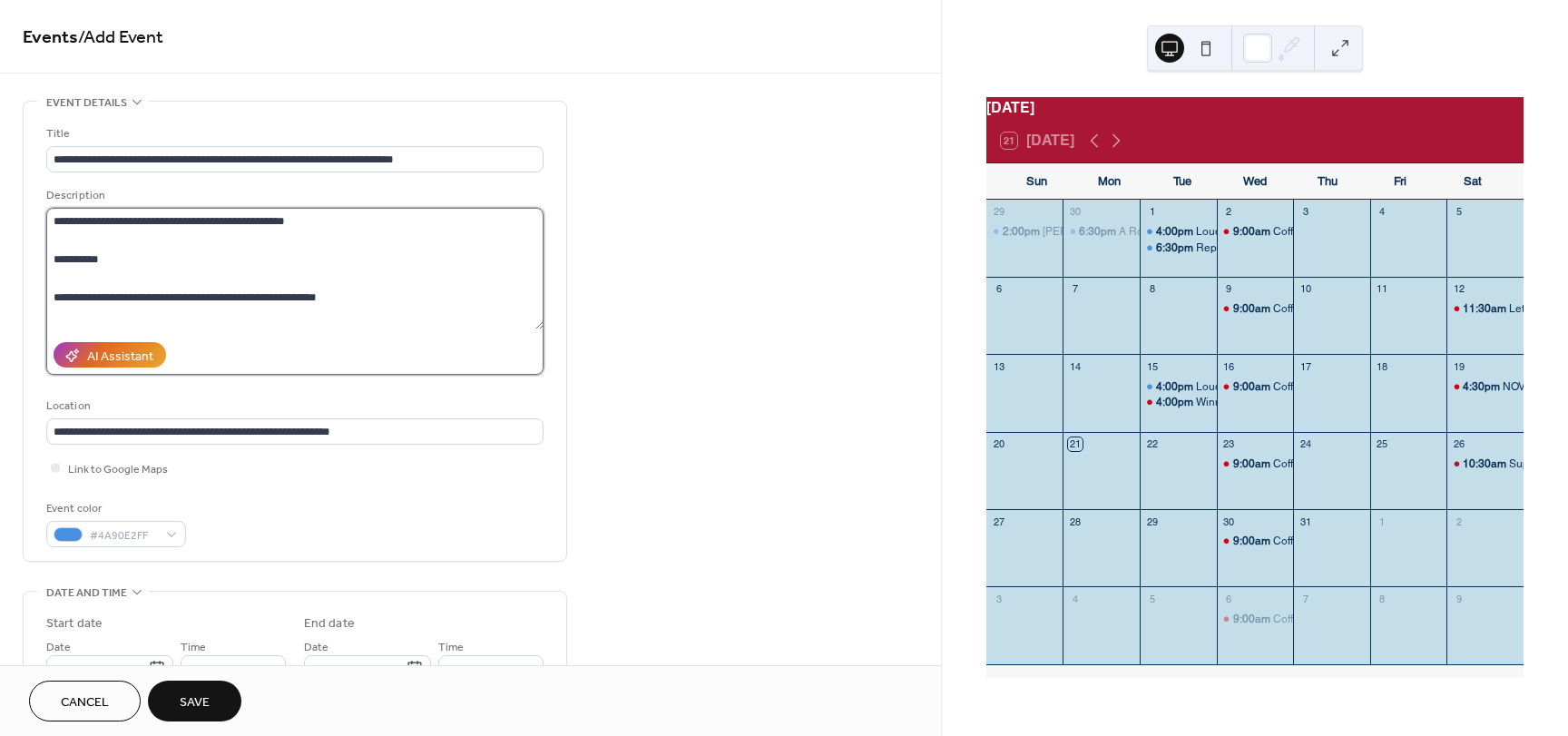 click on "**********" at bounding box center (295, 269) 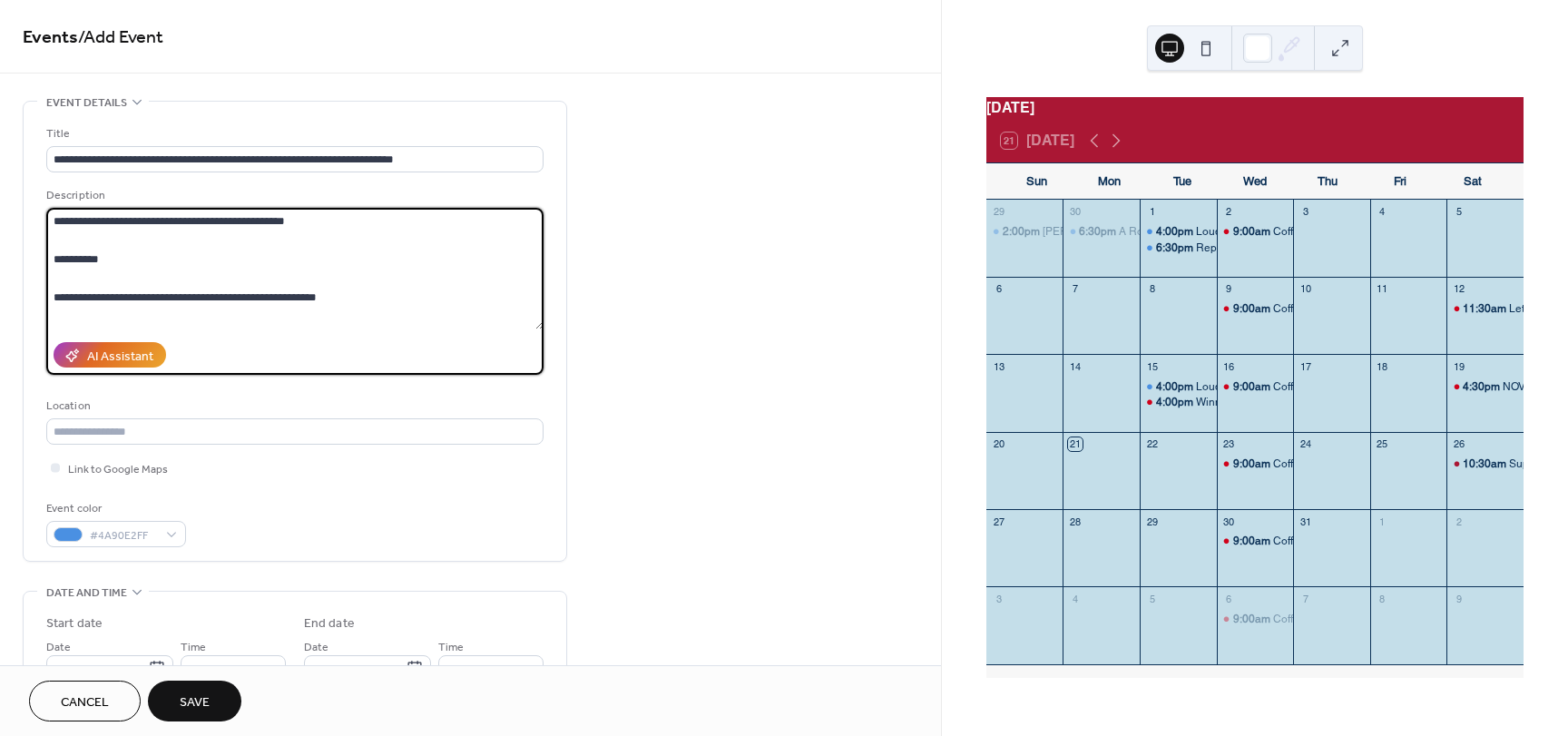 click on "**********" at bounding box center (295, 269) 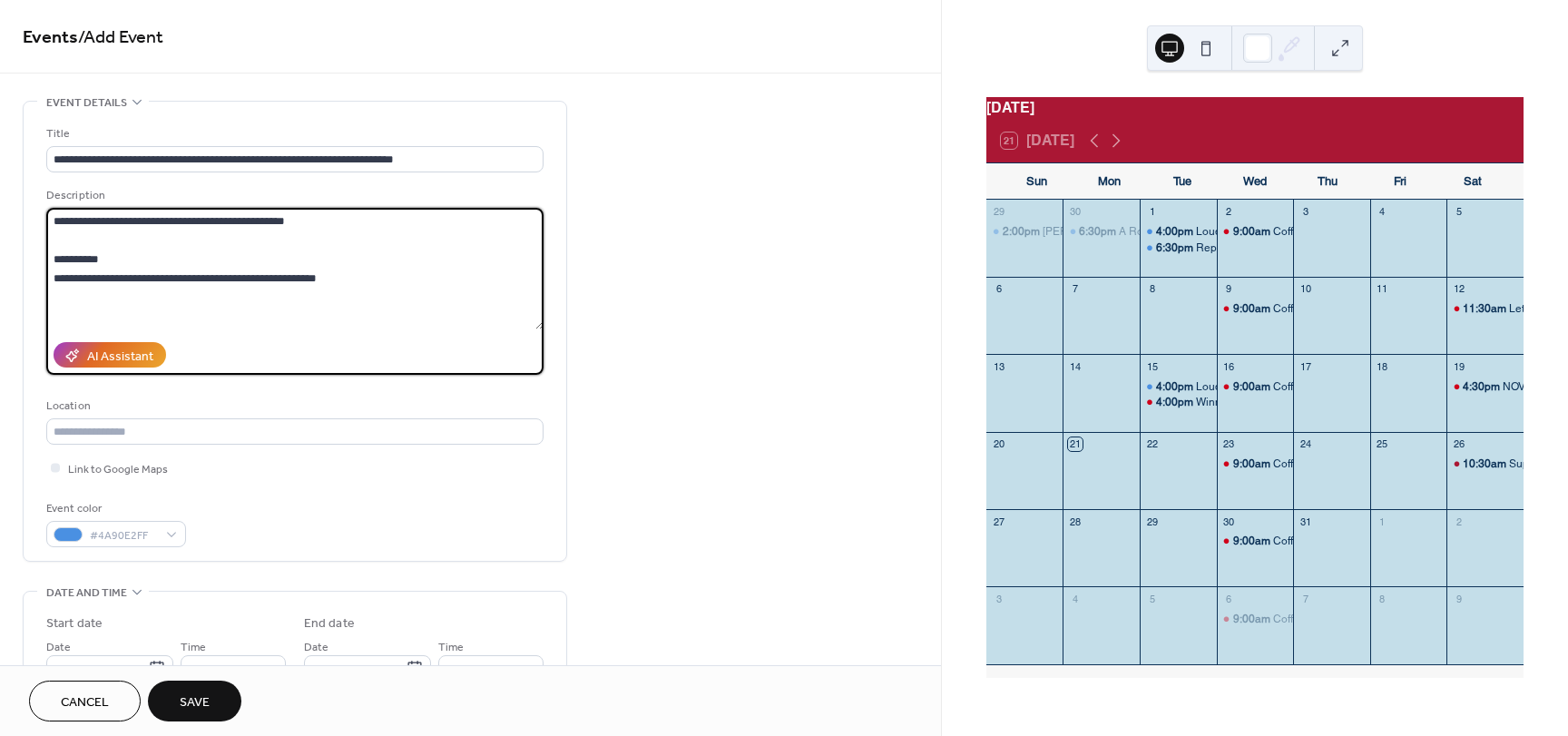 click on "**********" at bounding box center (295, 269) 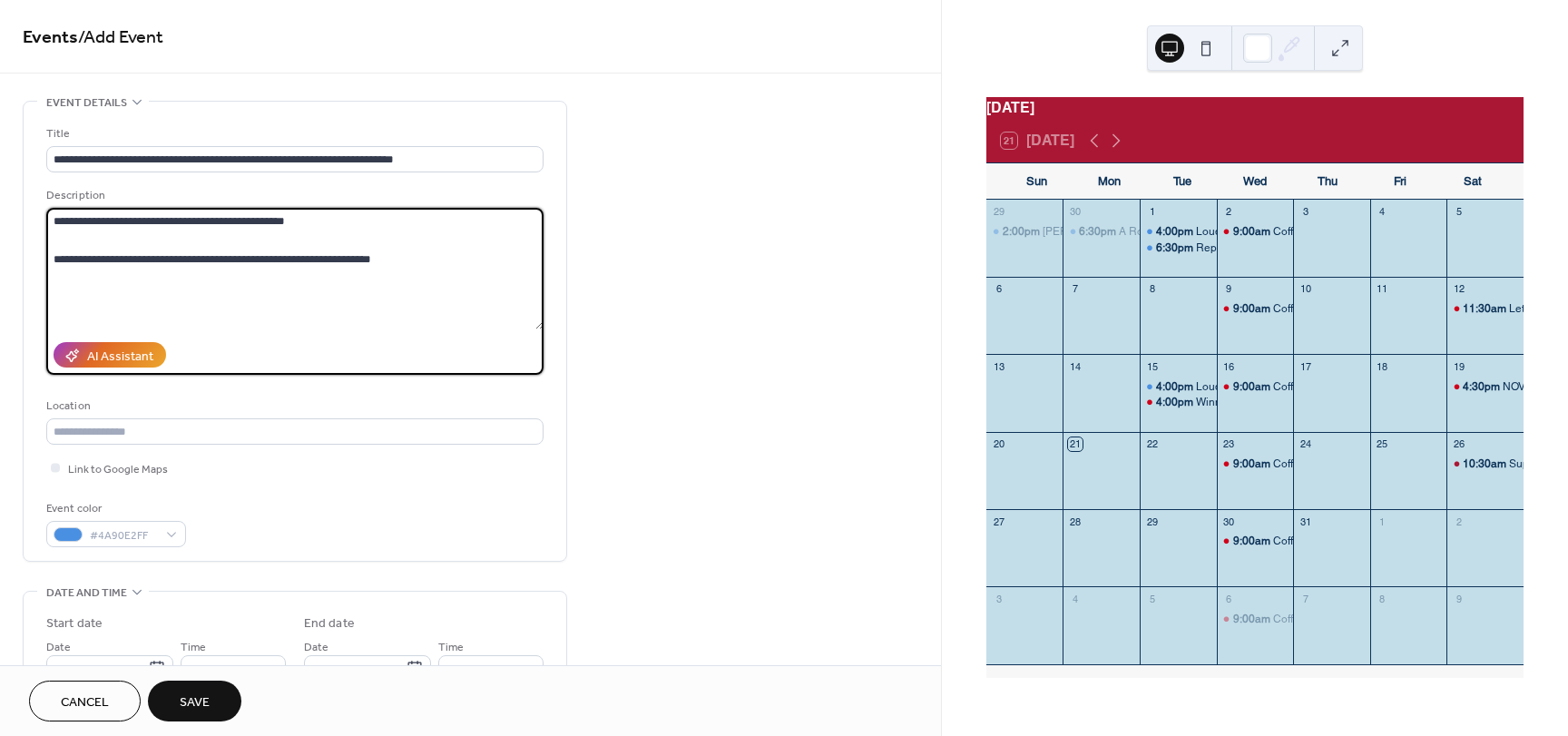 click on "**********" at bounding box center (295, 269) 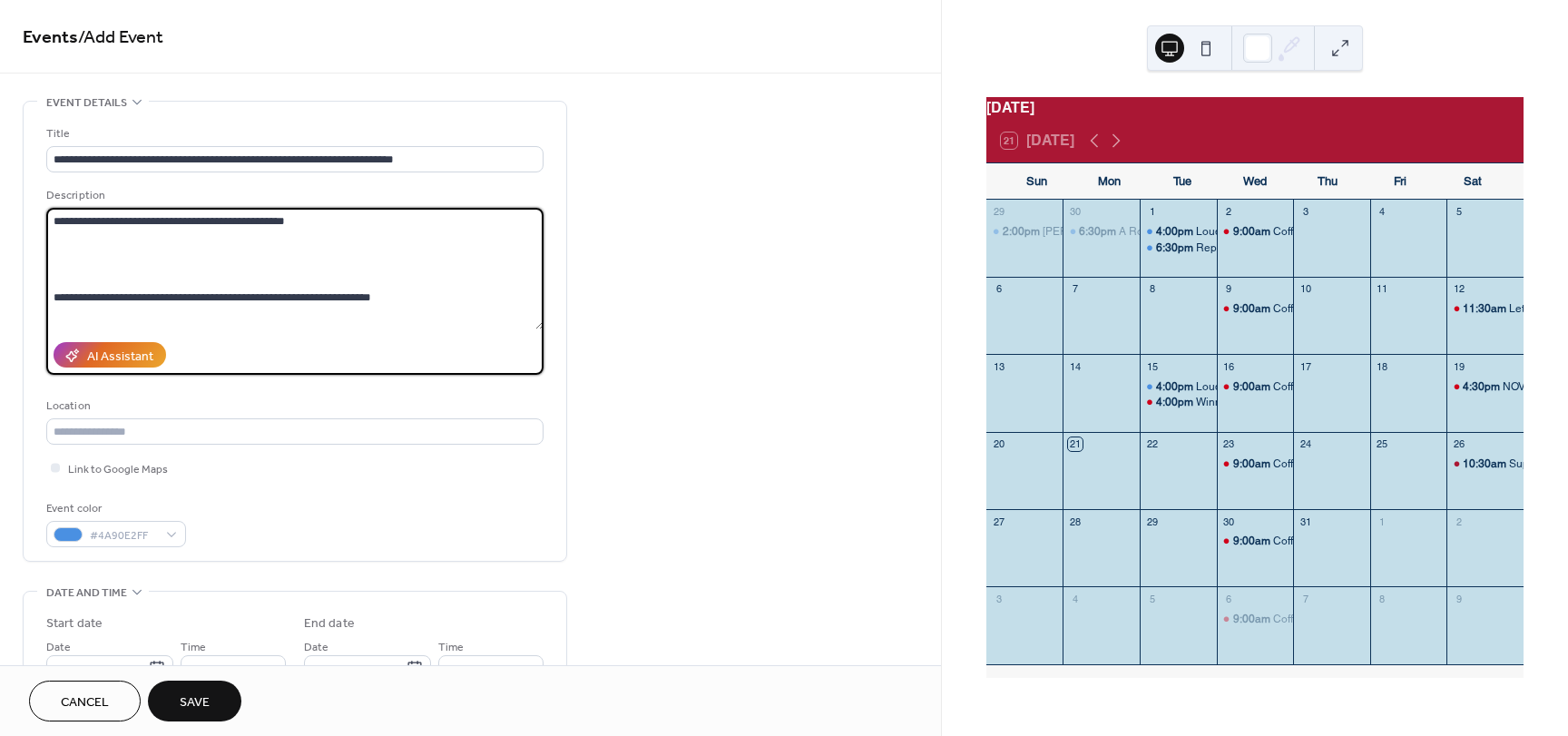 paste on "**********" 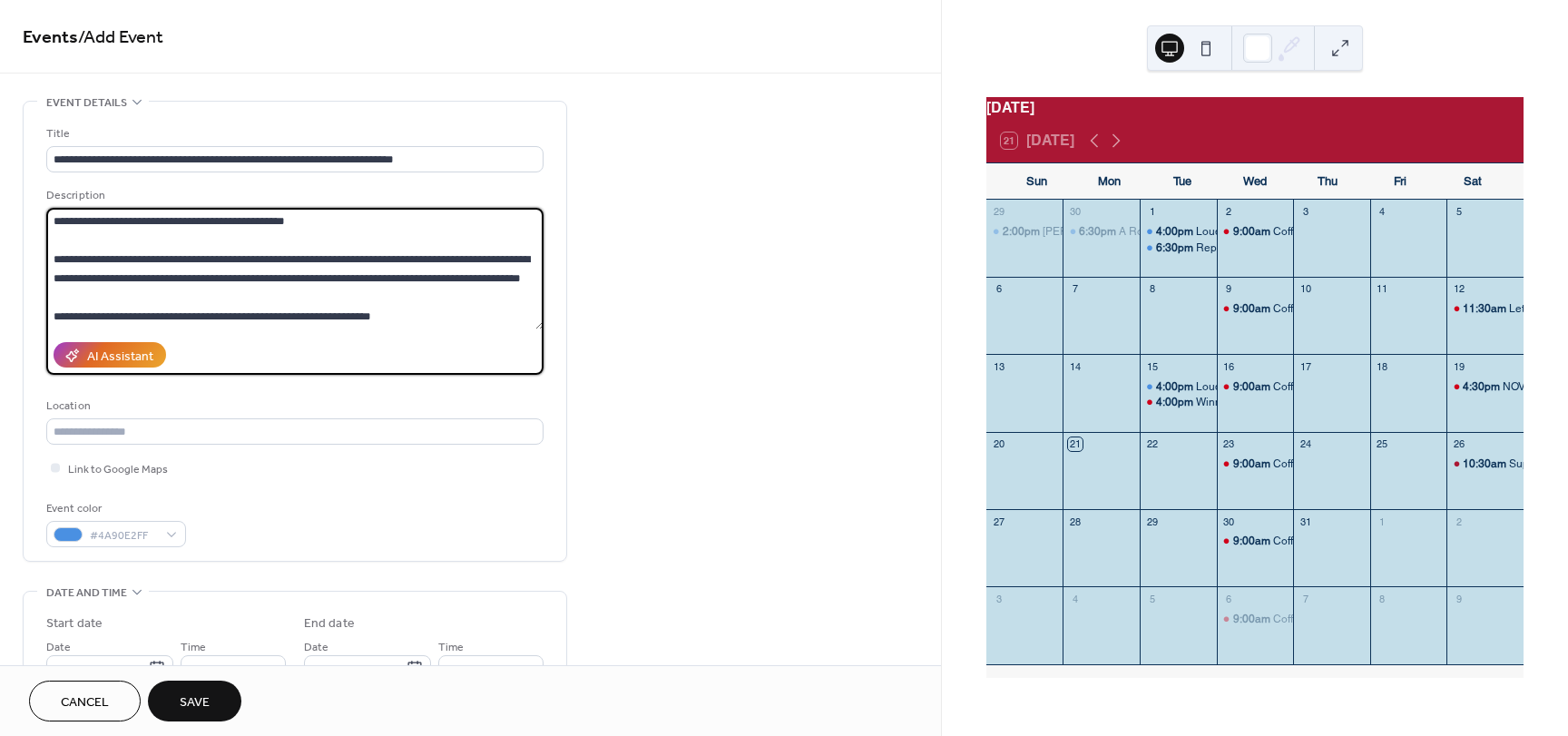 scroll, scrollTop: 19, scrollLeft: 0, axis: vertical 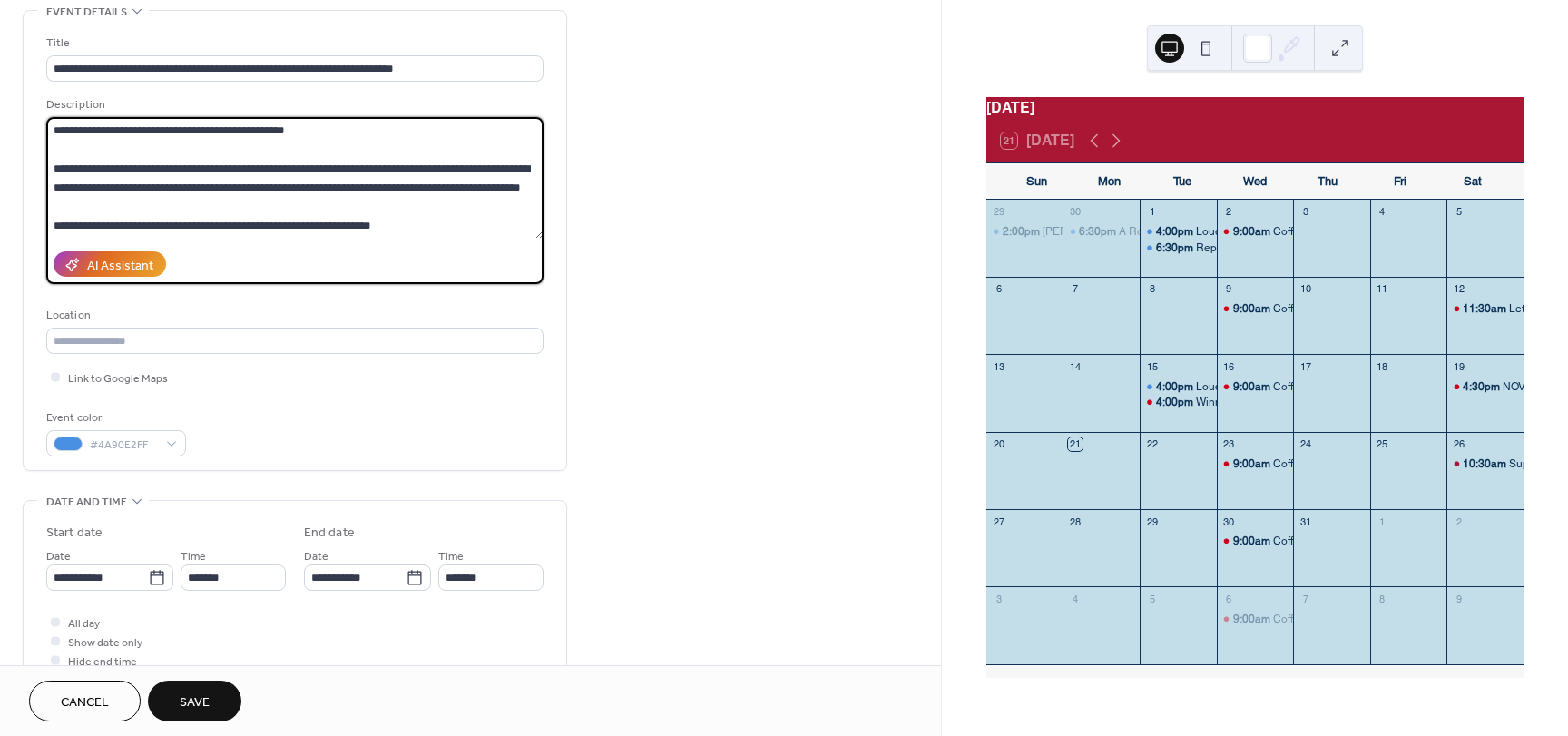 type on "**********" 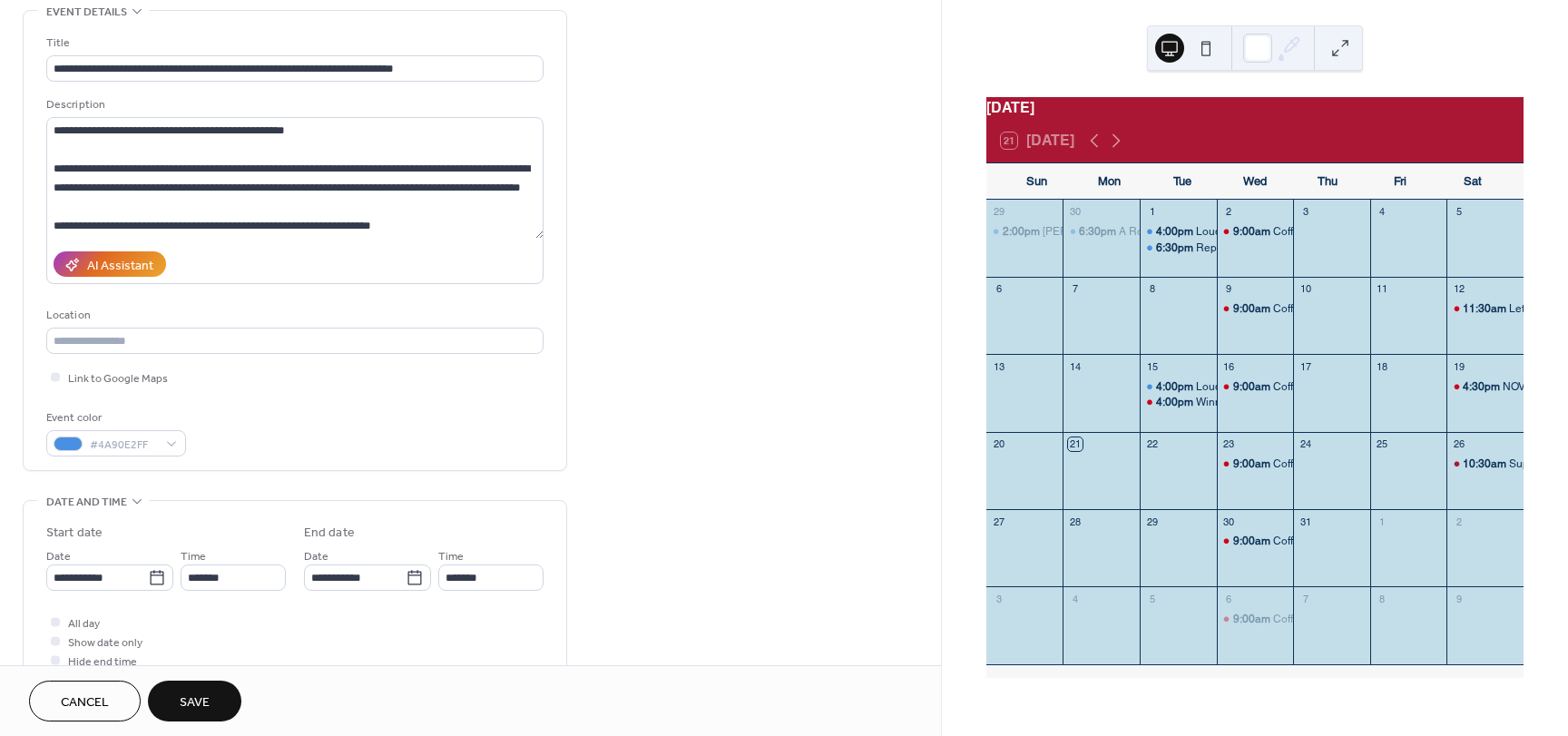 click on "Save" at bounding box center (194, 702) 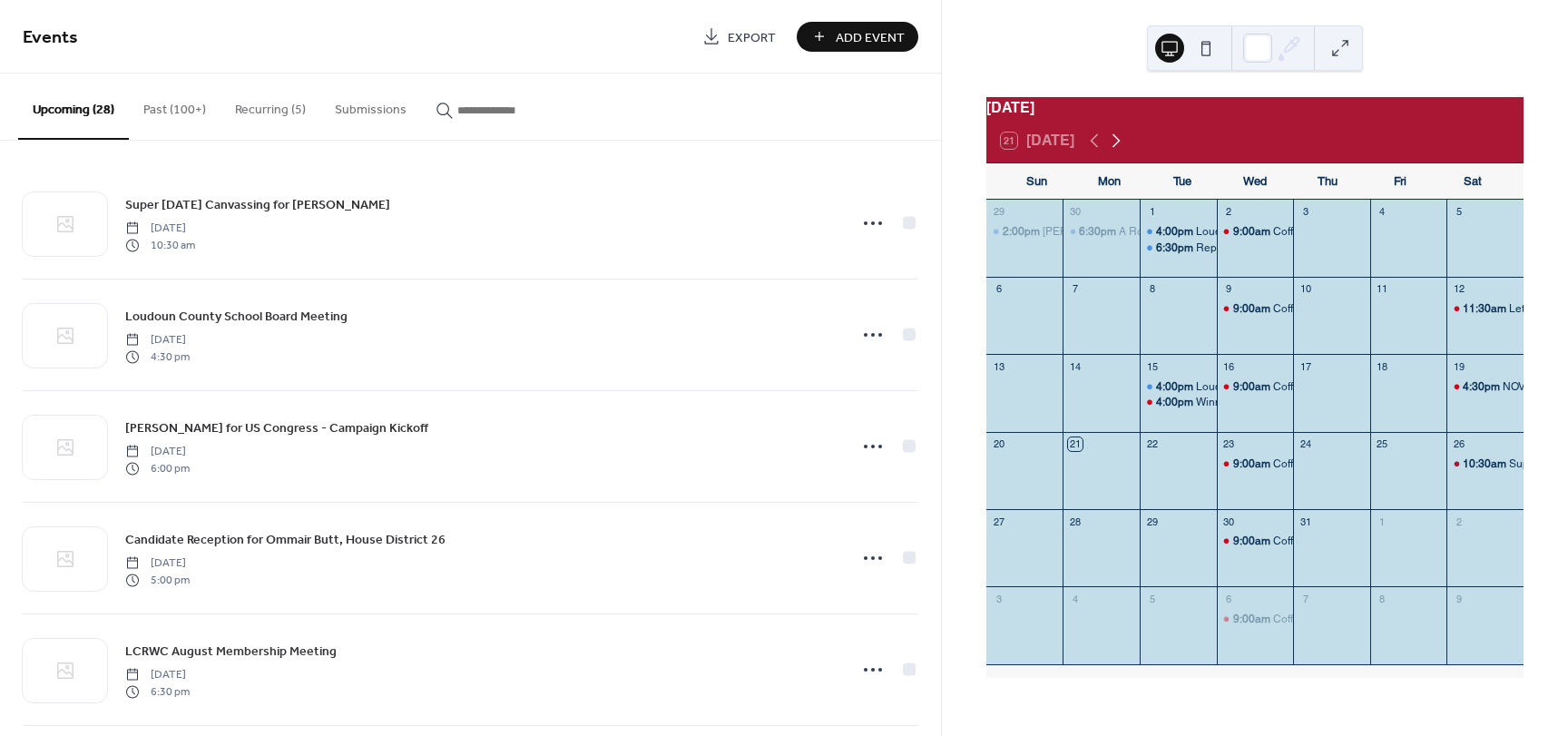 click 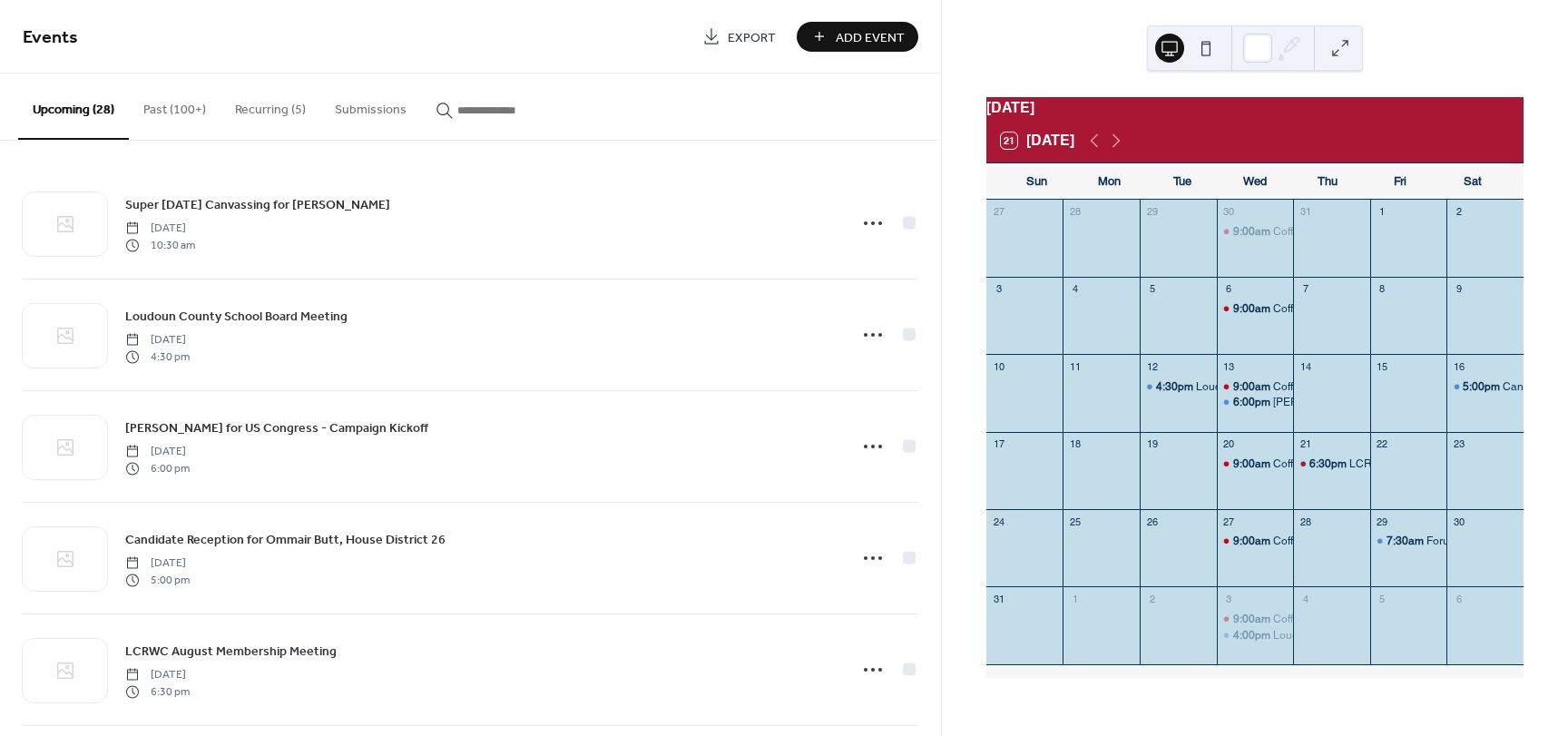 click on "Add Event" at bounding box center [870, 37] 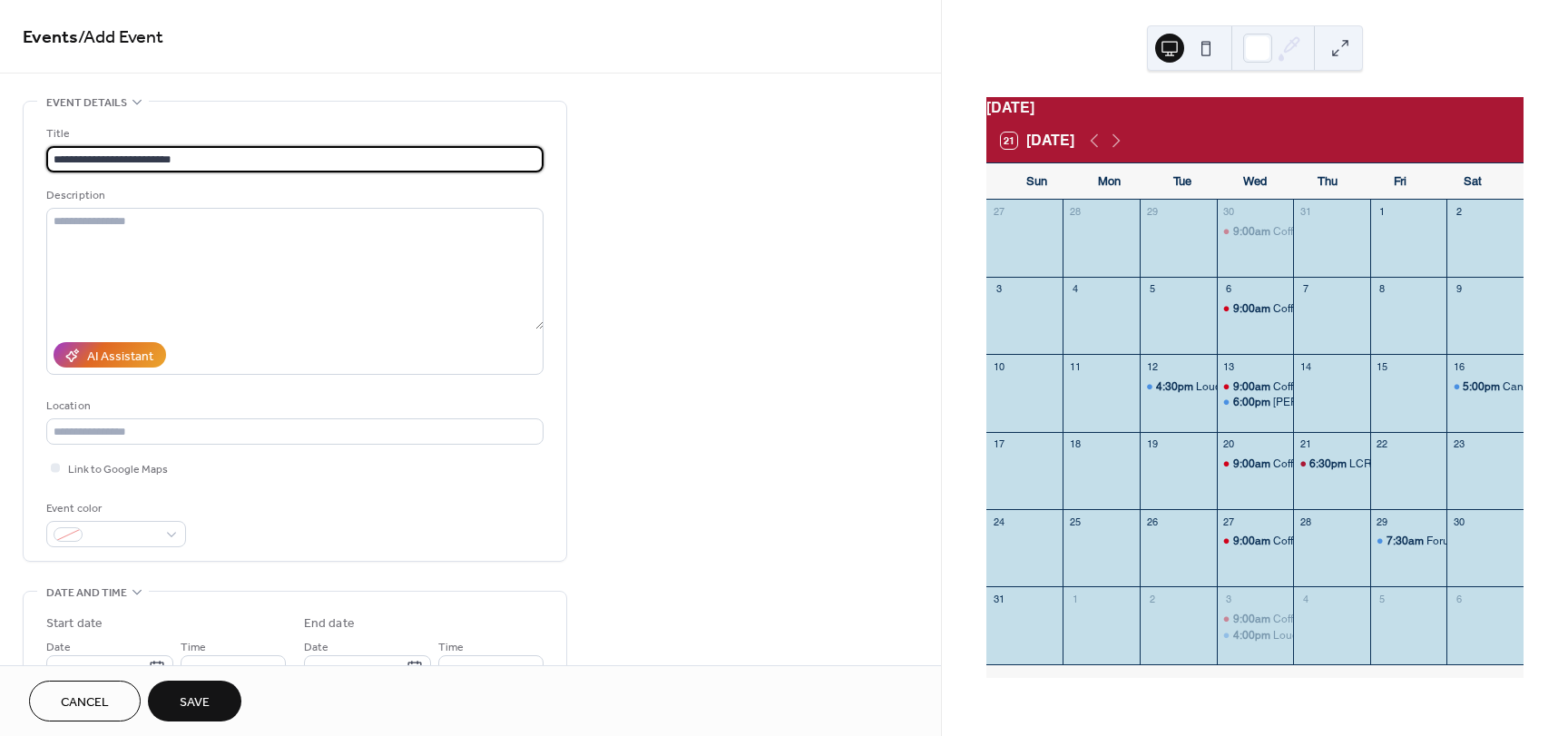 click on "**********" at bounding box center [295, 159] 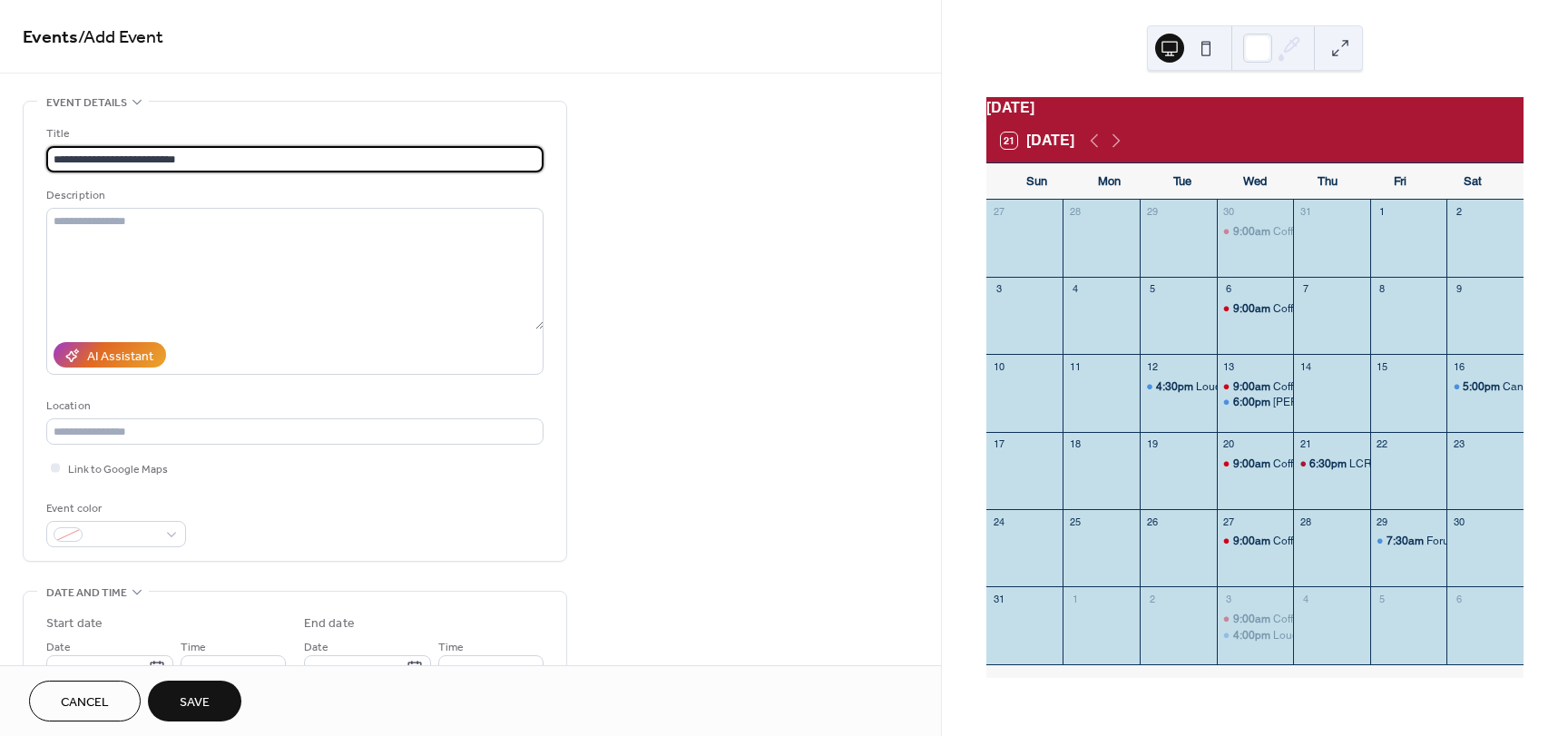 click on "**********" at bounding box center [295, 159] 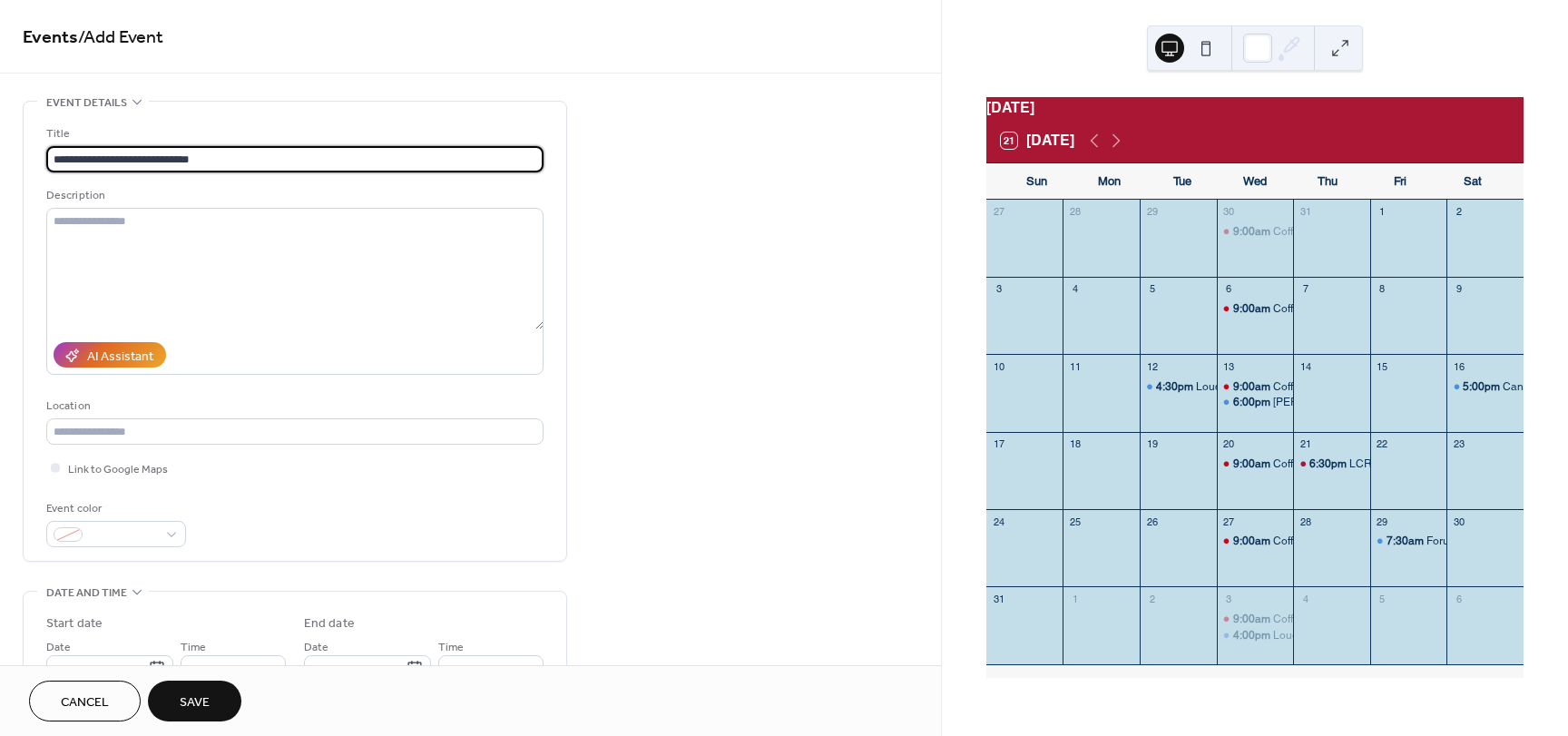click on "**********" at bounding box center (295, 159) 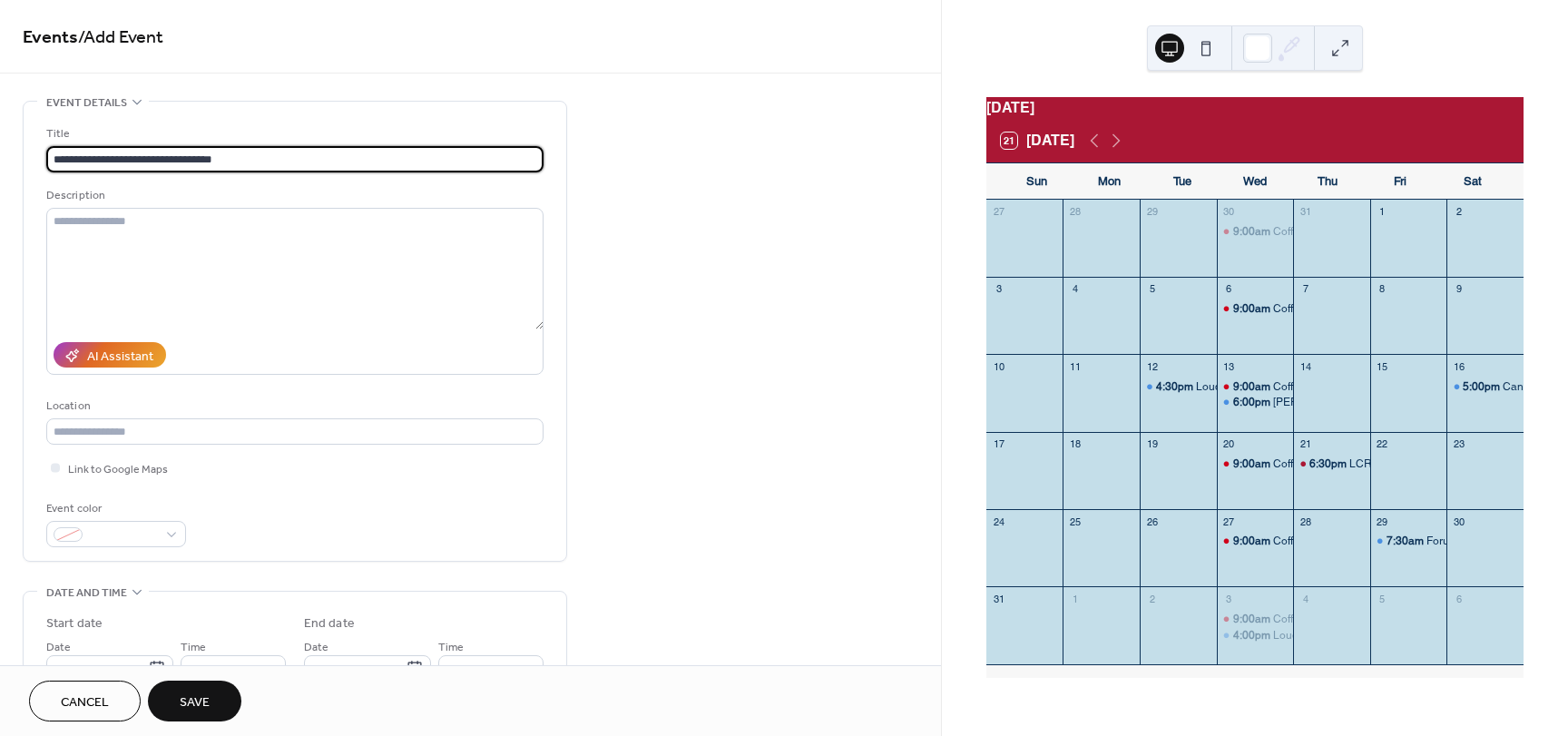 click on "**********" at bounding box center (295, 159) 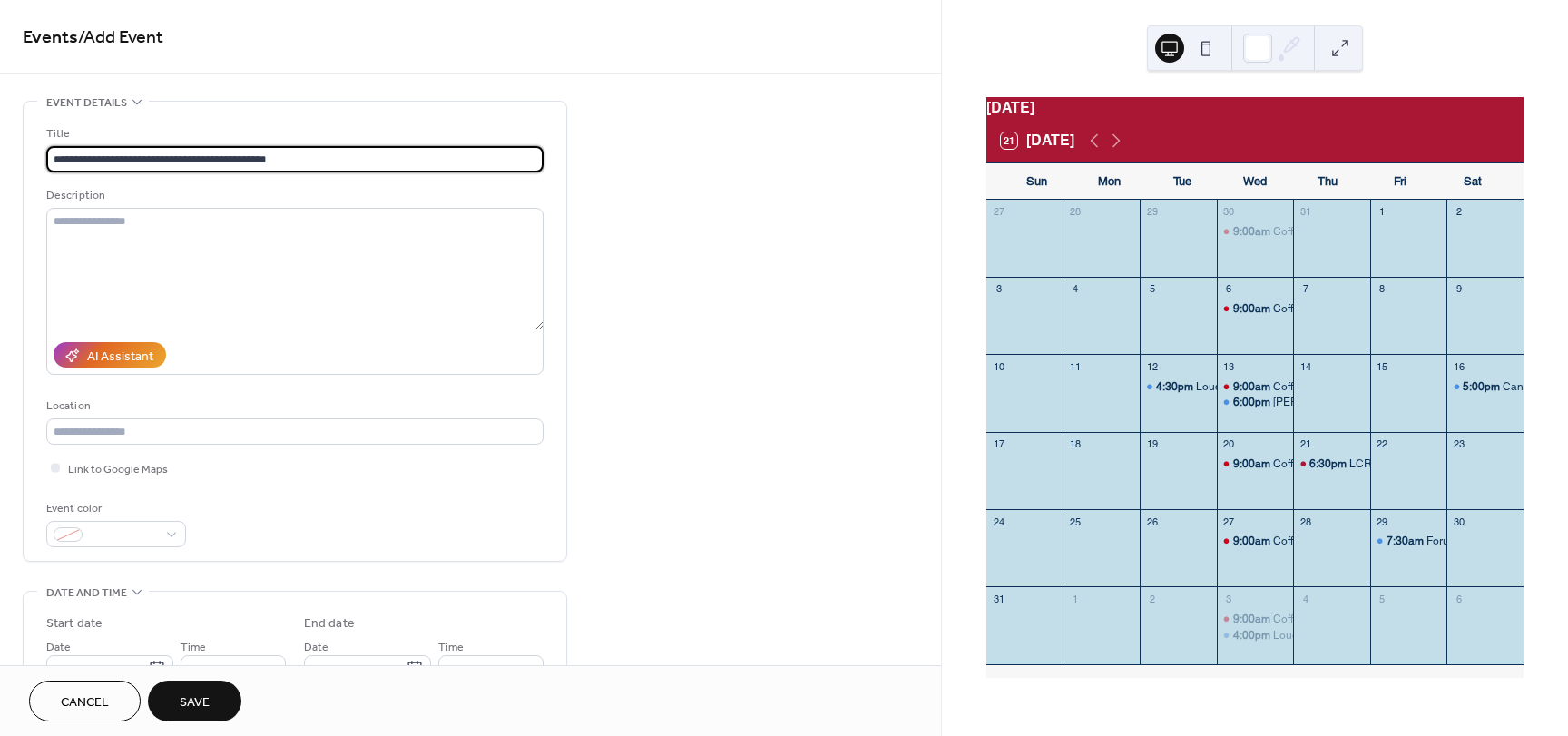 type on "**********" 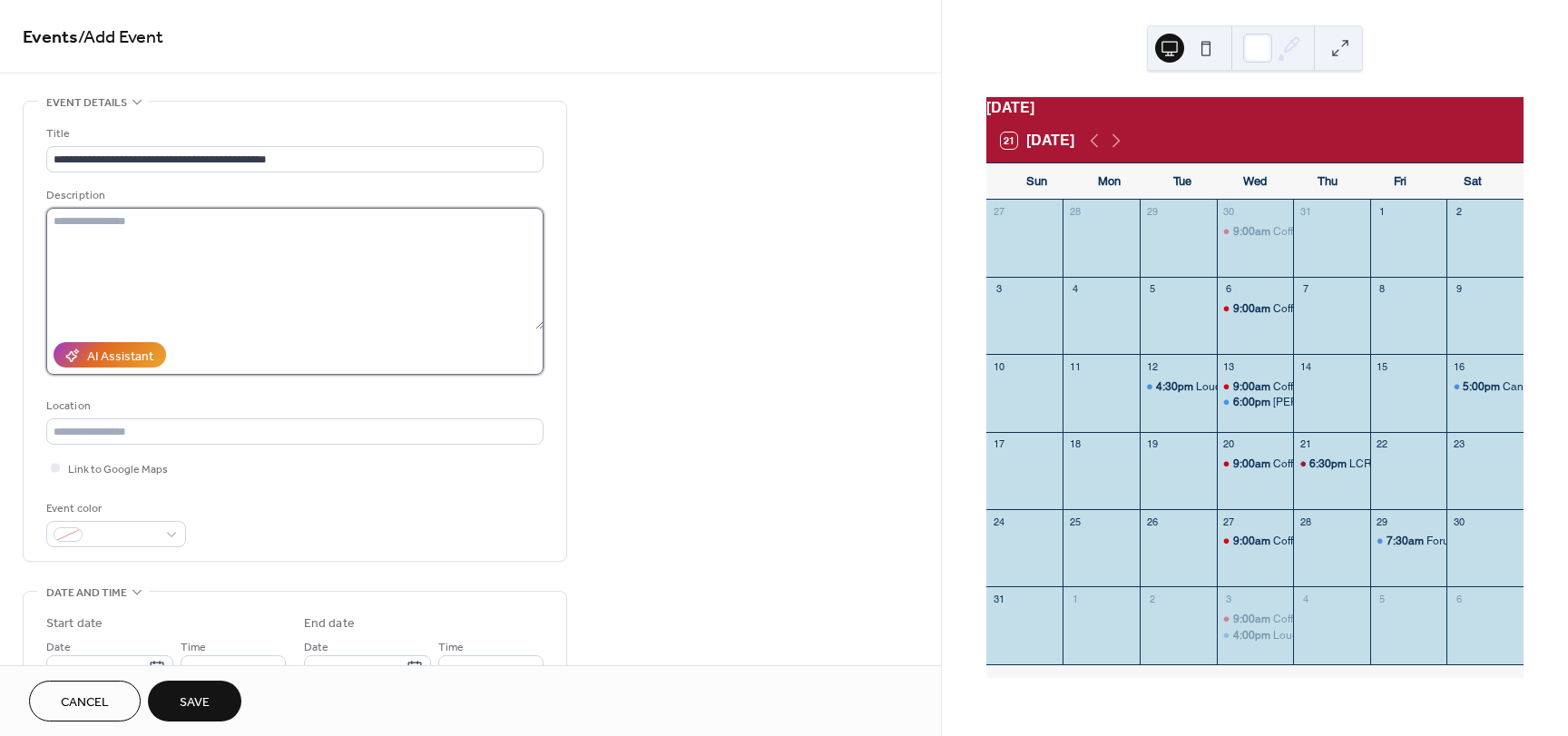 click at bounding box center [295, 269] 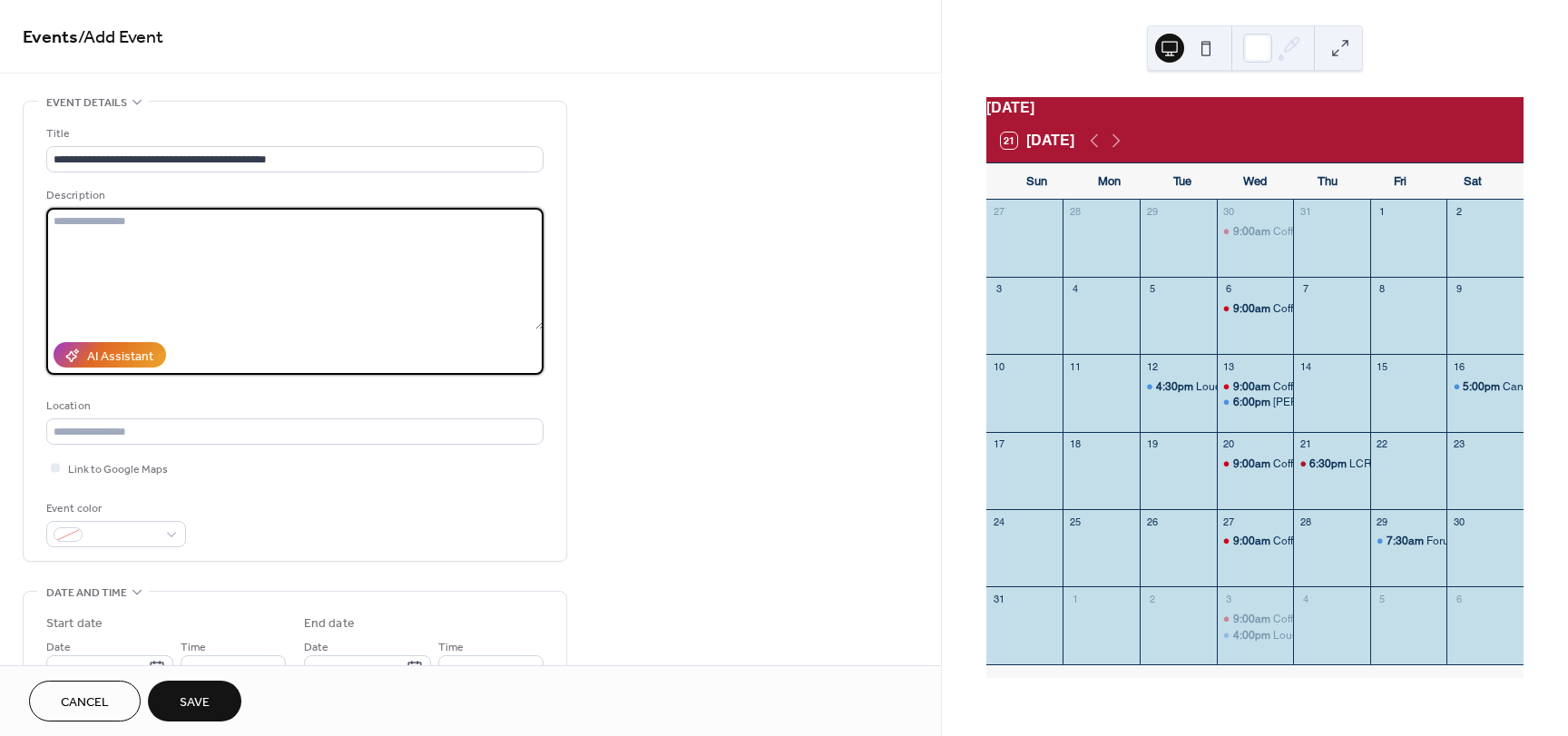 paste on "**********" 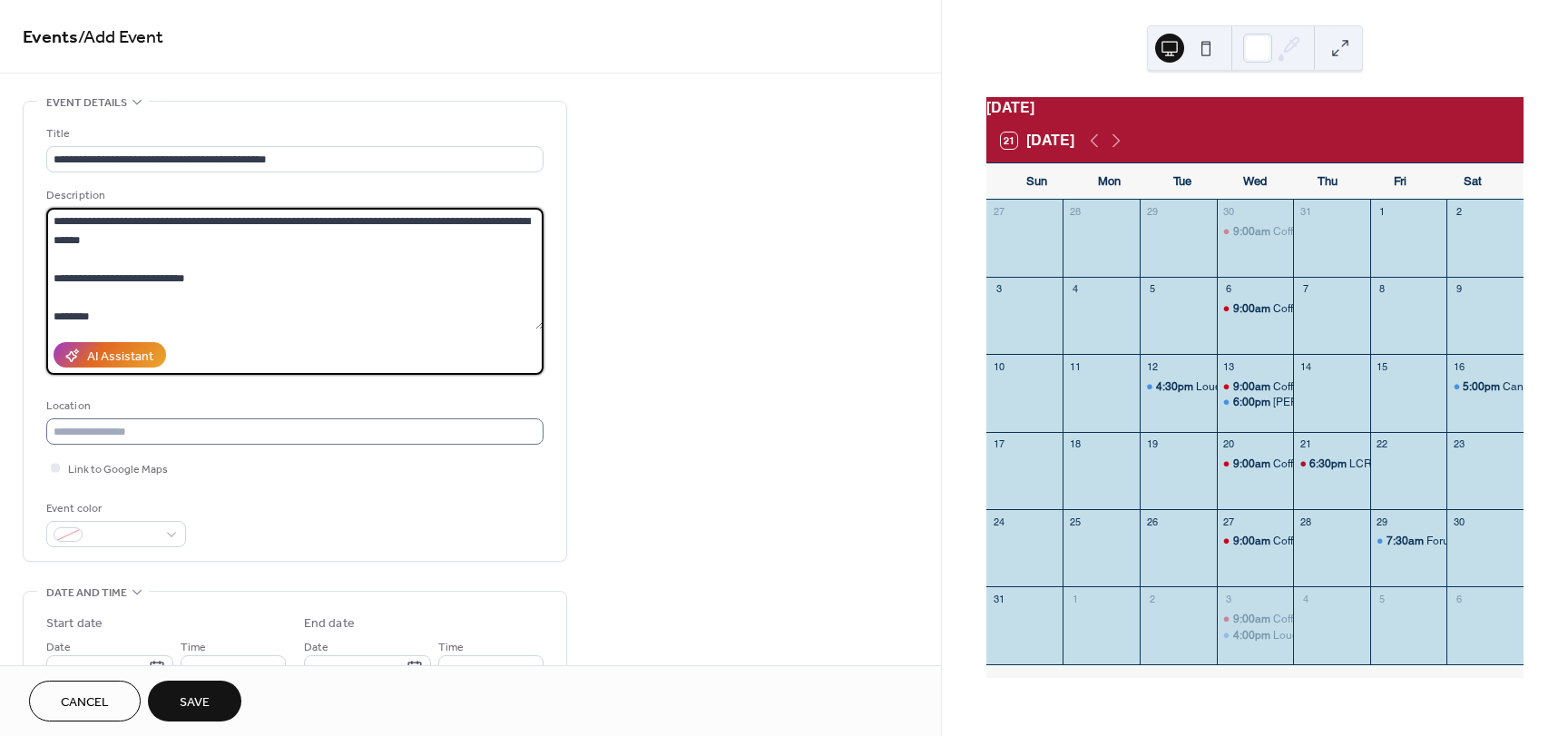scroll, scrollTop: 74, scrollLeft: 0, axis: vertical 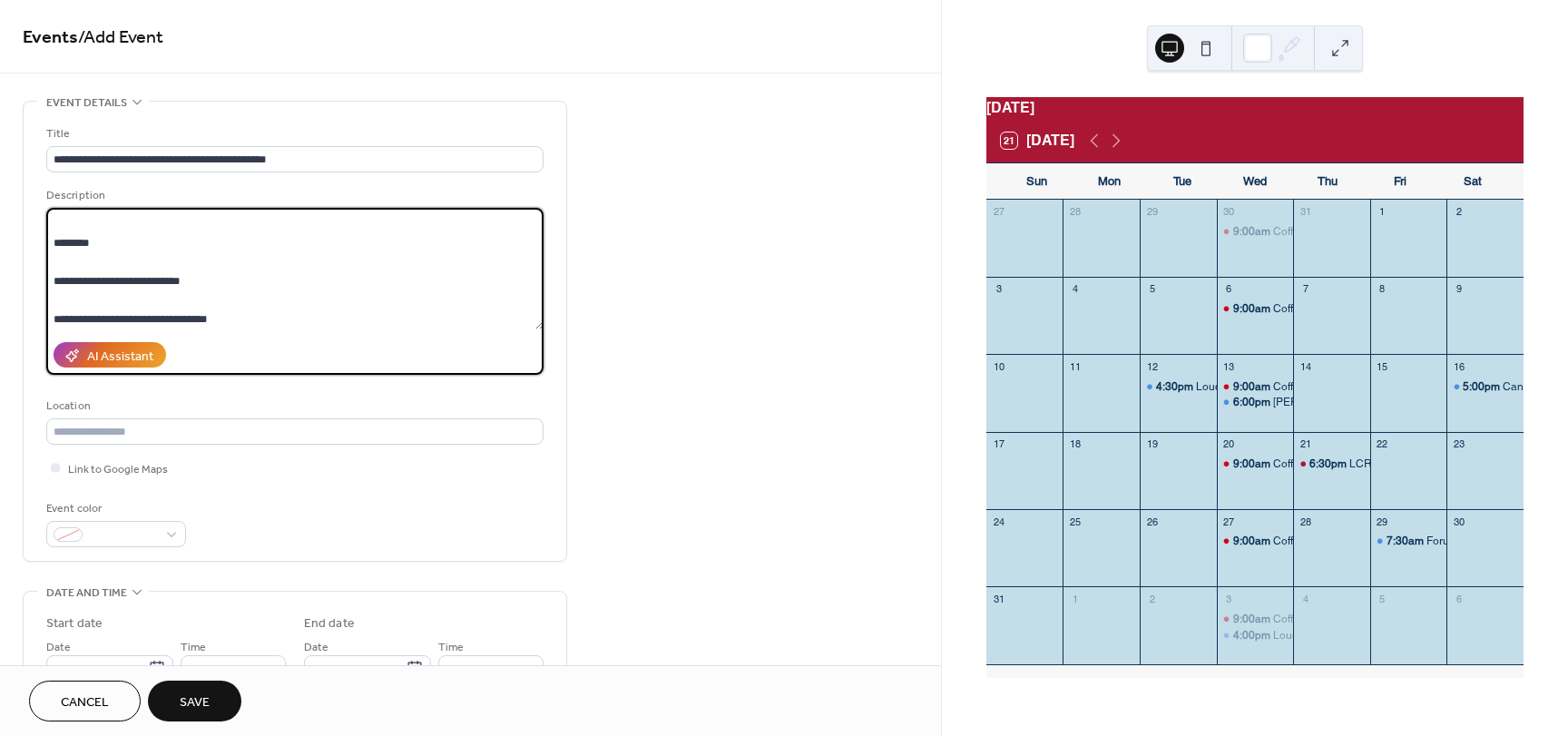 click on "**********" at bounding box center (295, 269) 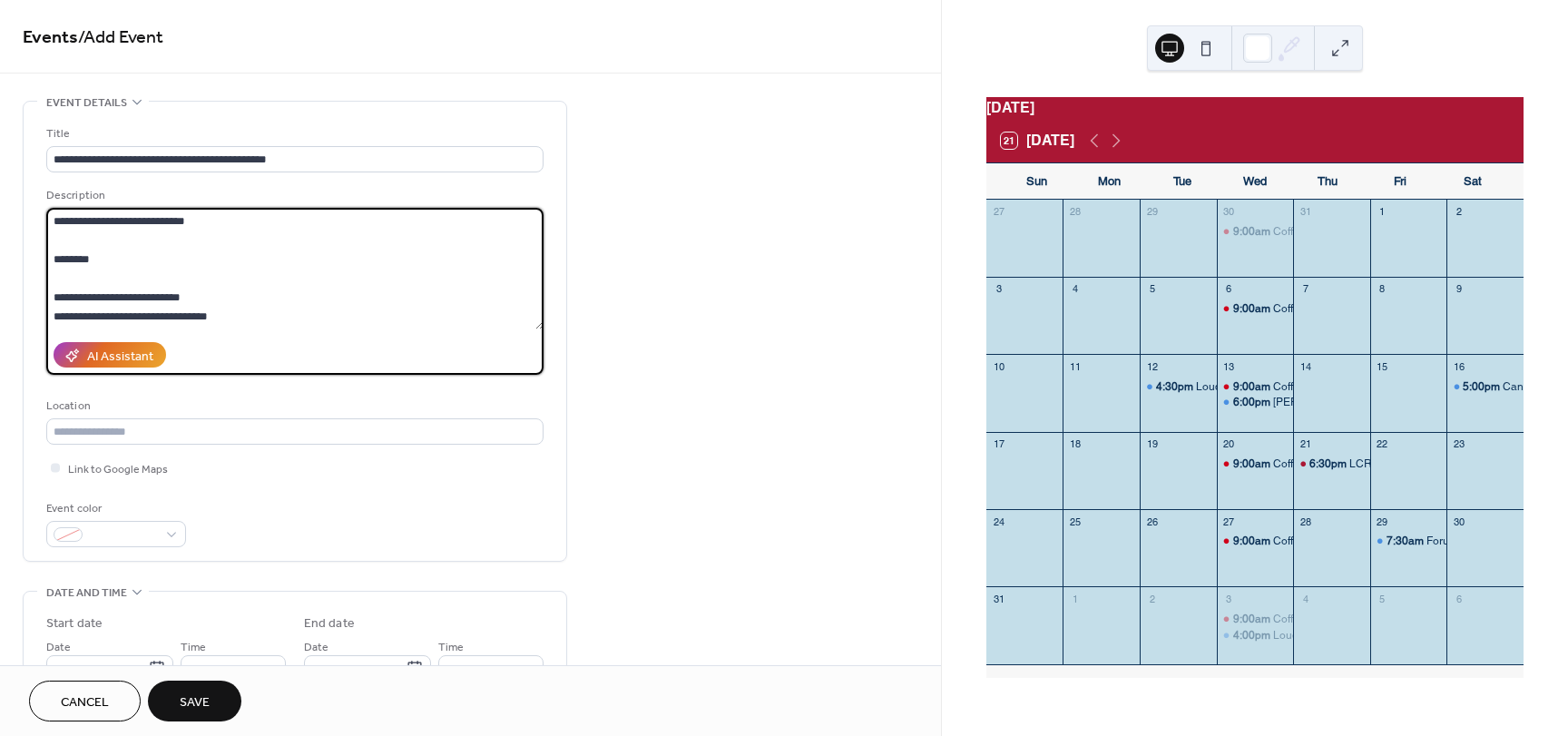 scroll, scrollTop: 57, scrollLeft: 0, axis: vertical 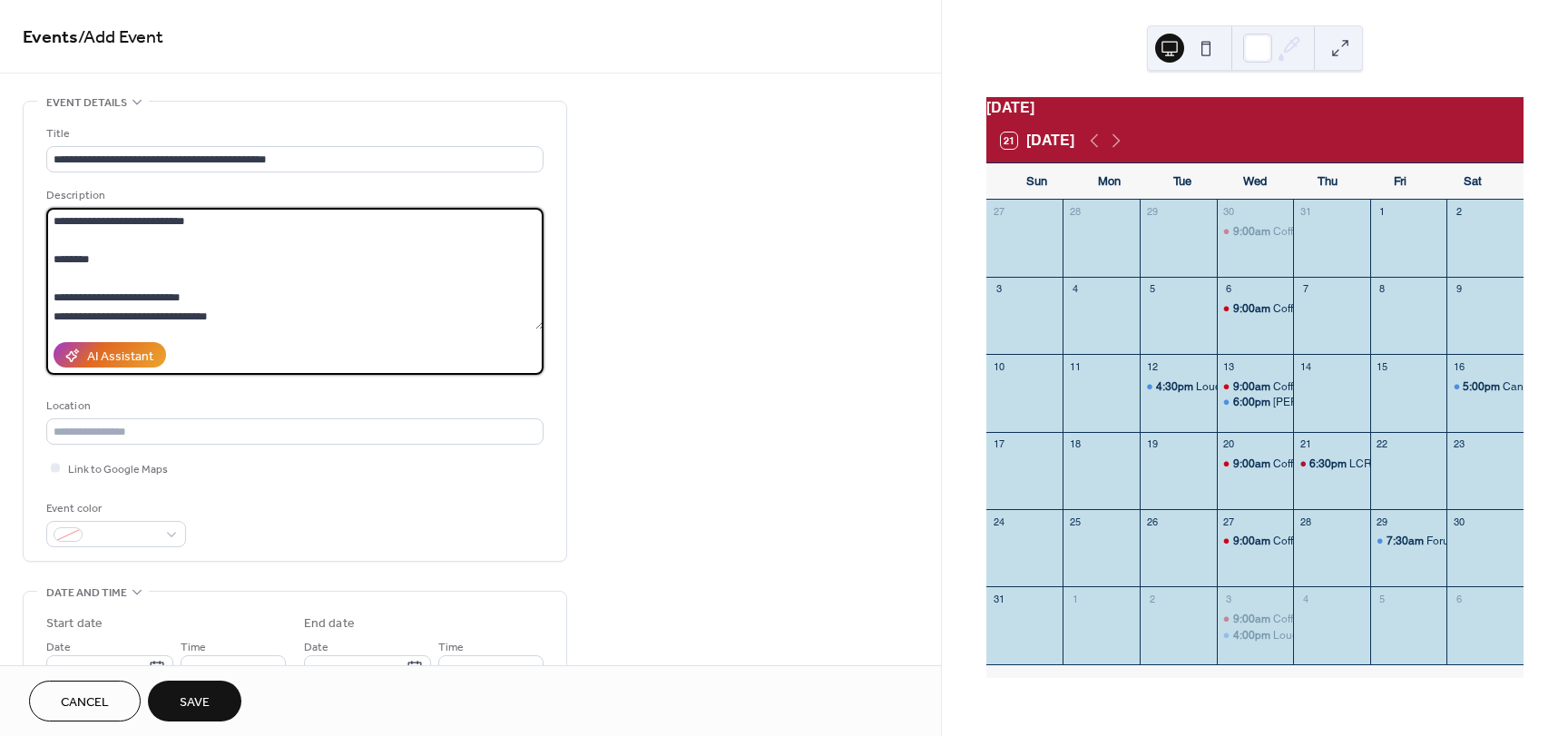 click on "**********" at bounding box center [295, 269] 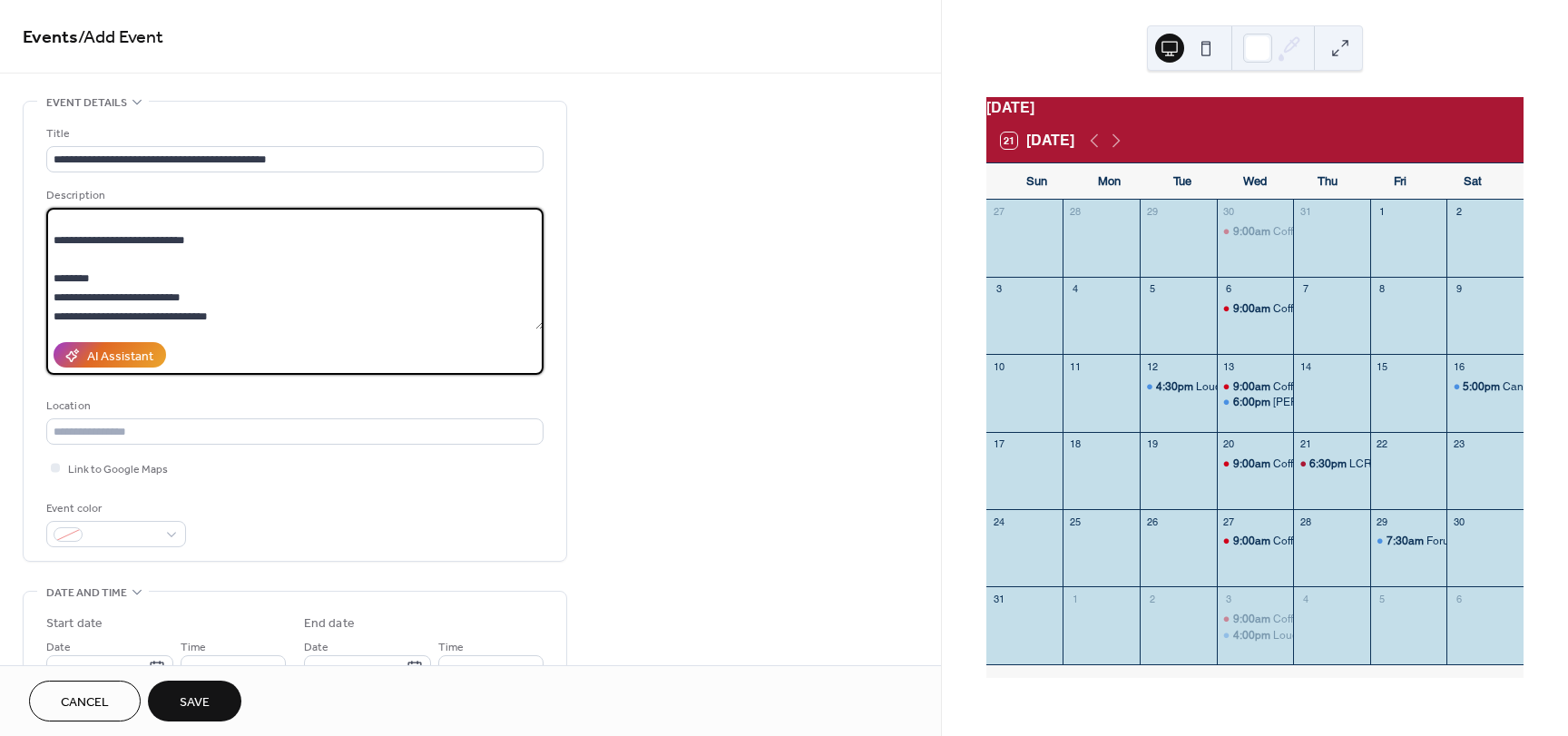 scroll, scrollTop: 38, scrollLeft: 0, axis: vertical 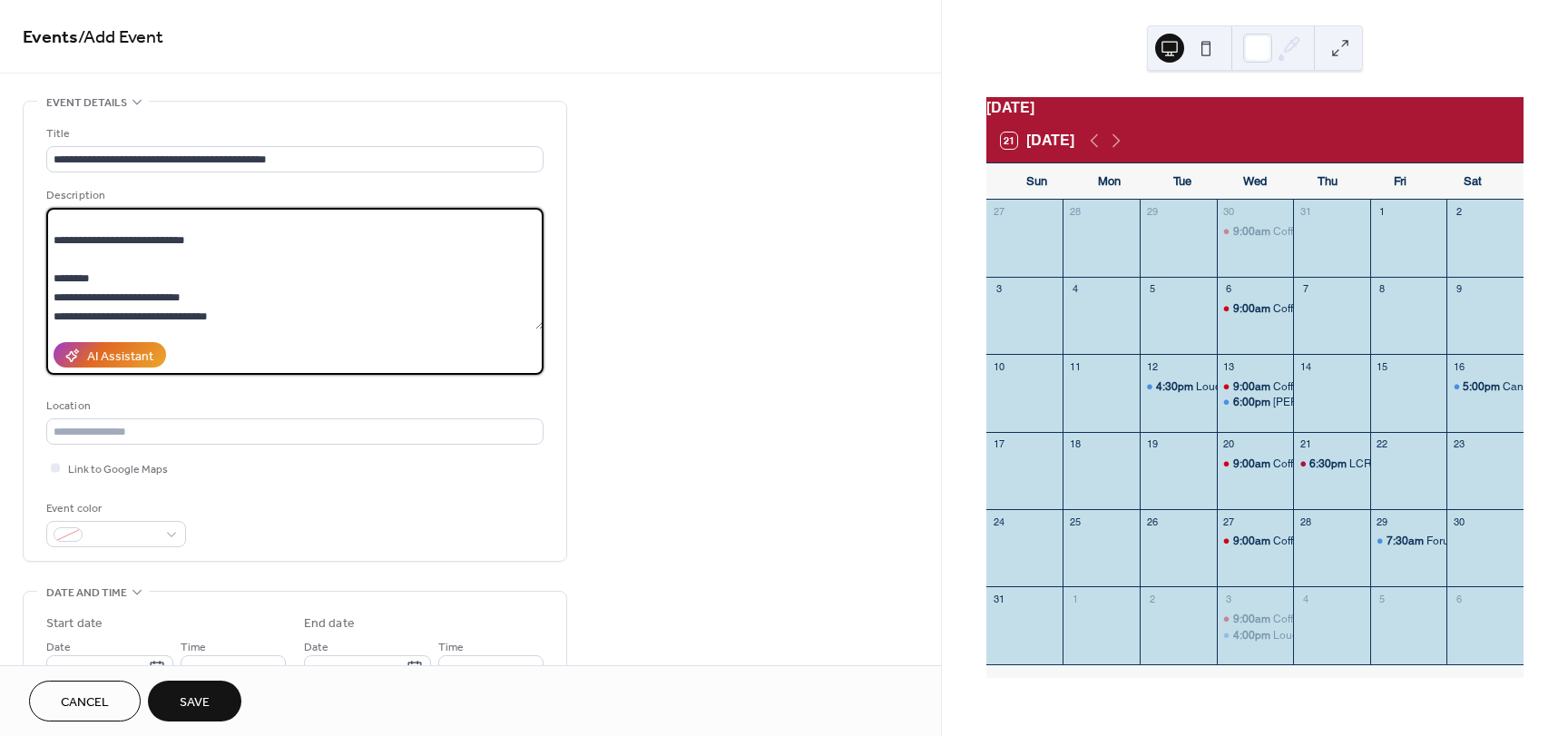 click on "**********" at bounding box center [295, 269] 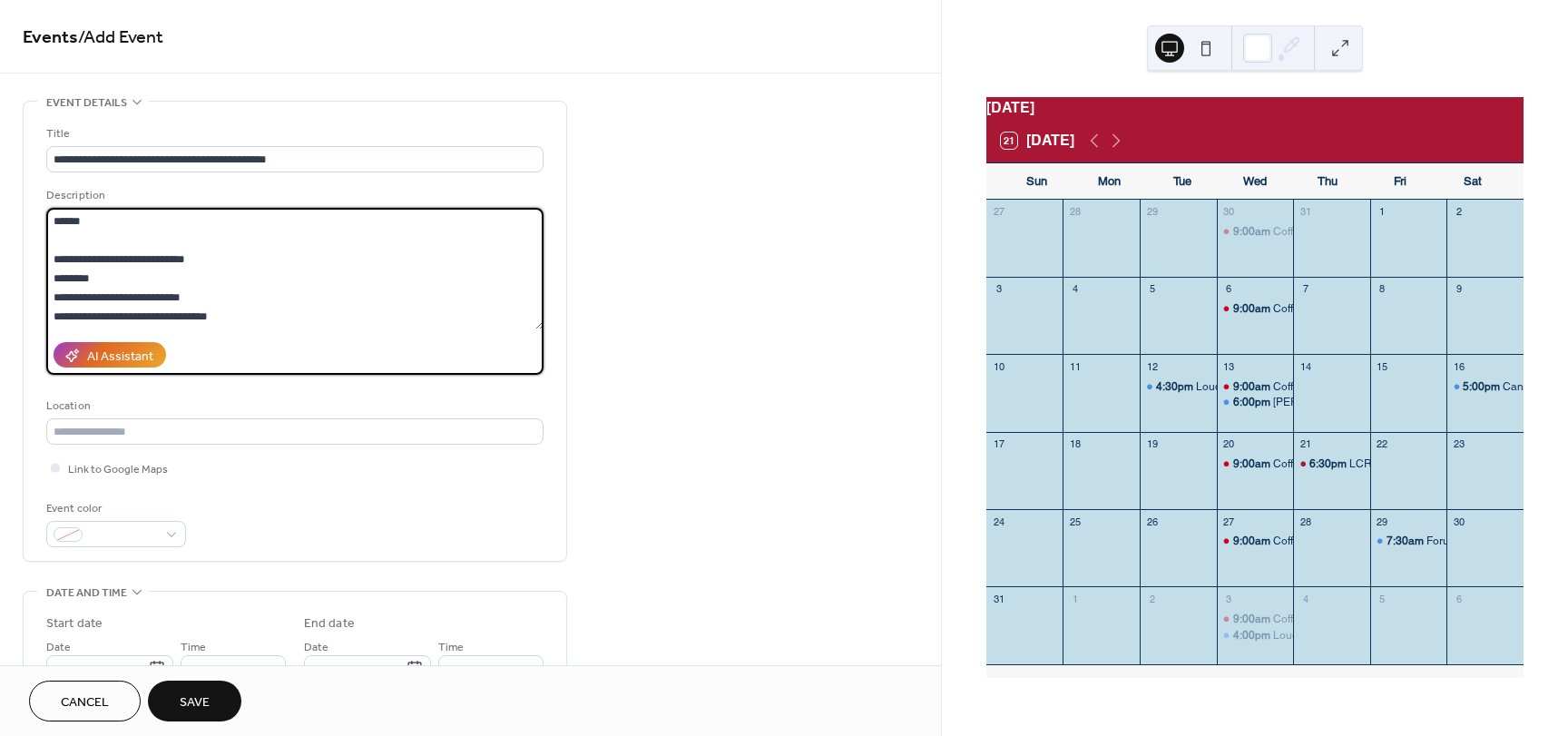 scroll, scrollTop: 19, scrollLeft: 0, axis: vertical 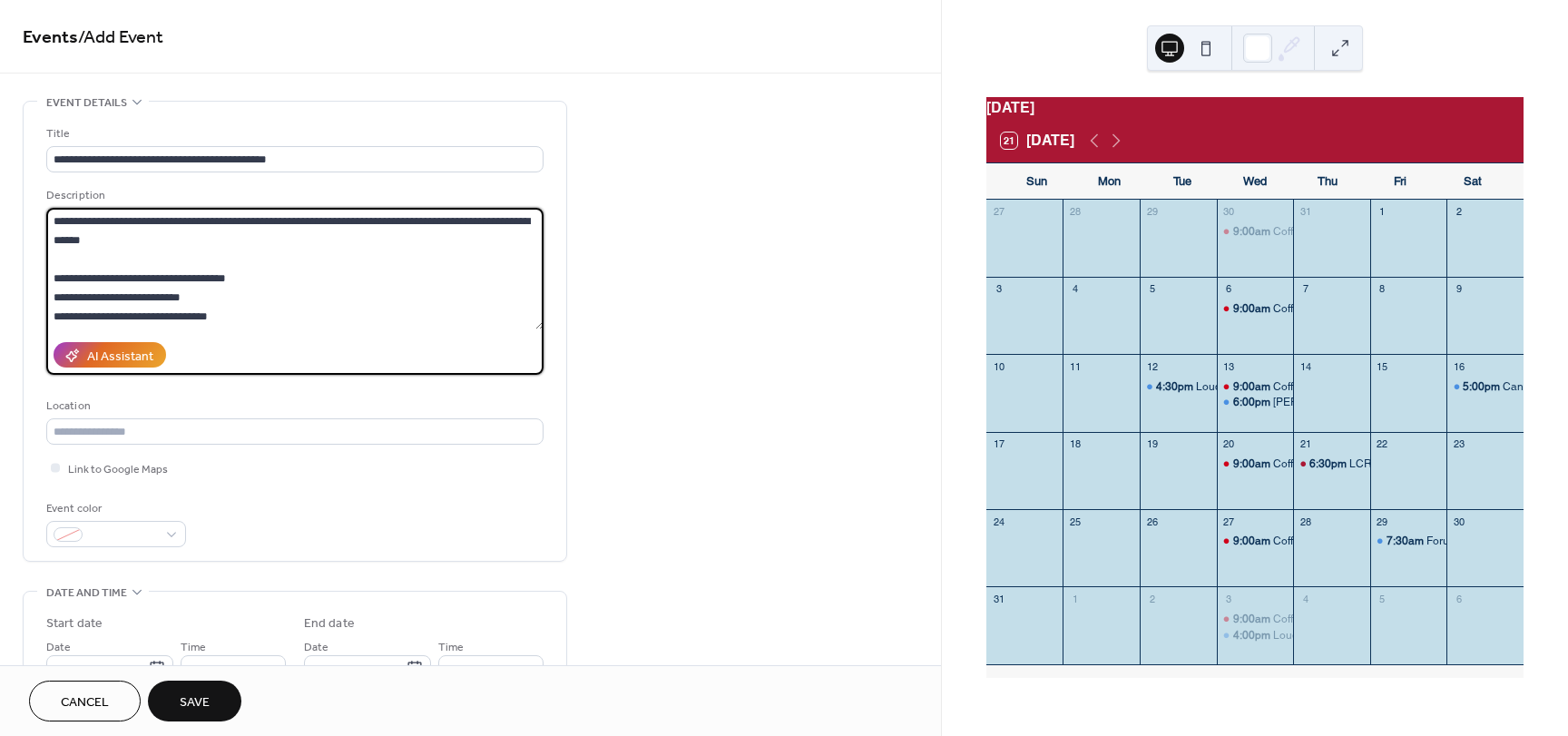 click on "**********" at bounding box center (295, 269) 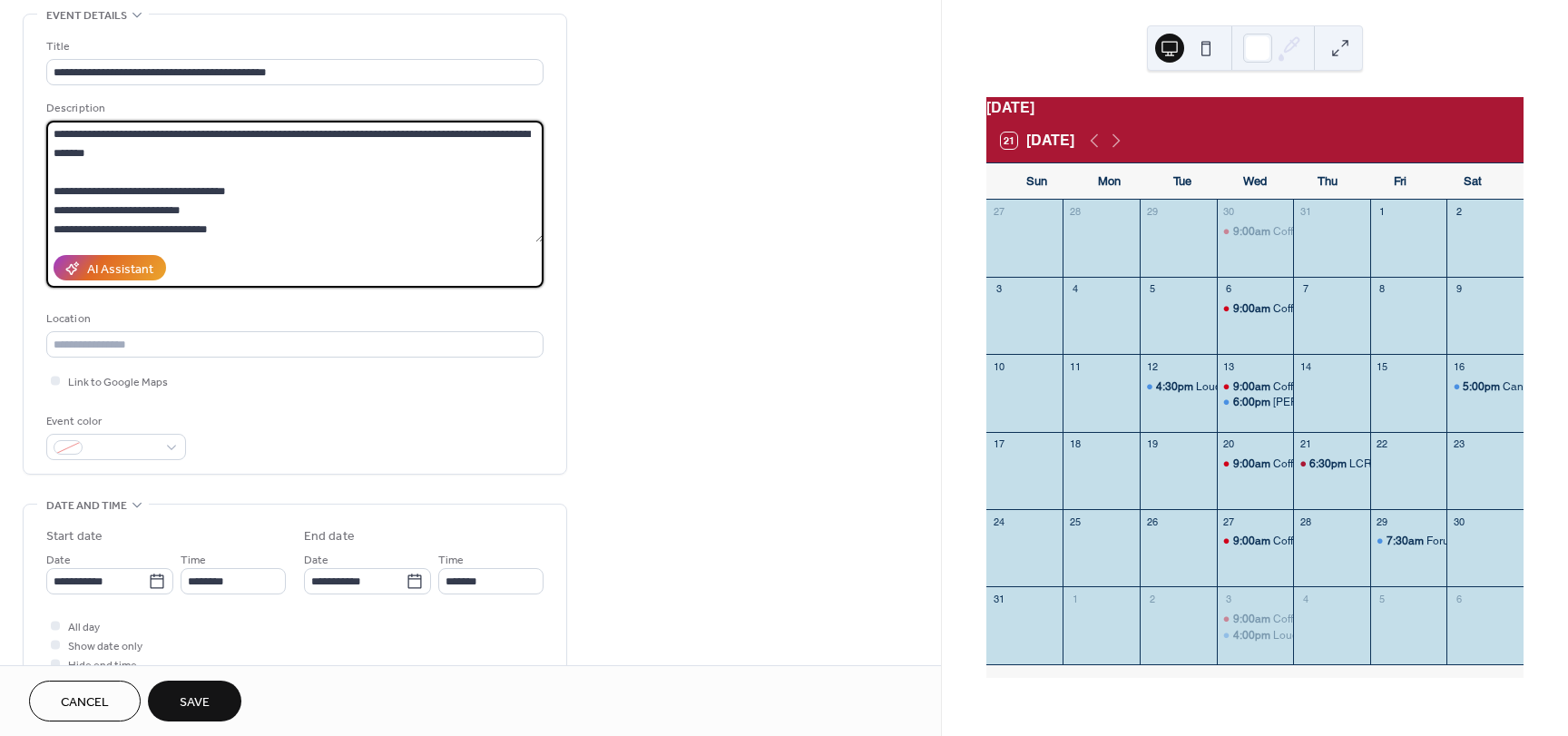 scroll, scrollTop: 91, scrollLeft: 0, axis: vertical 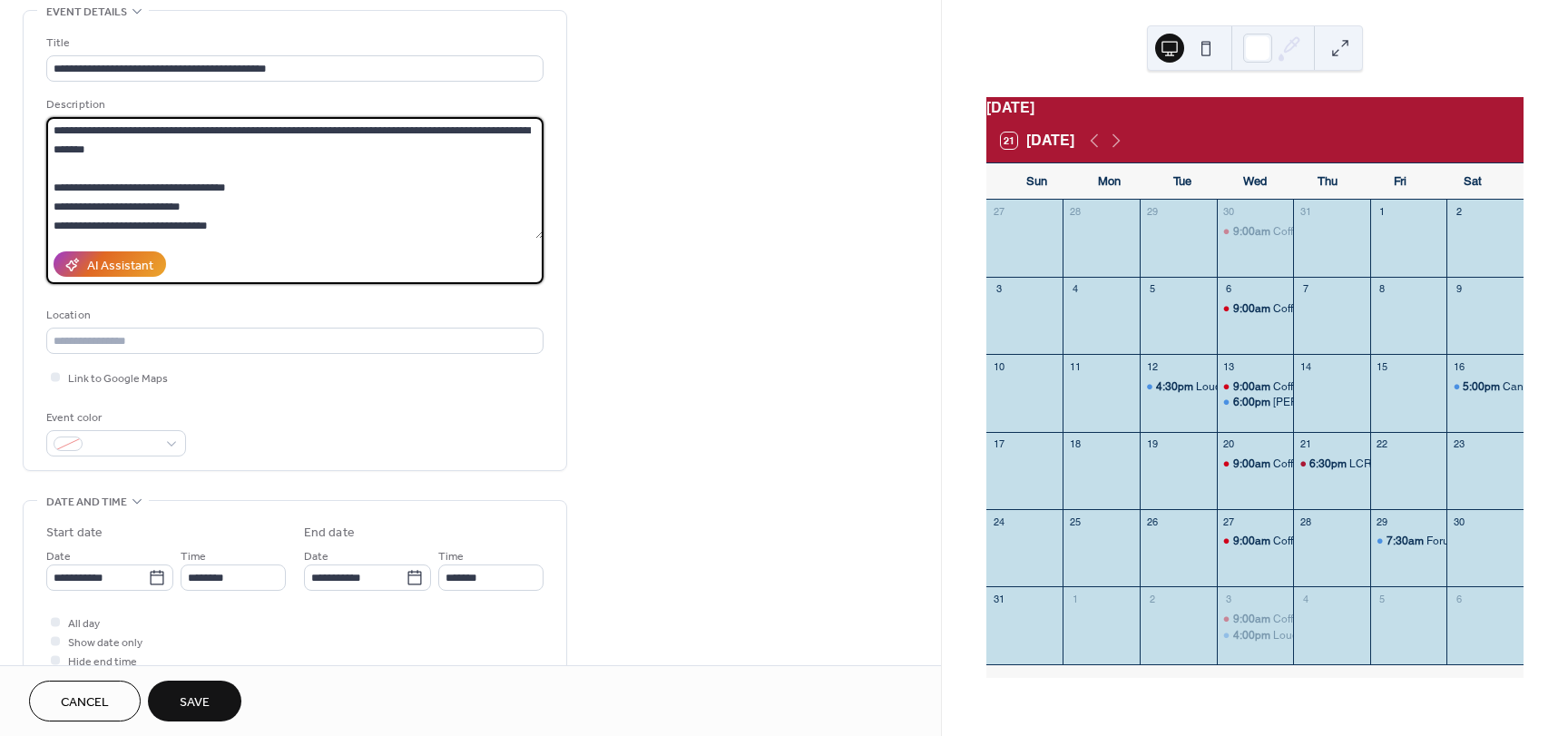 click on "**********" at bounding box center (295, 178) 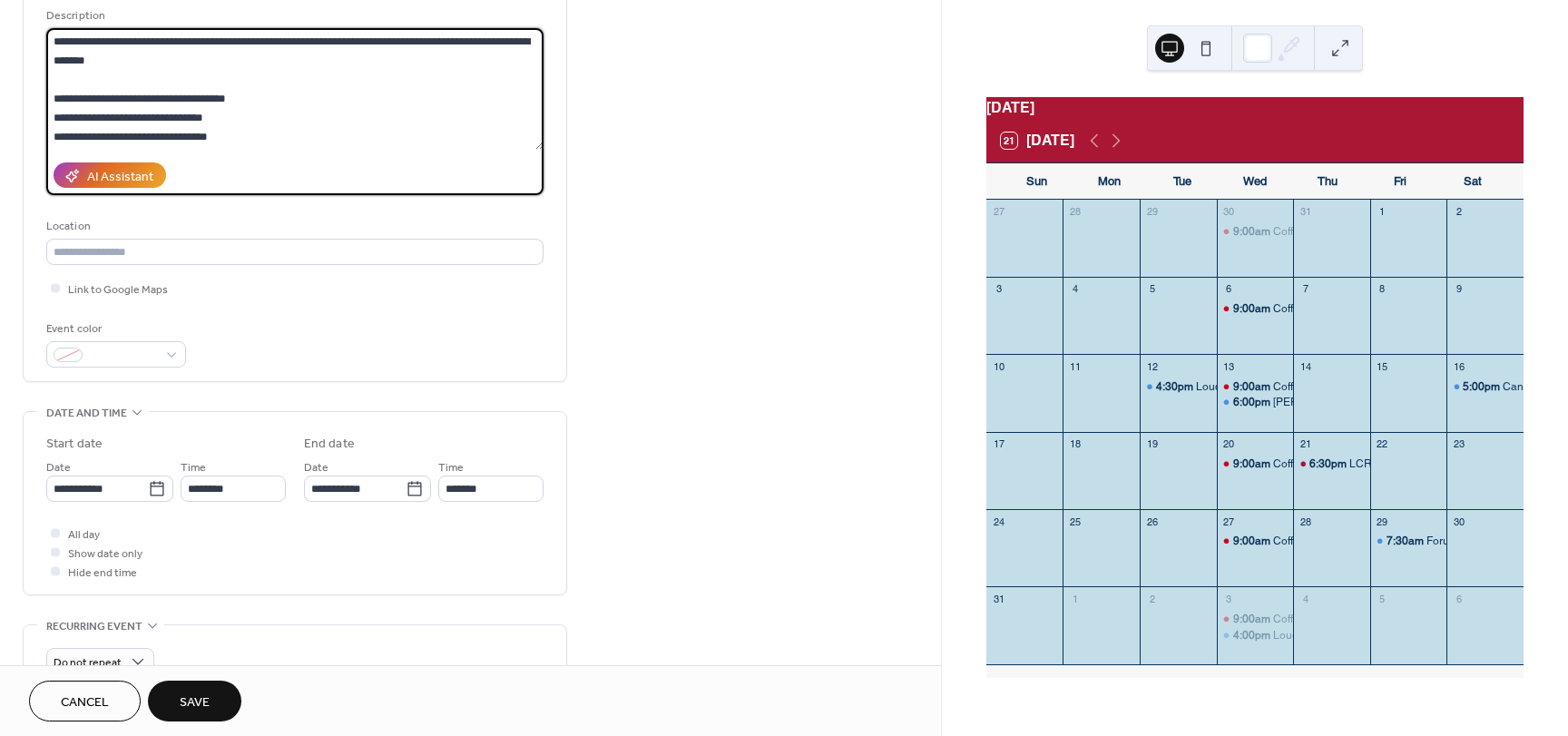scroll, scrollTop: 182, scrollLeft: 0, axis: vertical 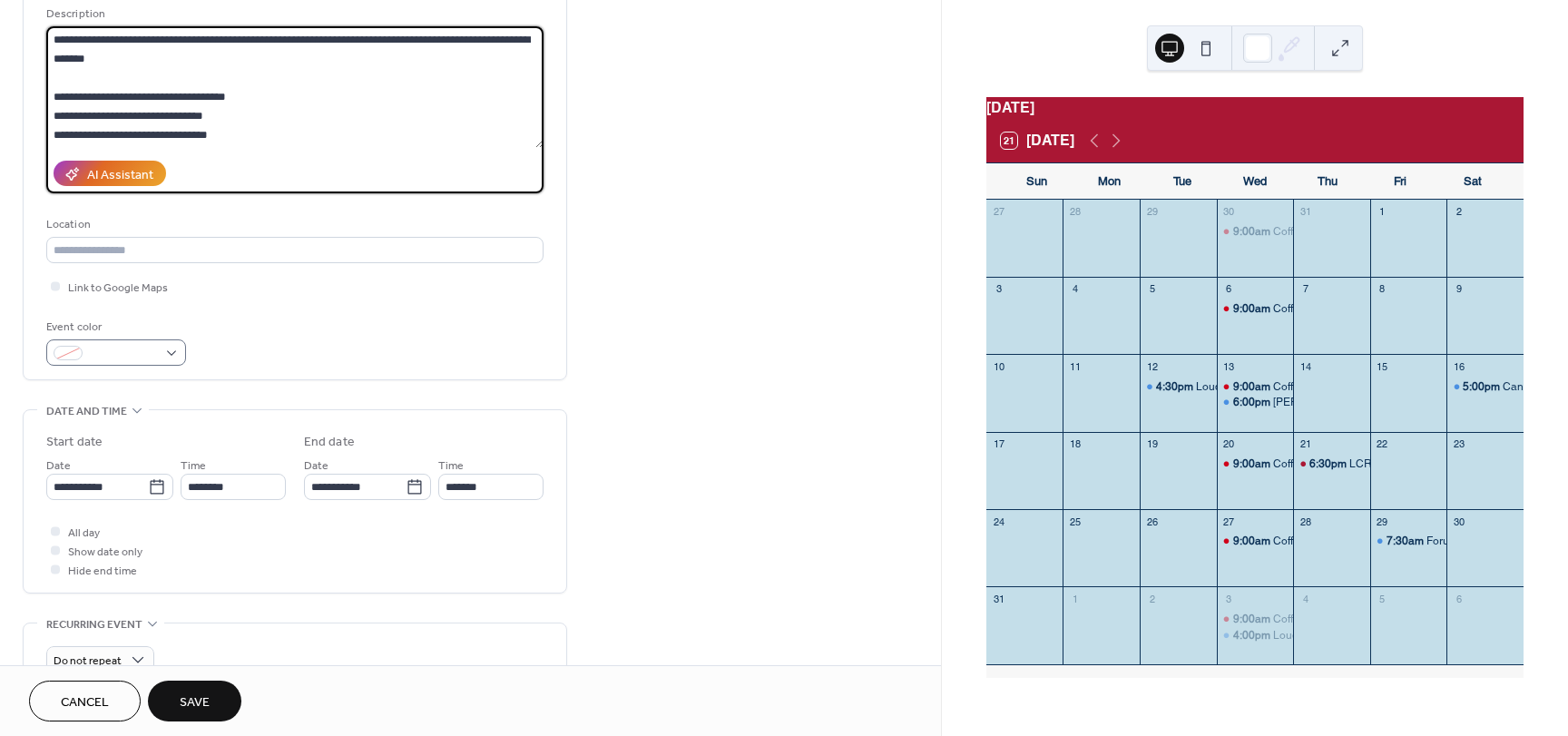 type on "**********" 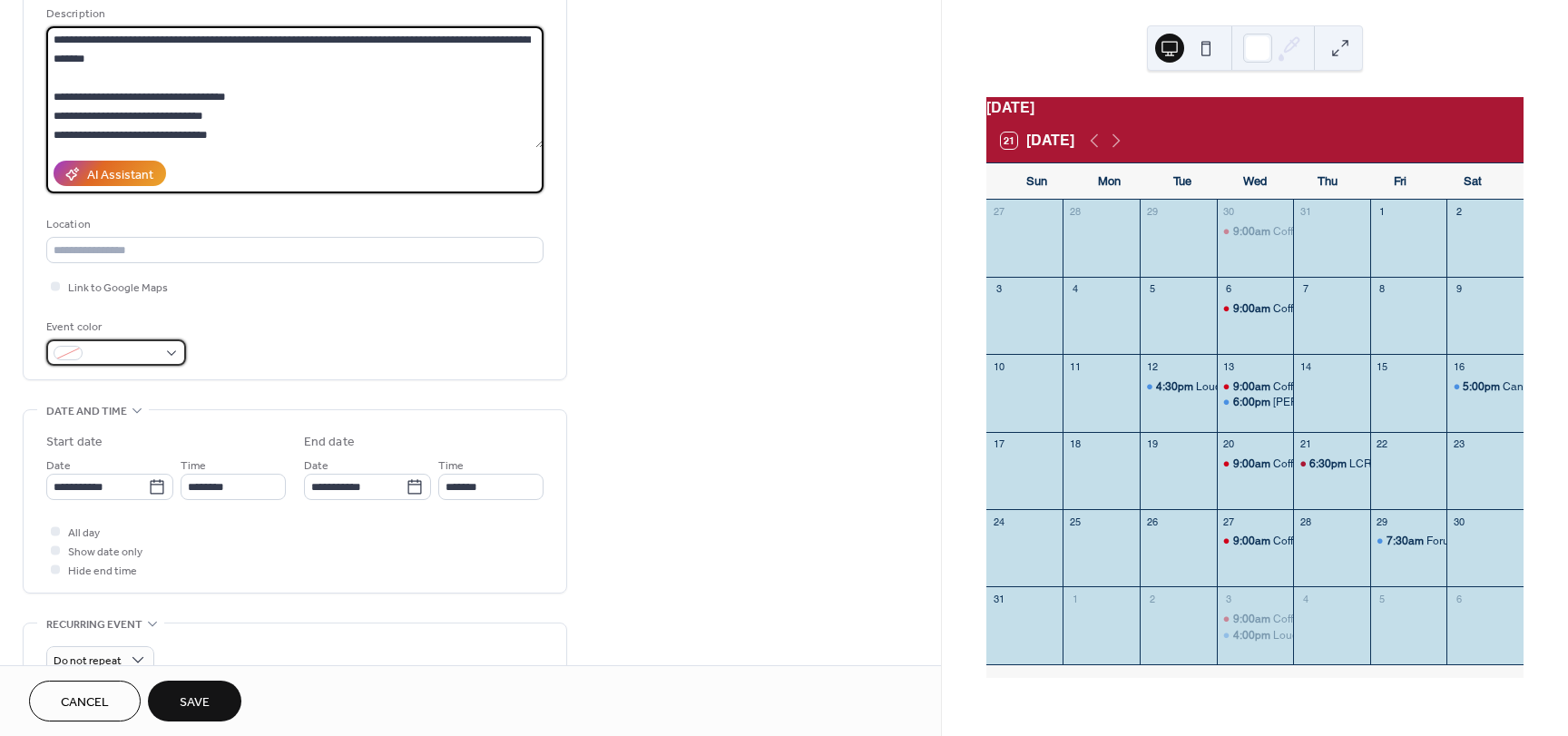 click at bounding box center (116, 352) 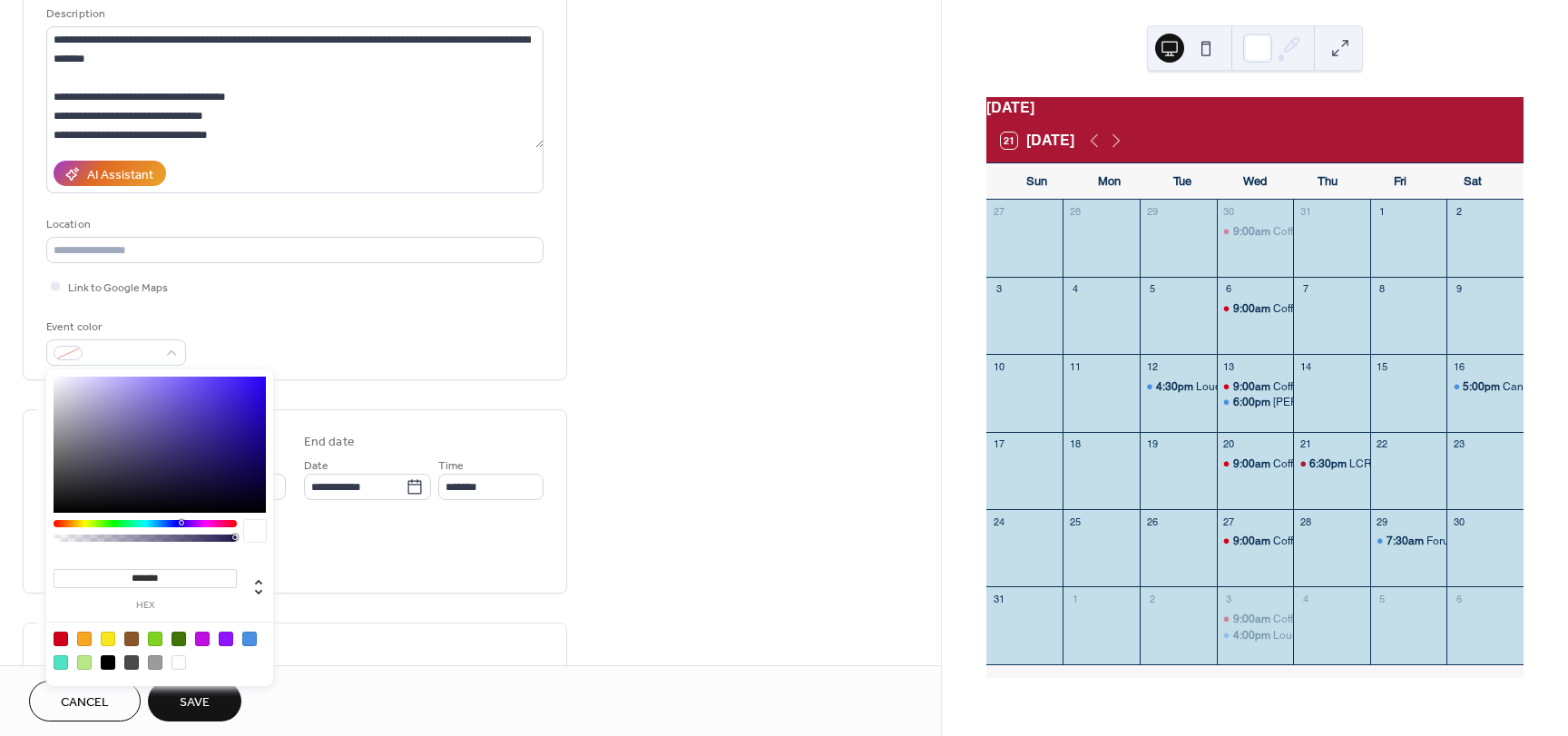 click at bounding box center (61, 639) 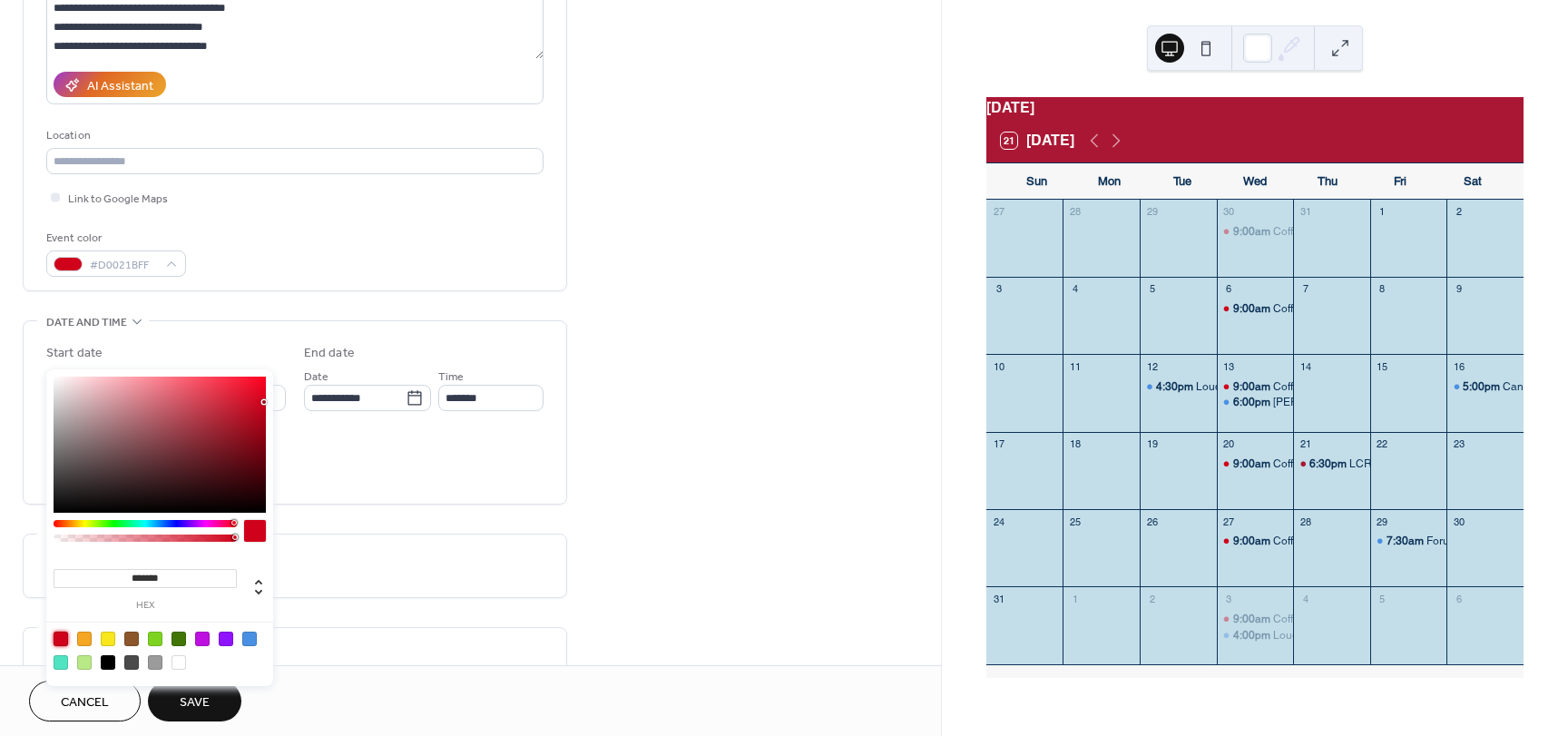 scroll, scrollTop: 272, scrollLeft: 0, axis: vertical 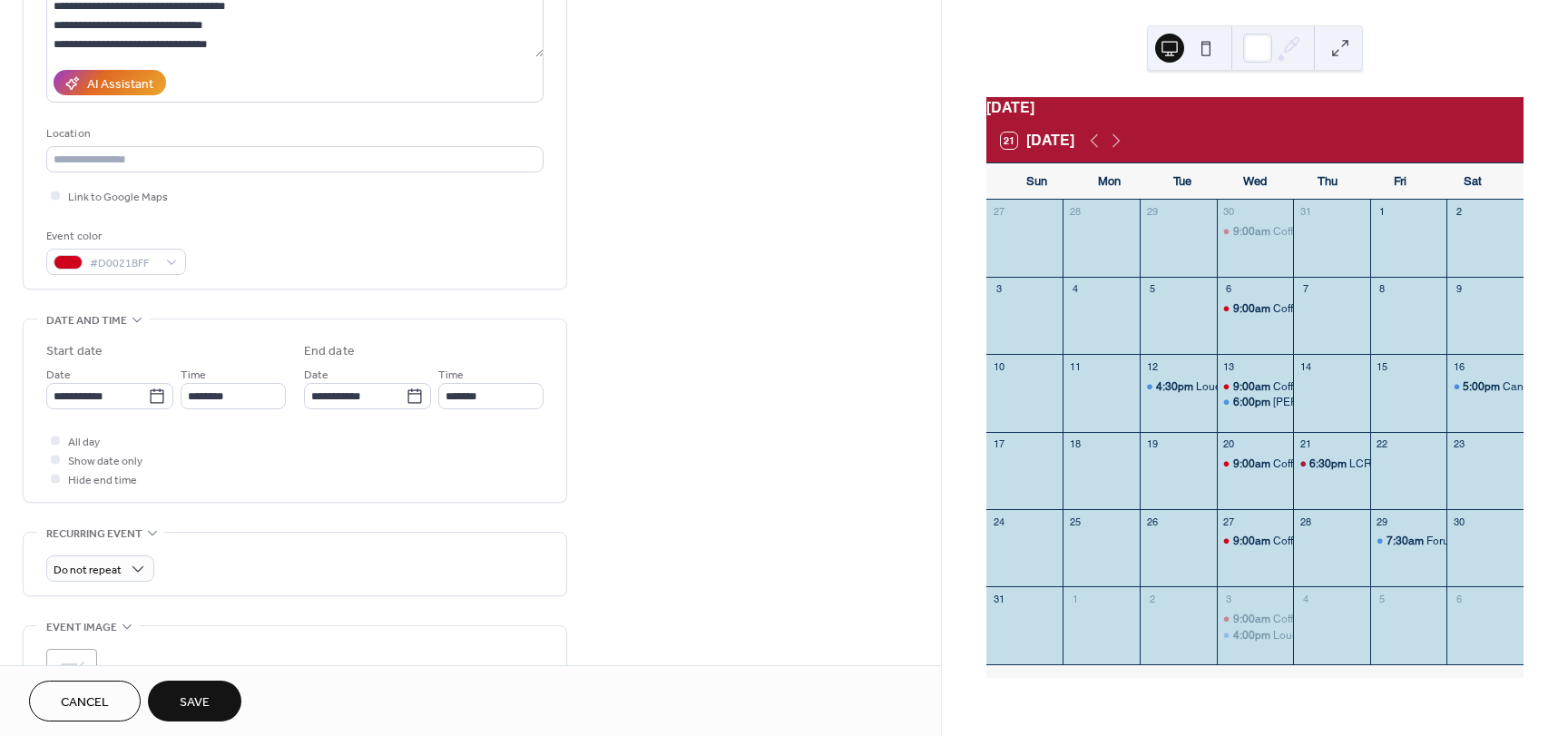 click on "All day Show date only Hide end time" at bounding box center [295, 459] 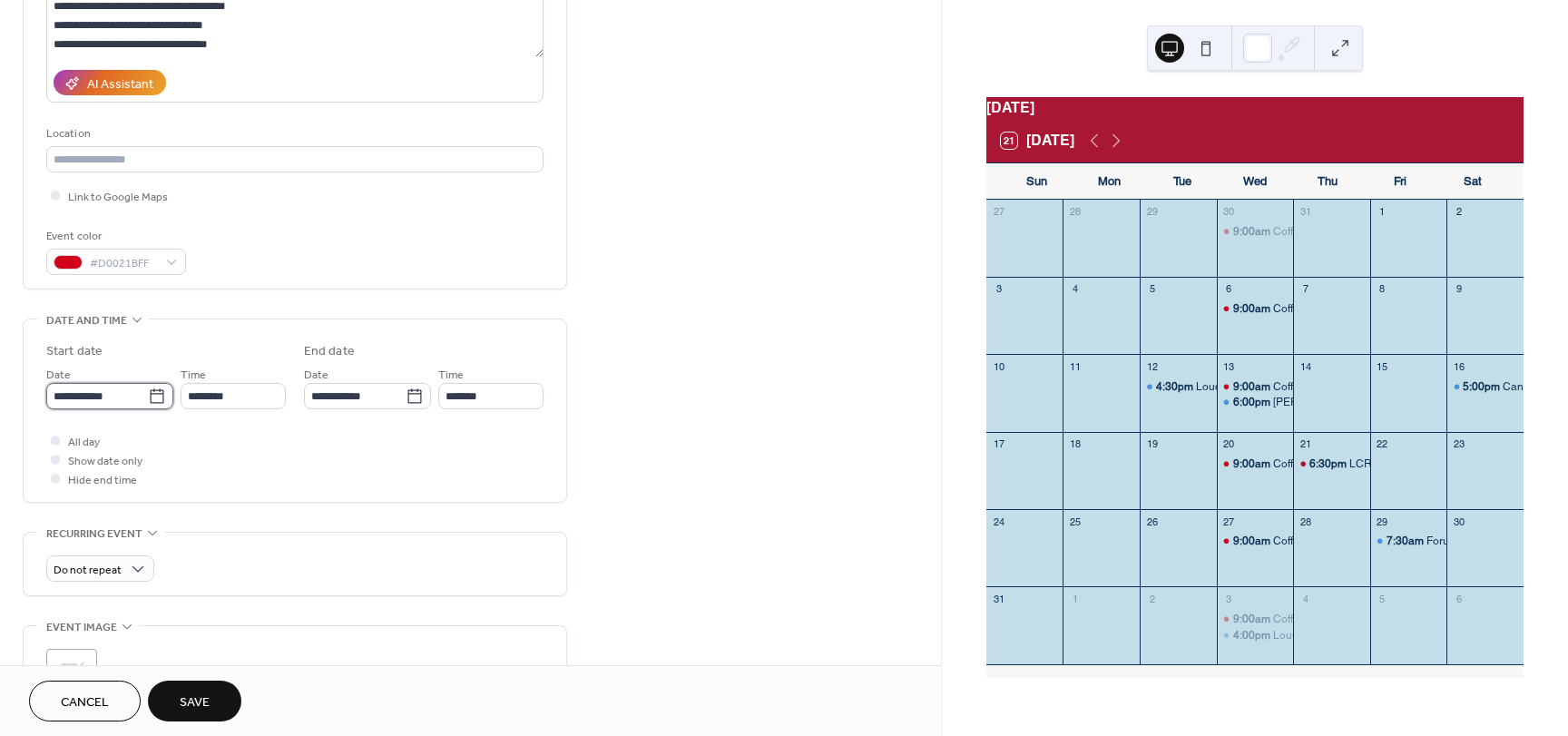click on "**********" at bounding box center (97, 396) 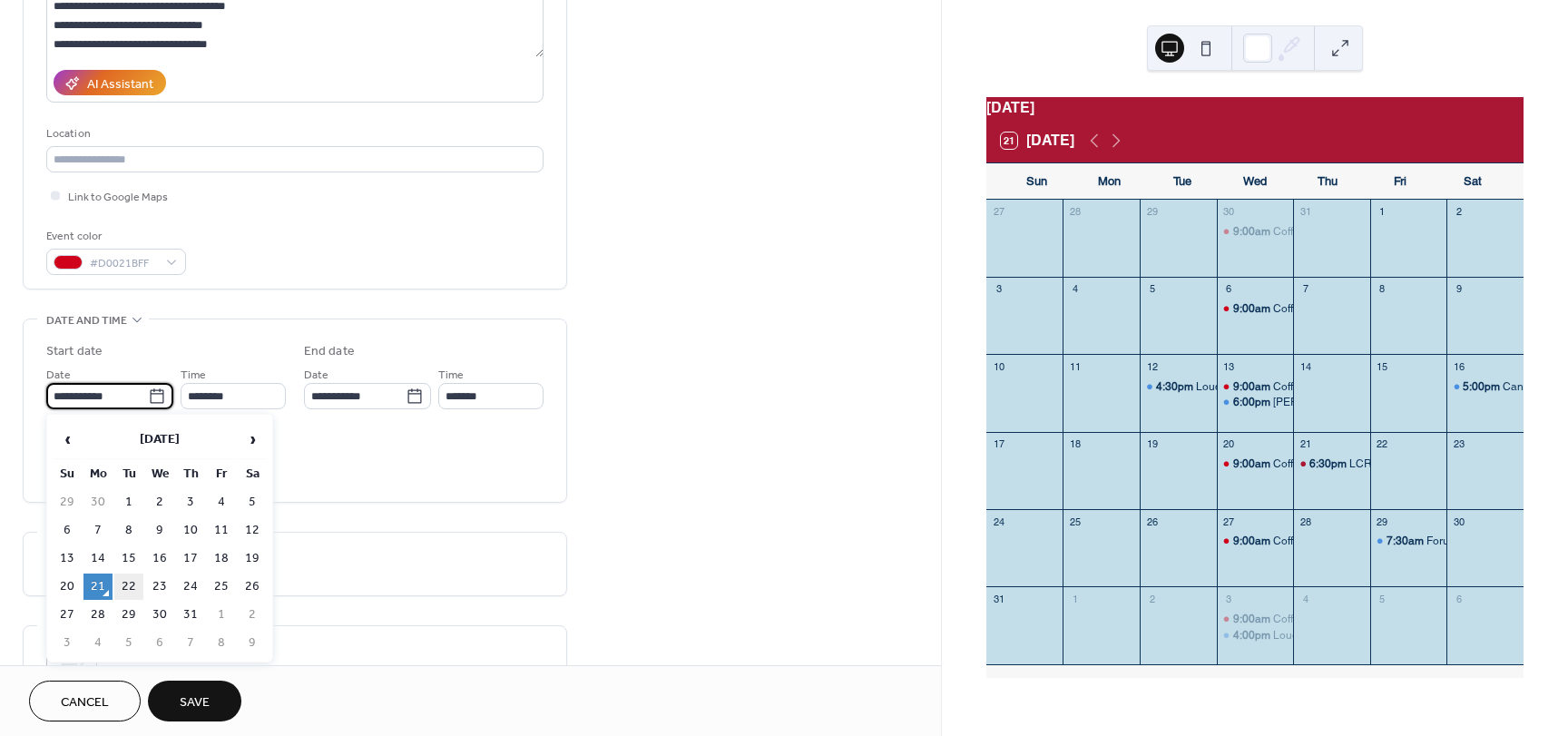 click on "22" at bounding box center [129, 586] 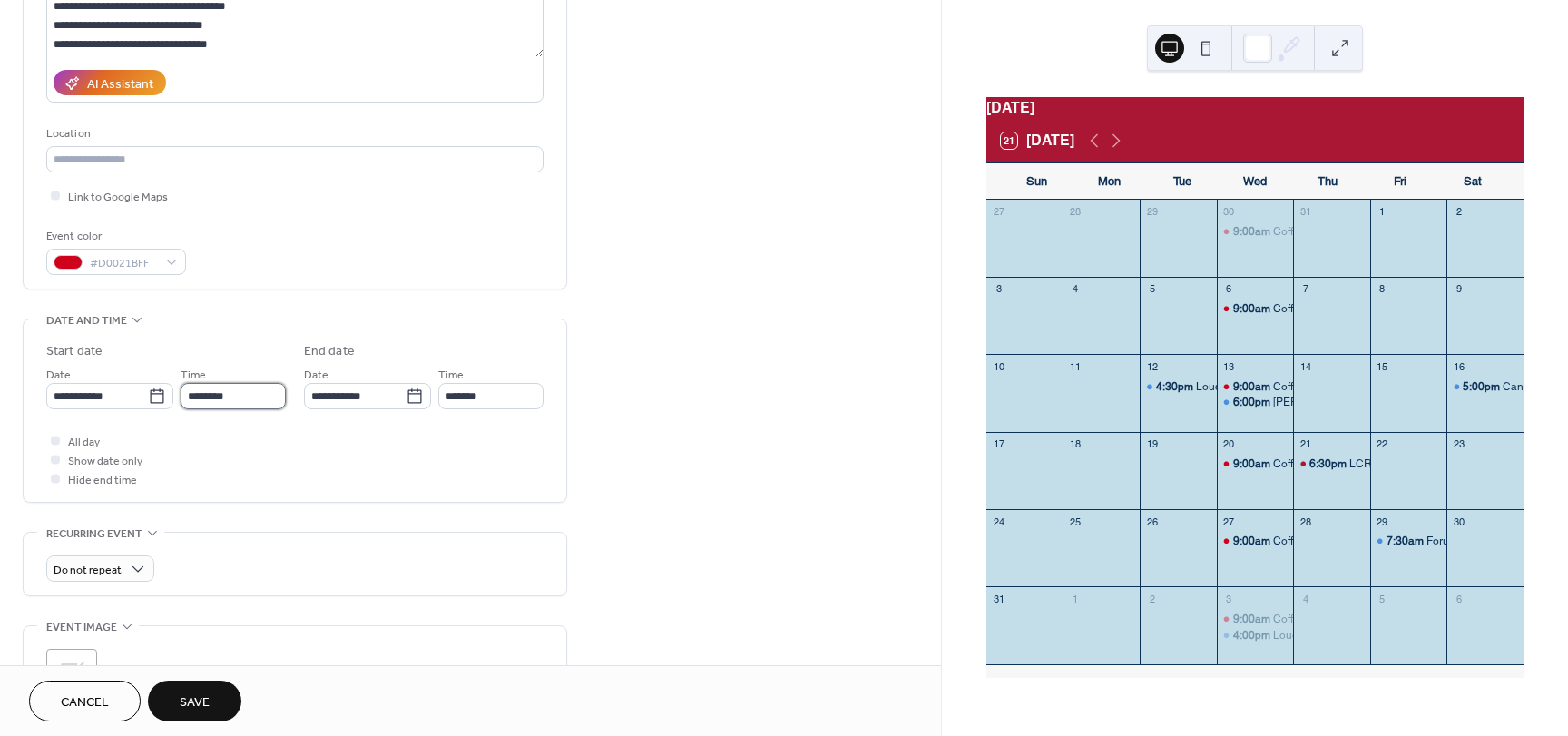 click on "********" at bounding box center [233, 396] 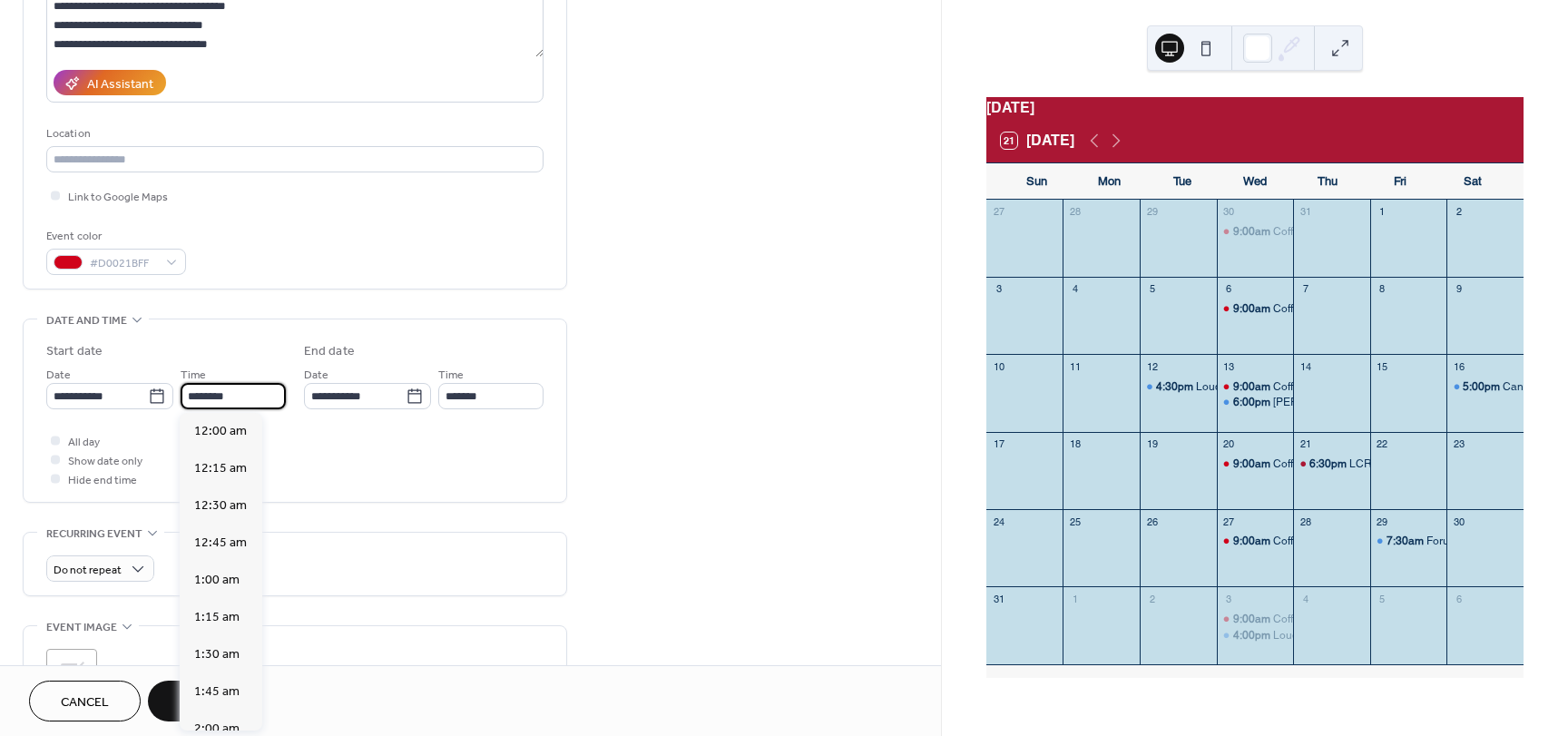 scroll, scrollTop: 1786, scrollLeft: 0, axis: vertical 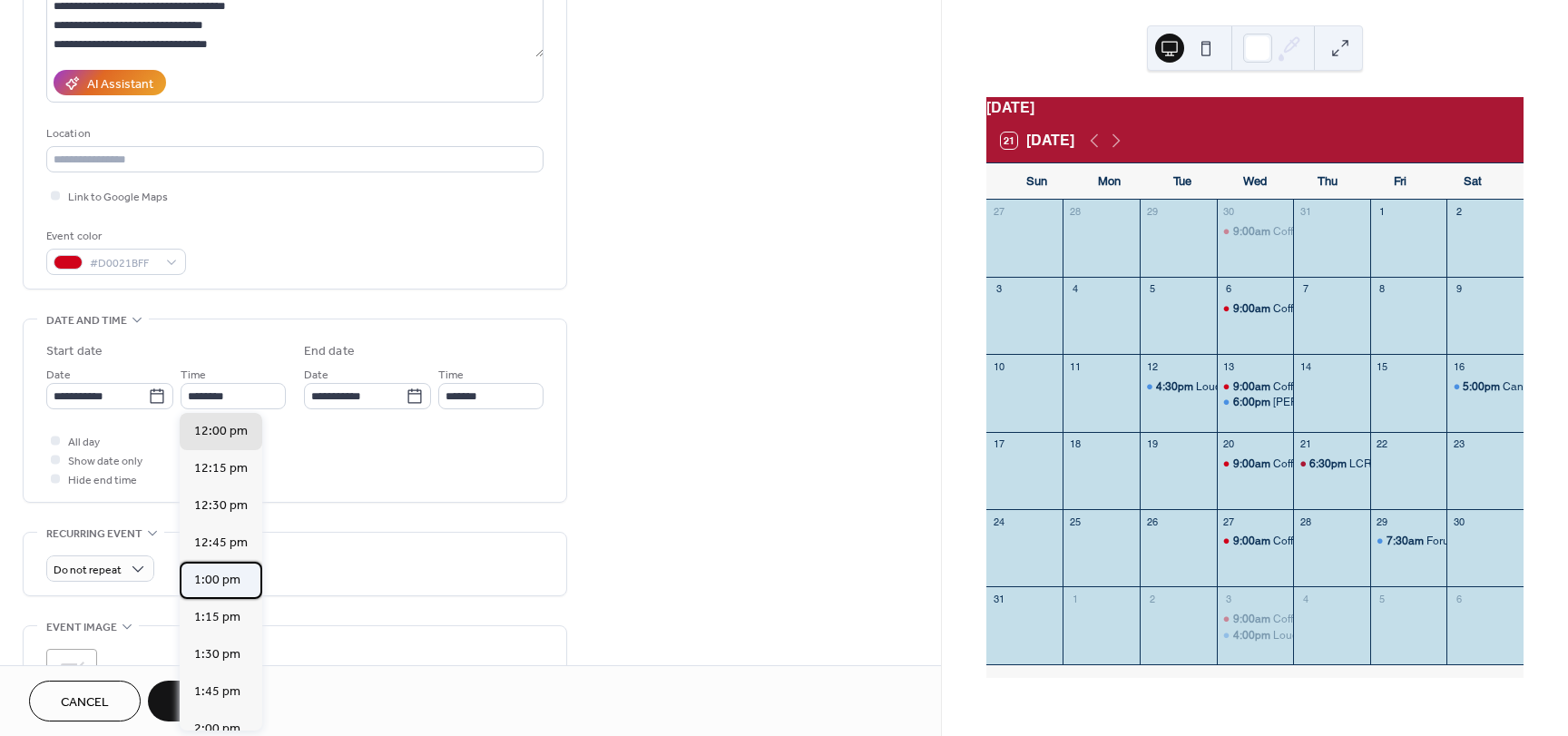click on "1:00 pm" at bounding box center [217, 580] 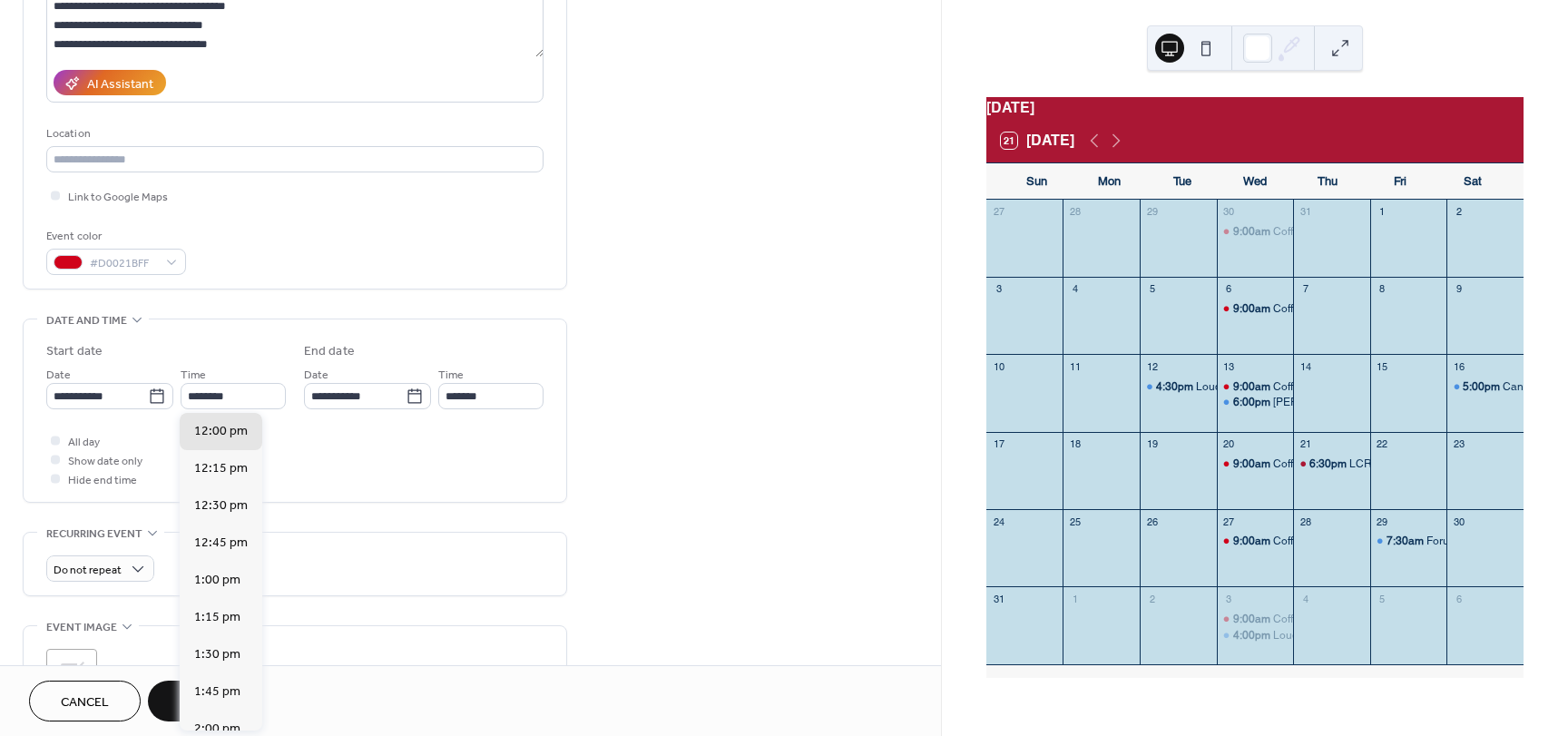 type on "*******" 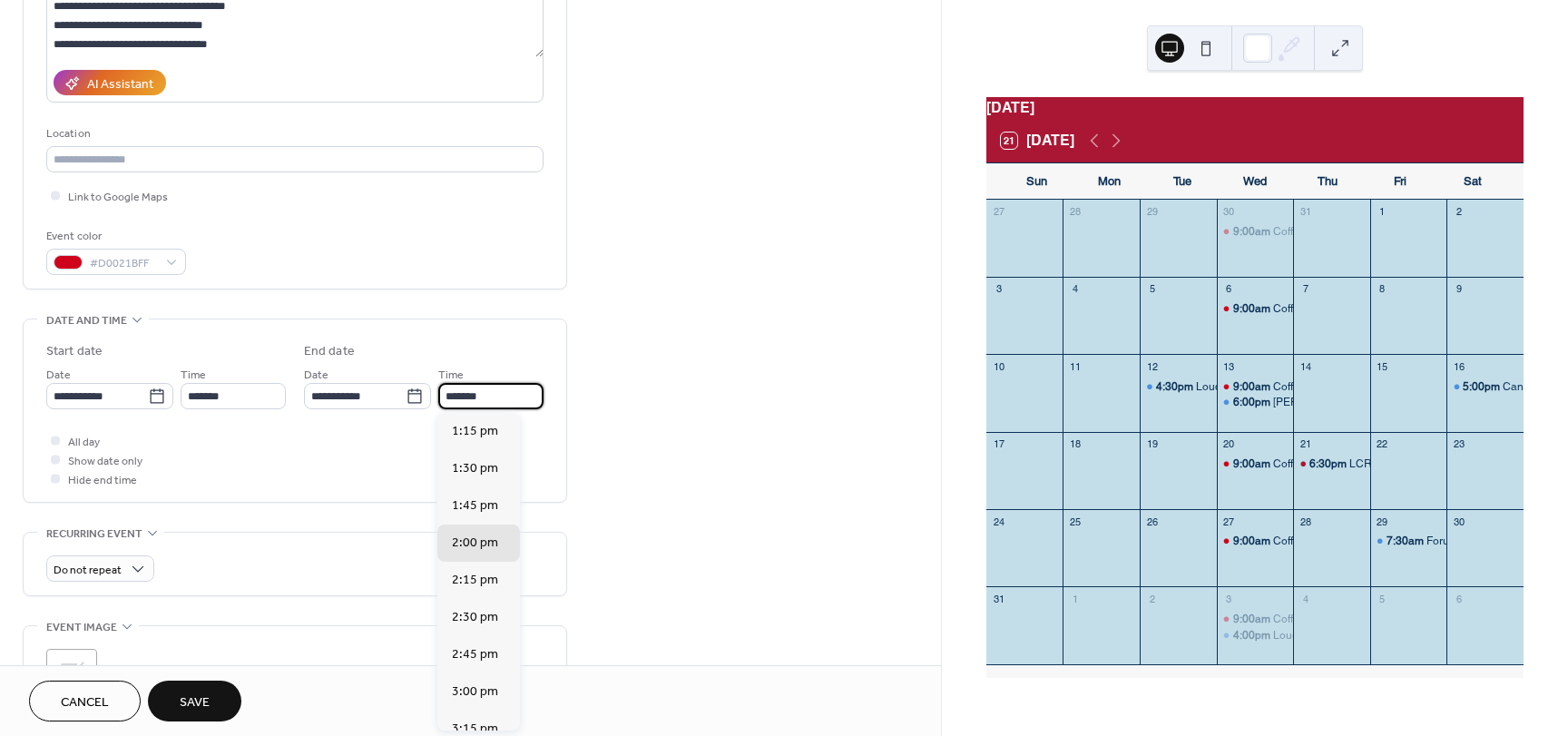 click on "*******" at bounding box center (491, 396) 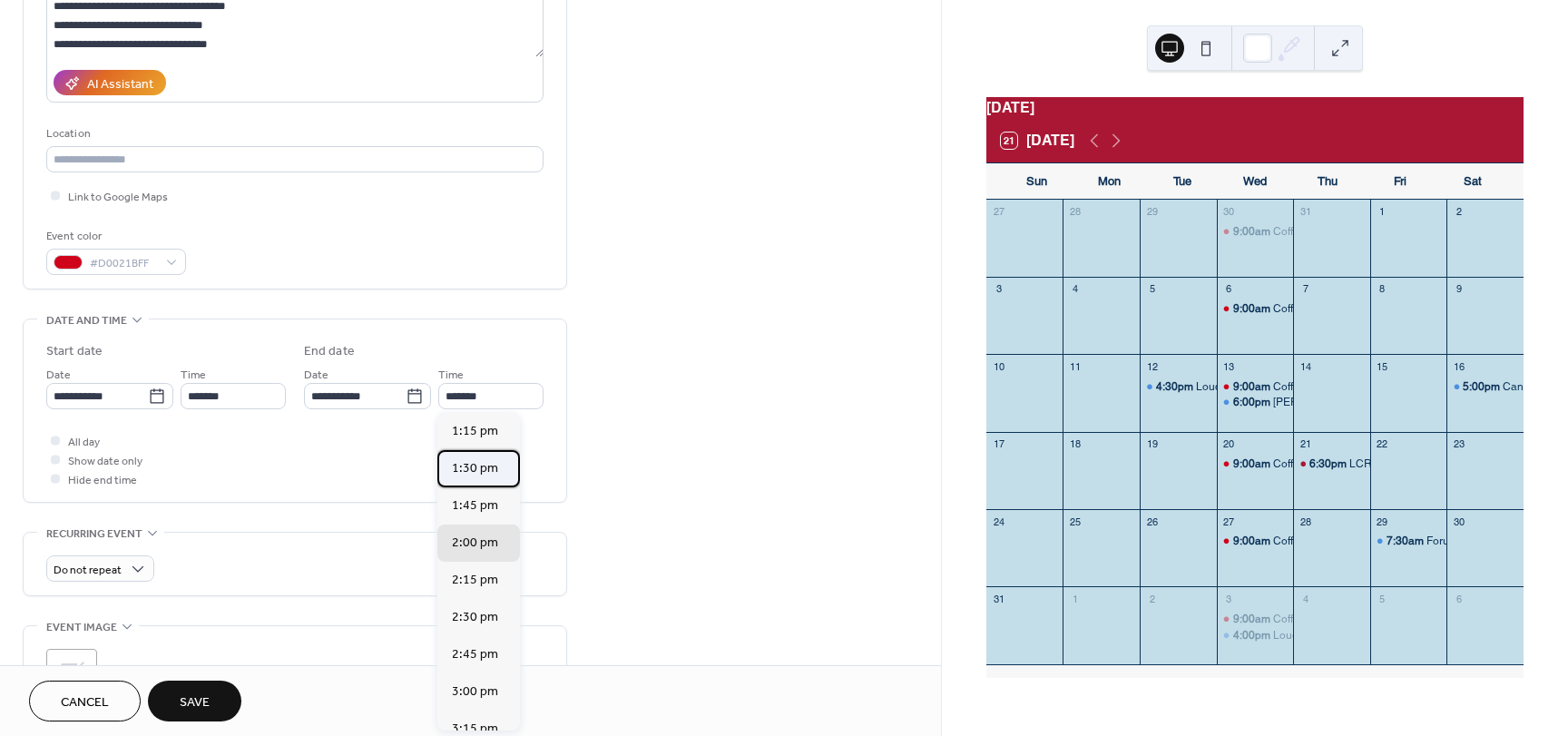 click on "1:30 pm" at bounding box center [475, 468] 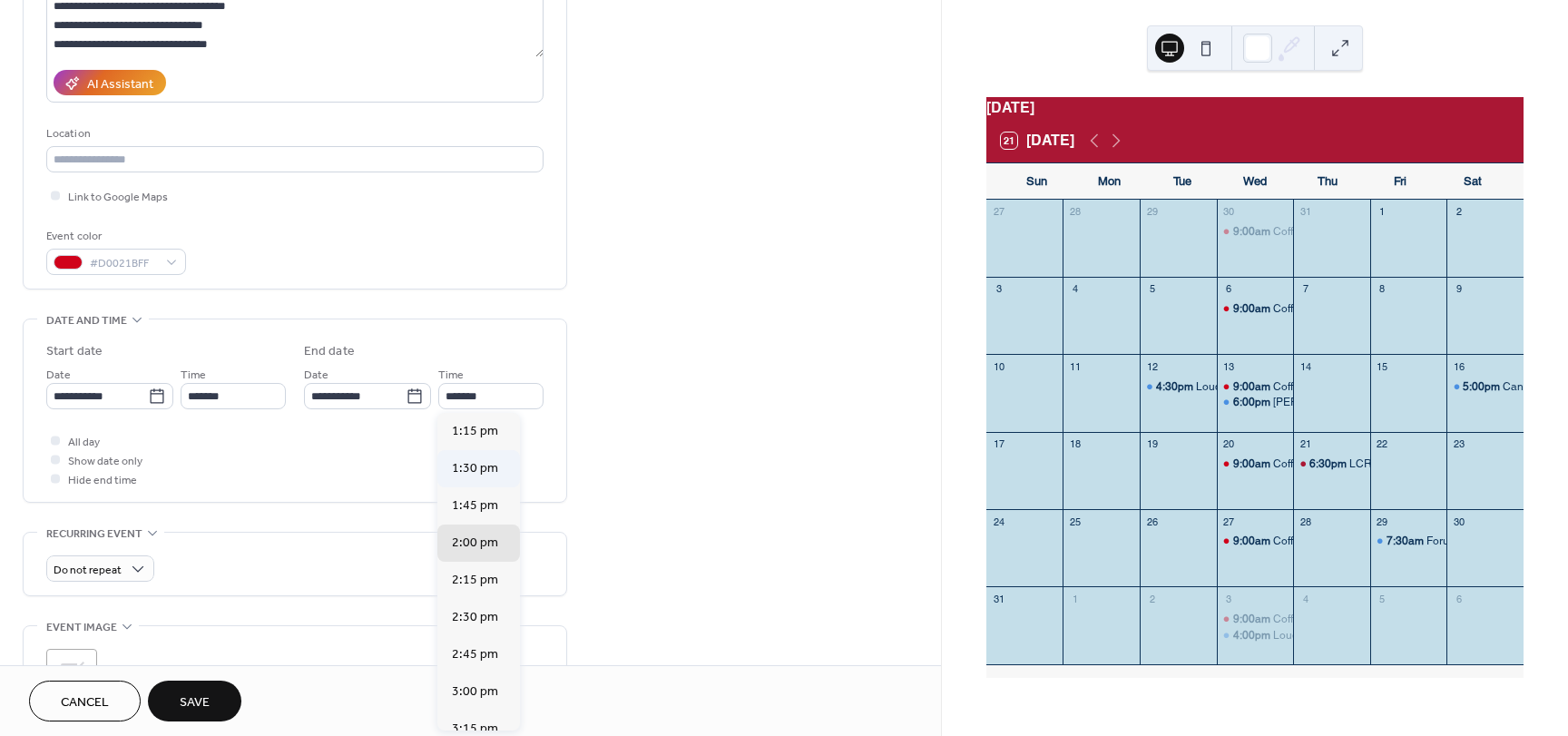 type on "*******" 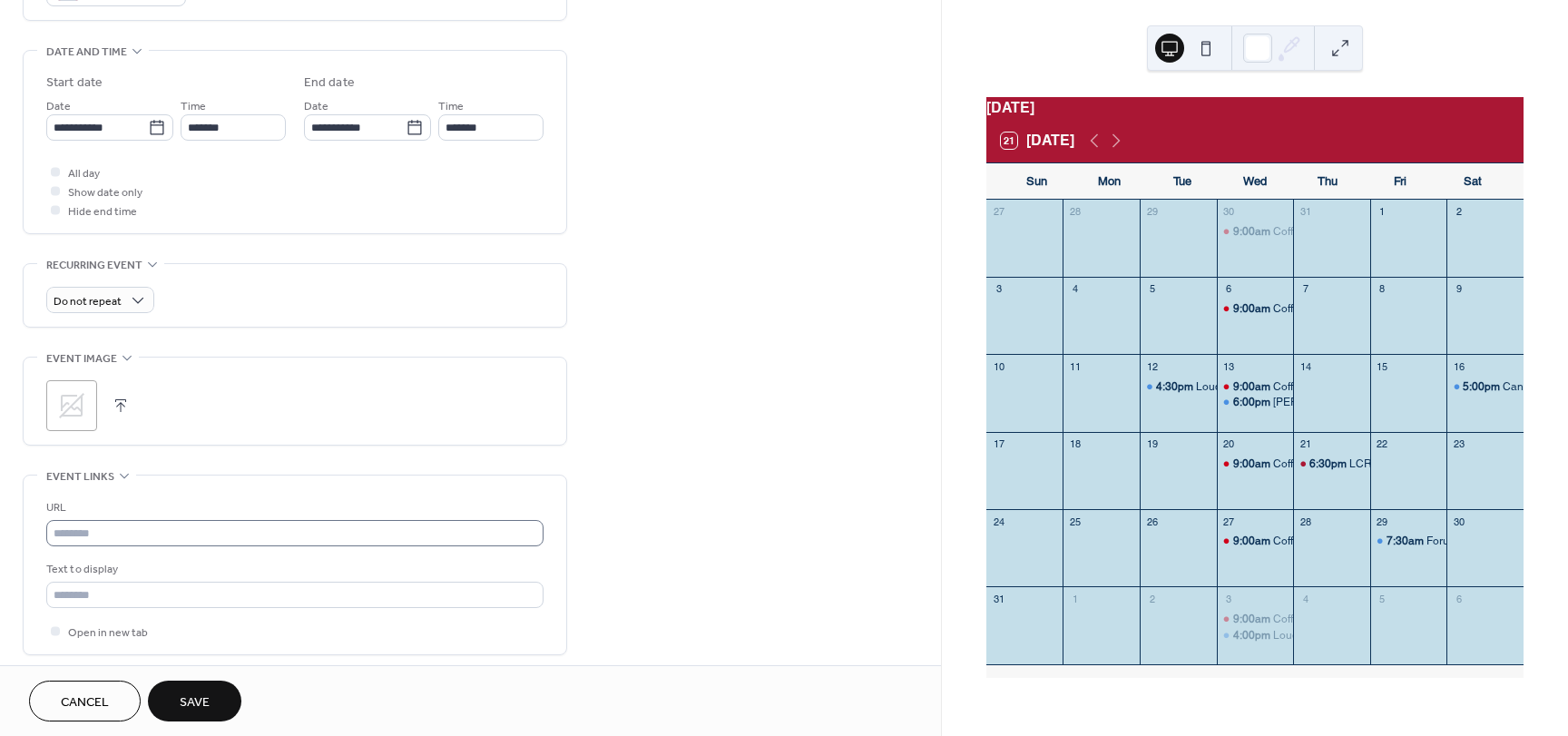 scroll, scrollTop: 545, scrollLeft: 0, axis: vertical 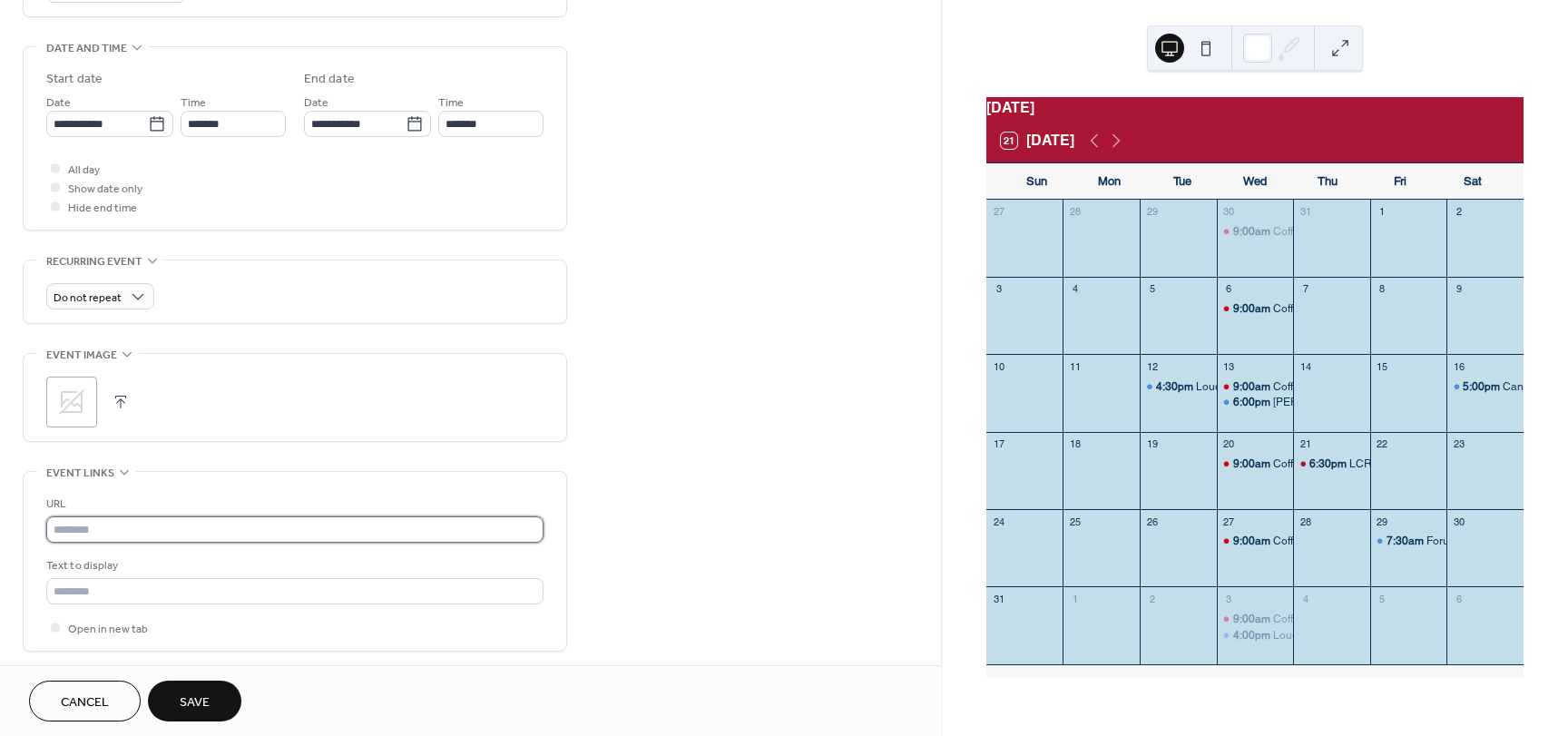 click at bounding box center (295, 529) 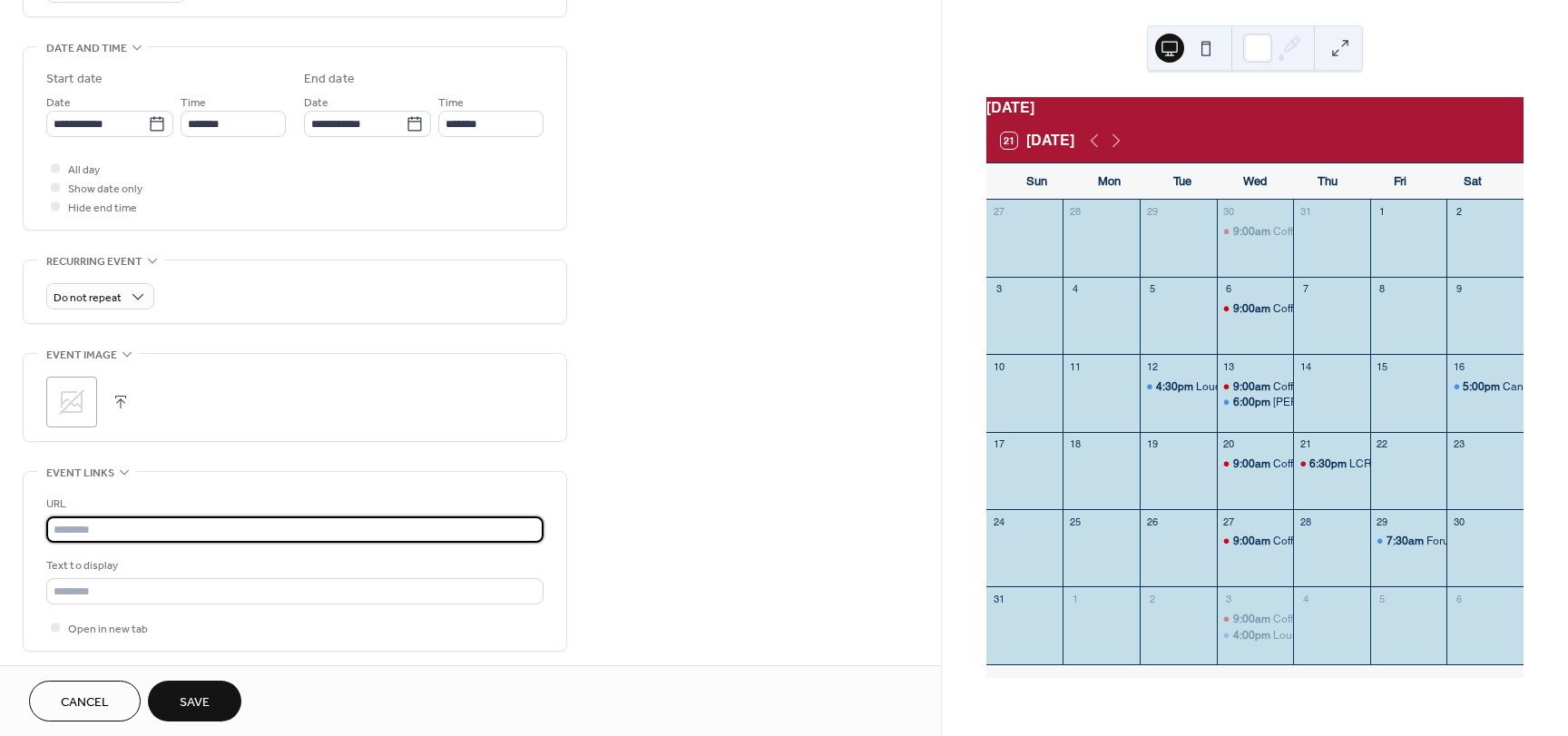 click at bounding box center [295, 529] 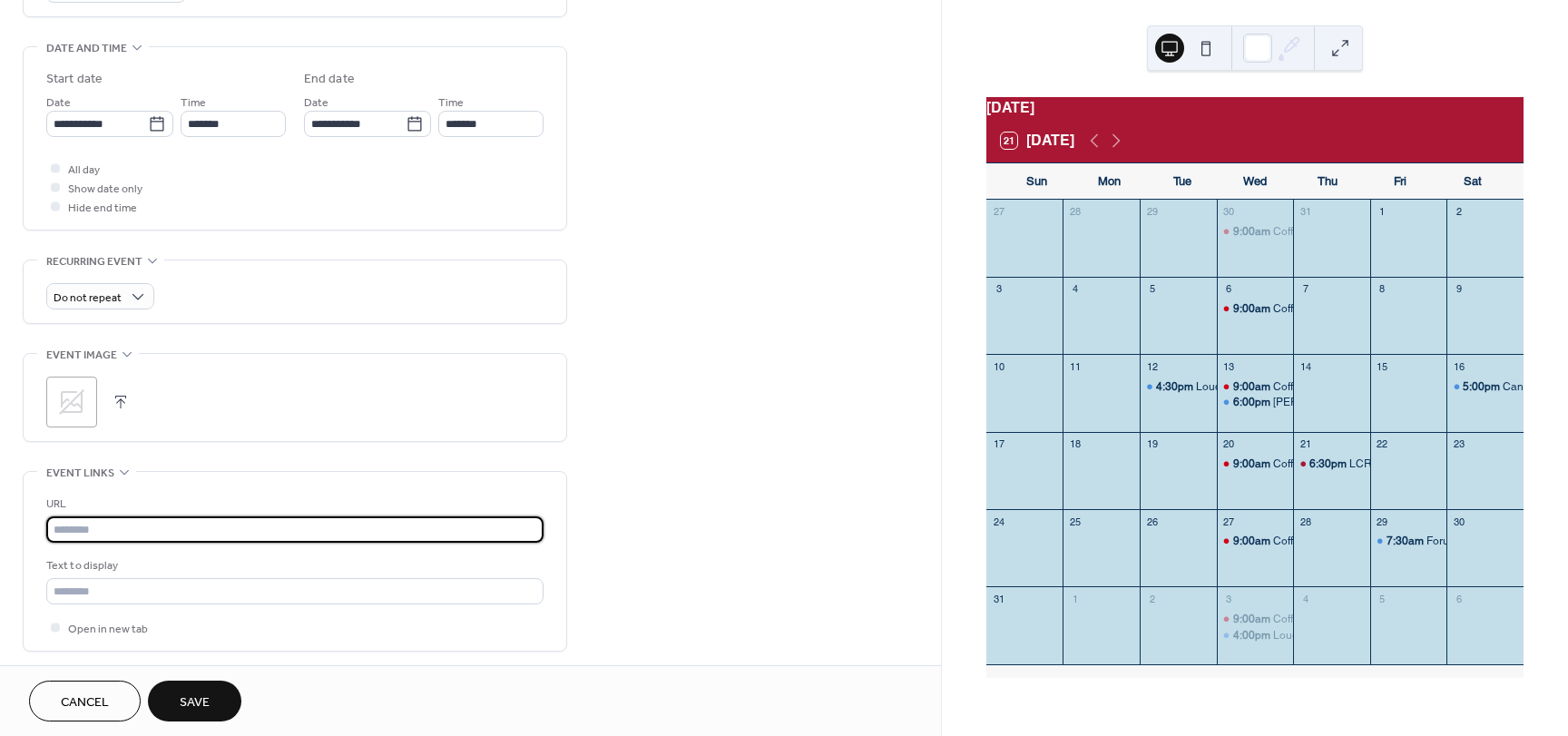 paste on "**********" 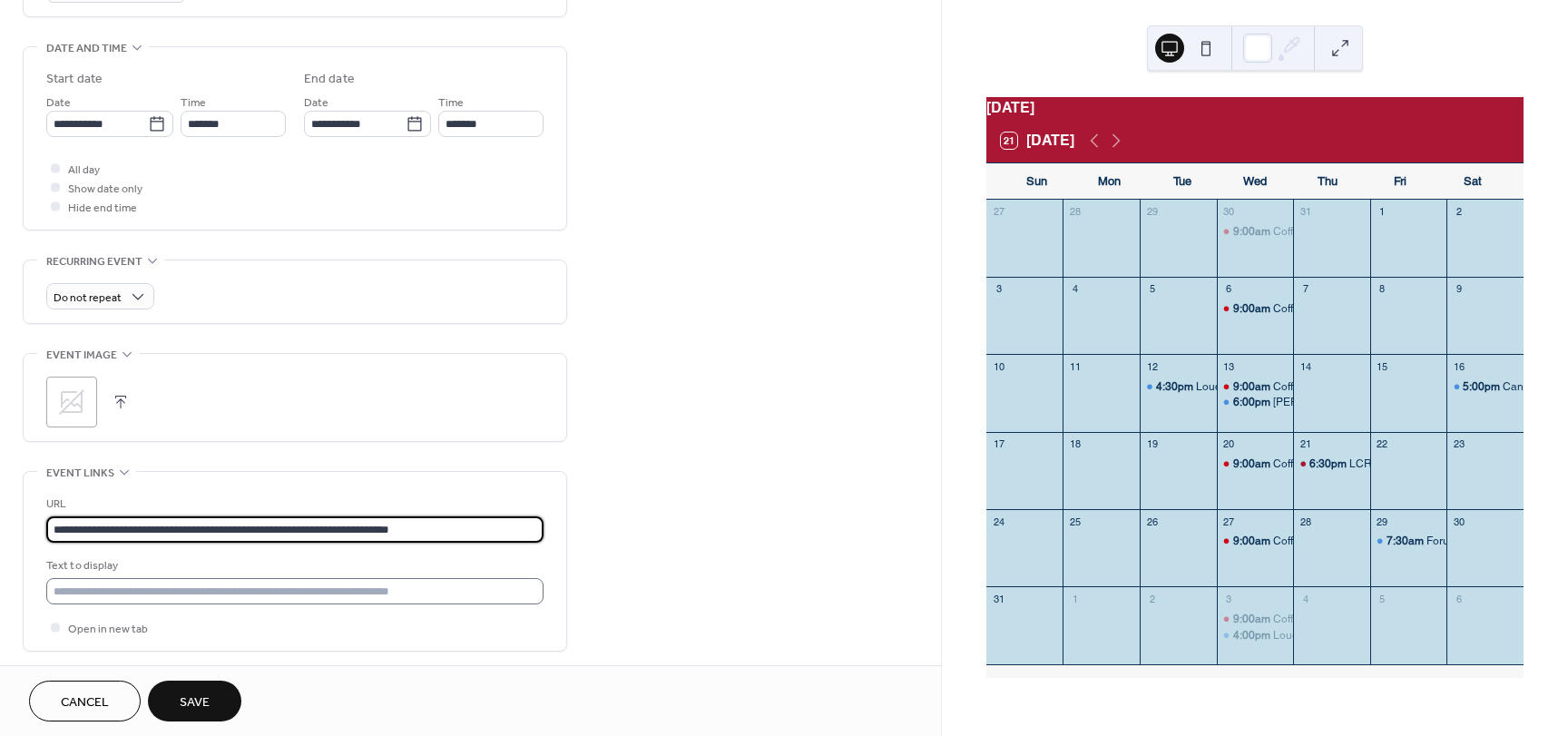type on "**********" 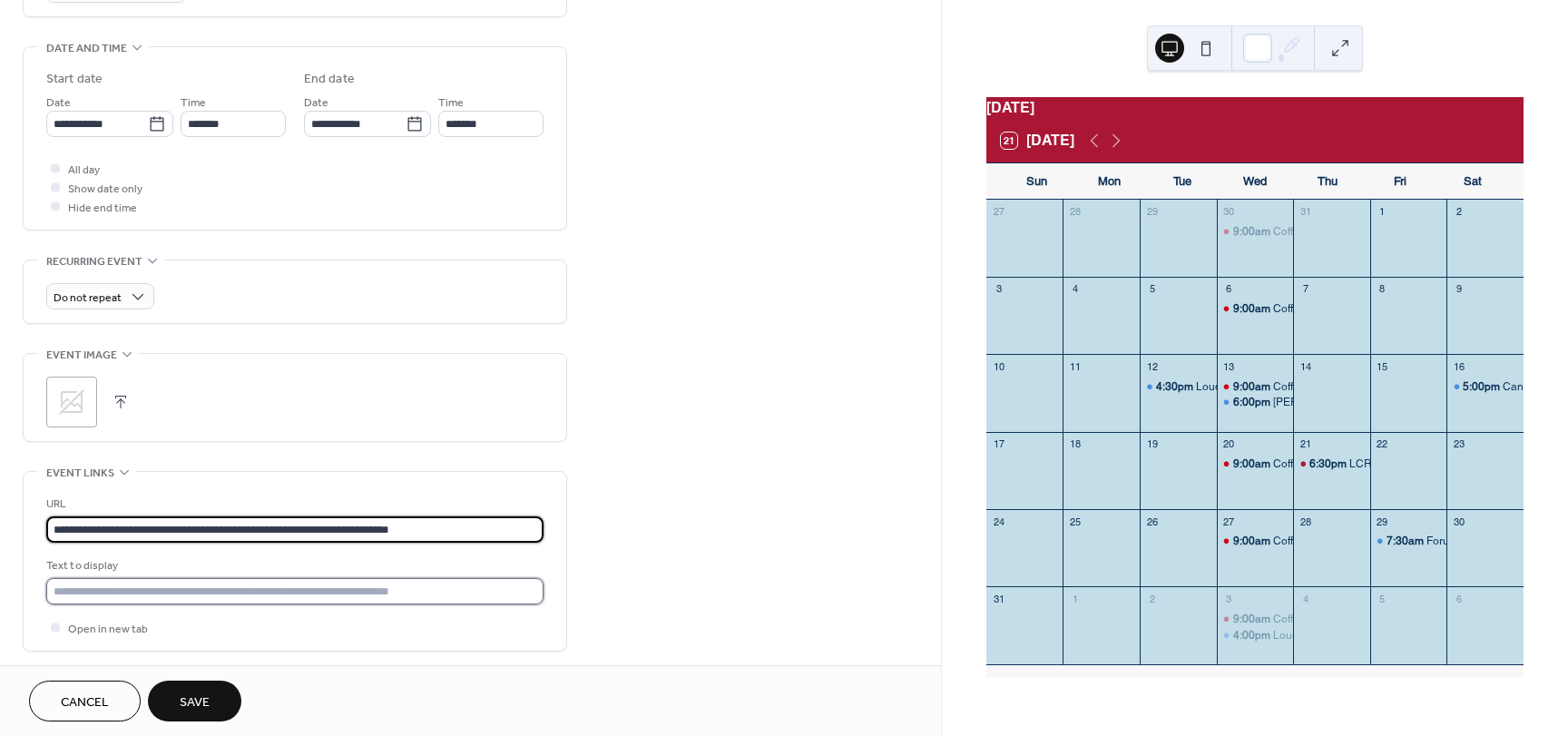 click at bounding box center [295, 591] 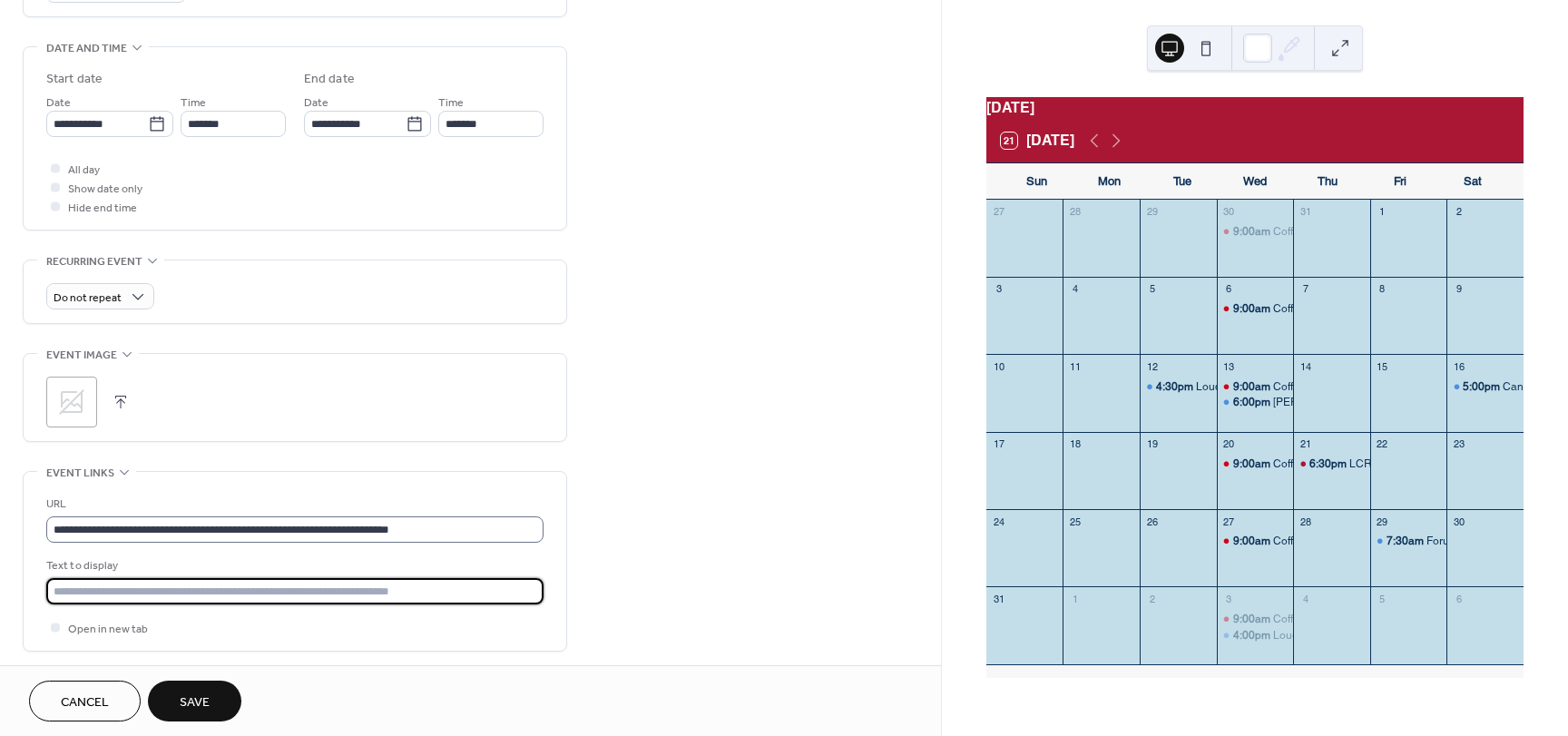 type on "**********" 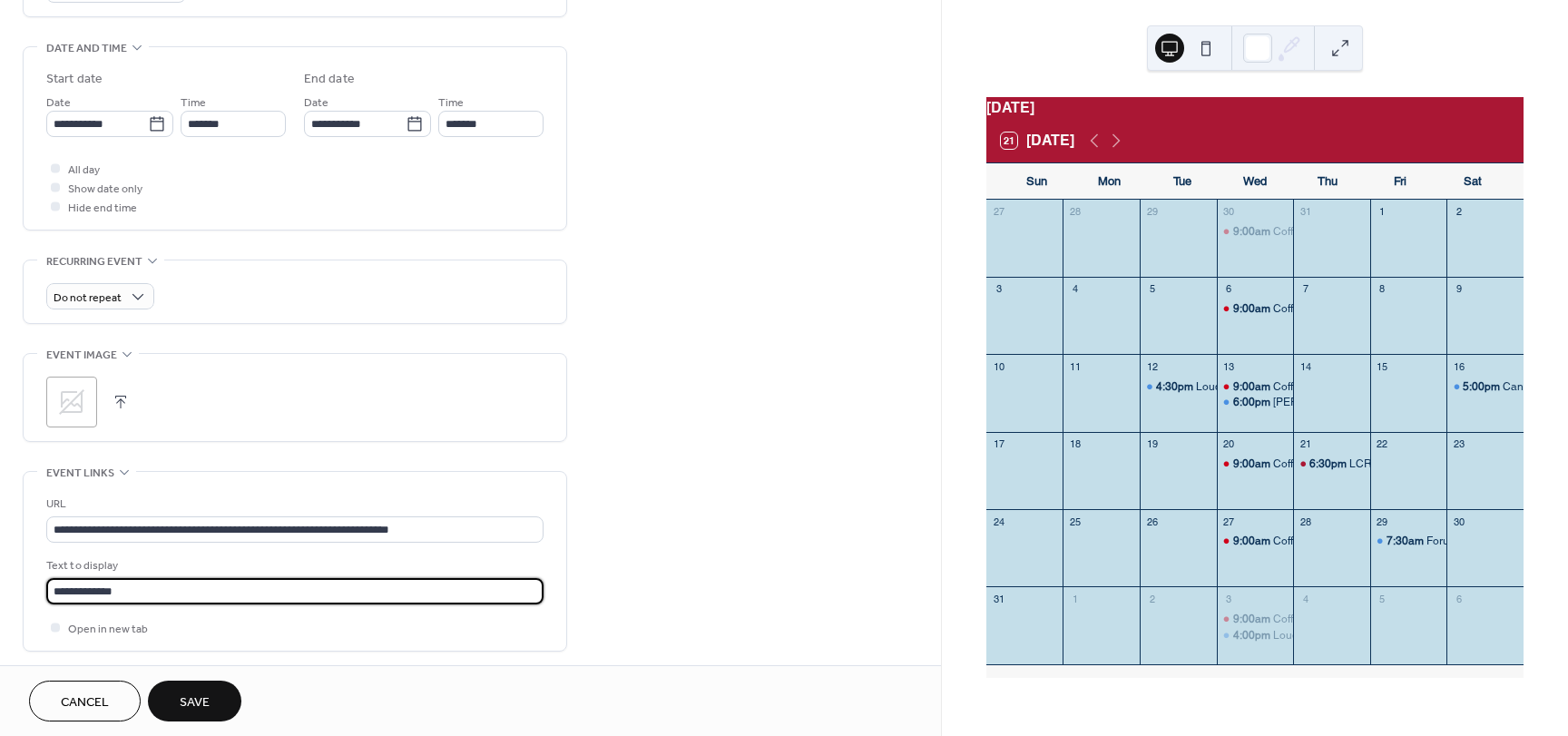 click on "Save" at bounding box center [194, 702] 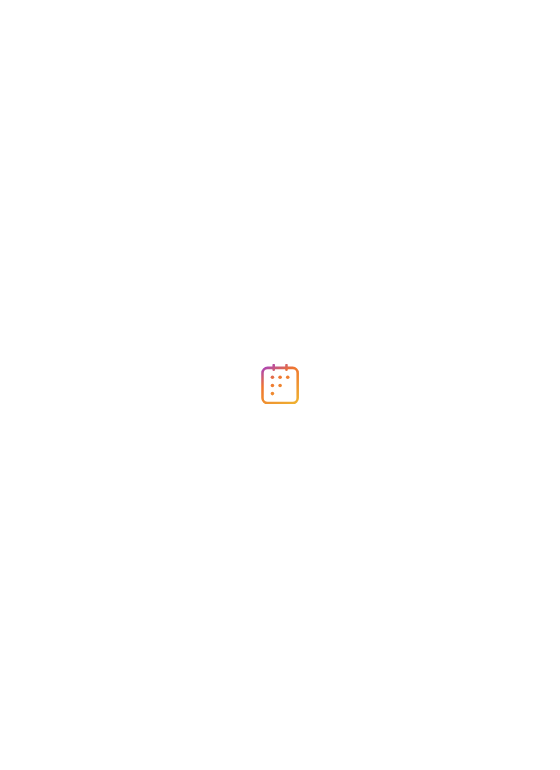scroll, scrollTop: 0, scrollLeft: 0, axis: both 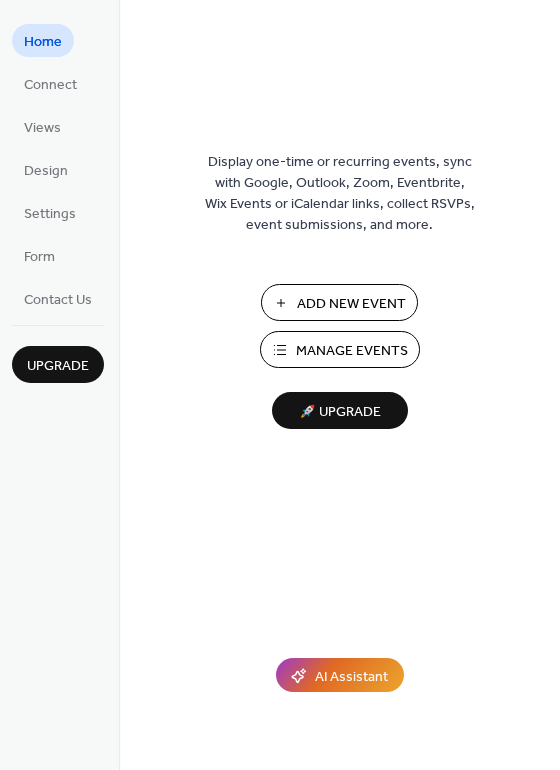 click on "Manage Events" at bounding box center [352, 351] 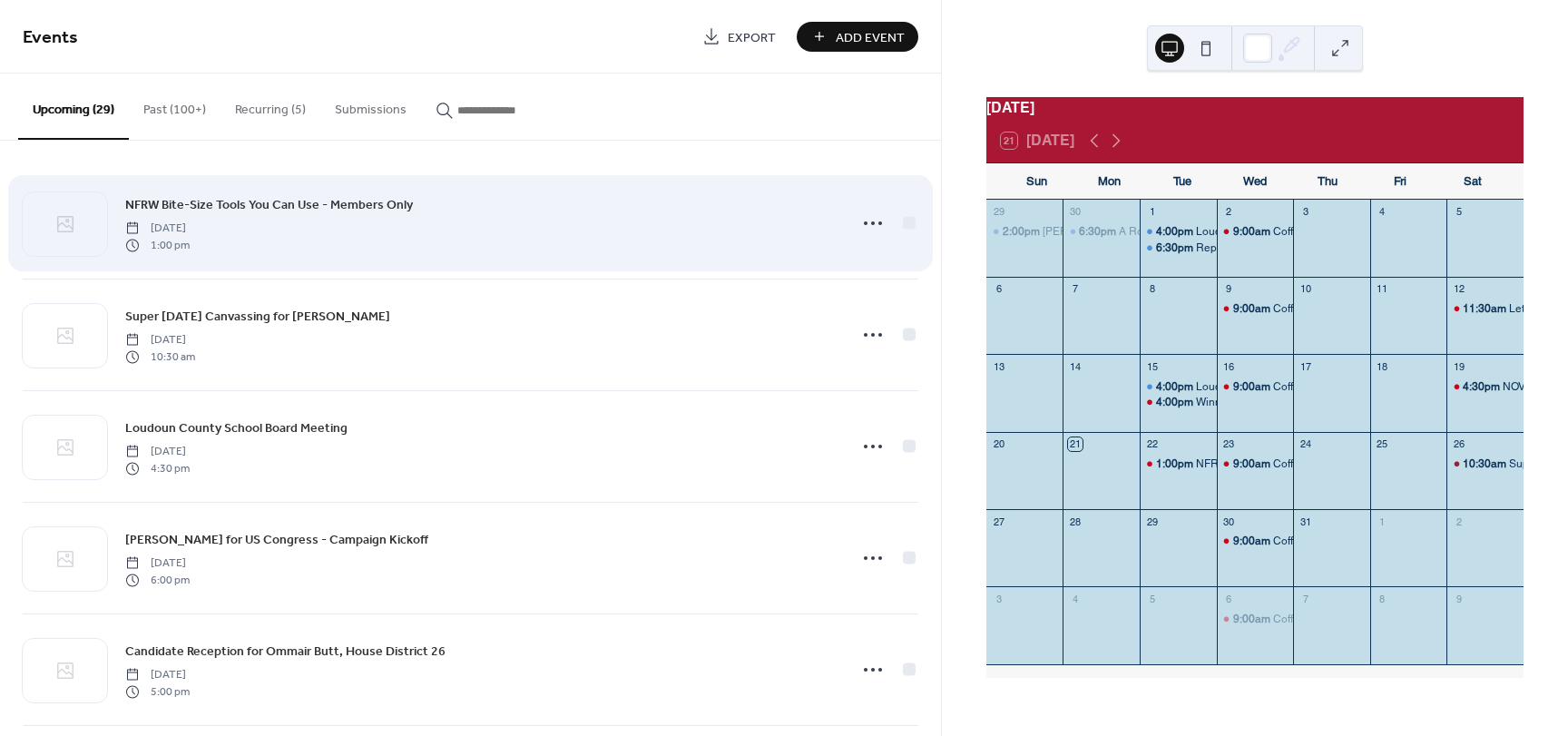 scroll, scrollTop: 0, scrollLeft: 0, axis: both 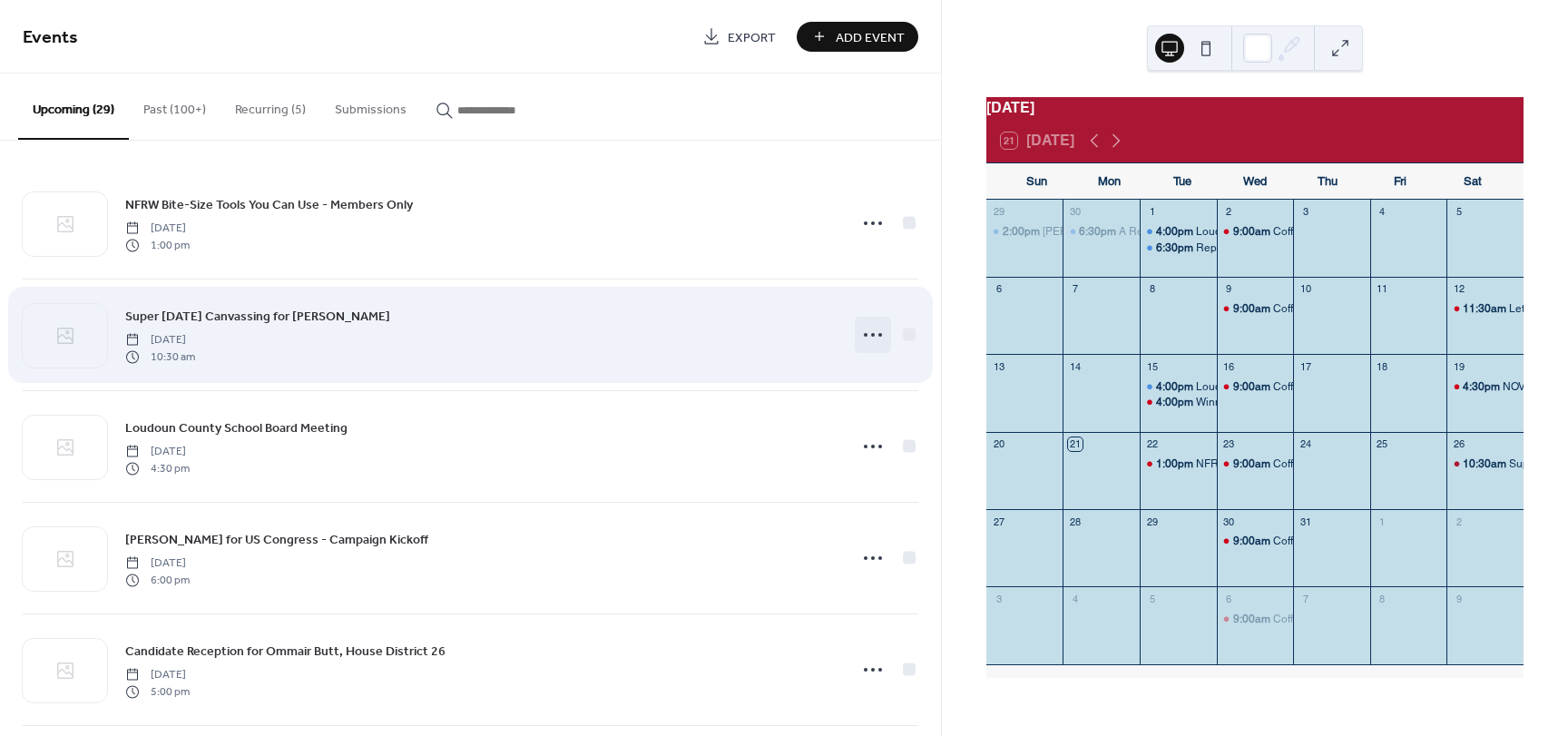 click 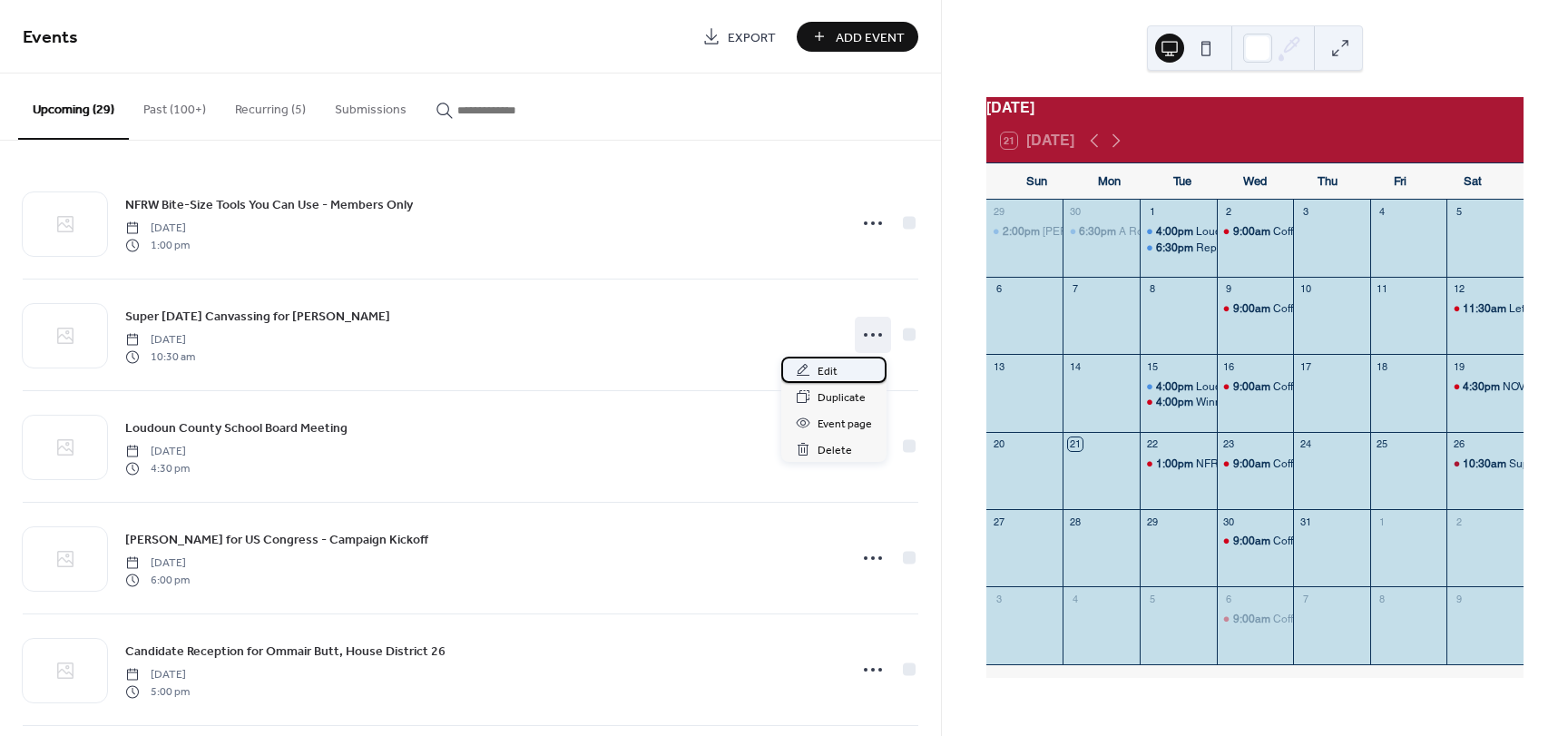 click on "Edit" at bounding box center [834, 369] 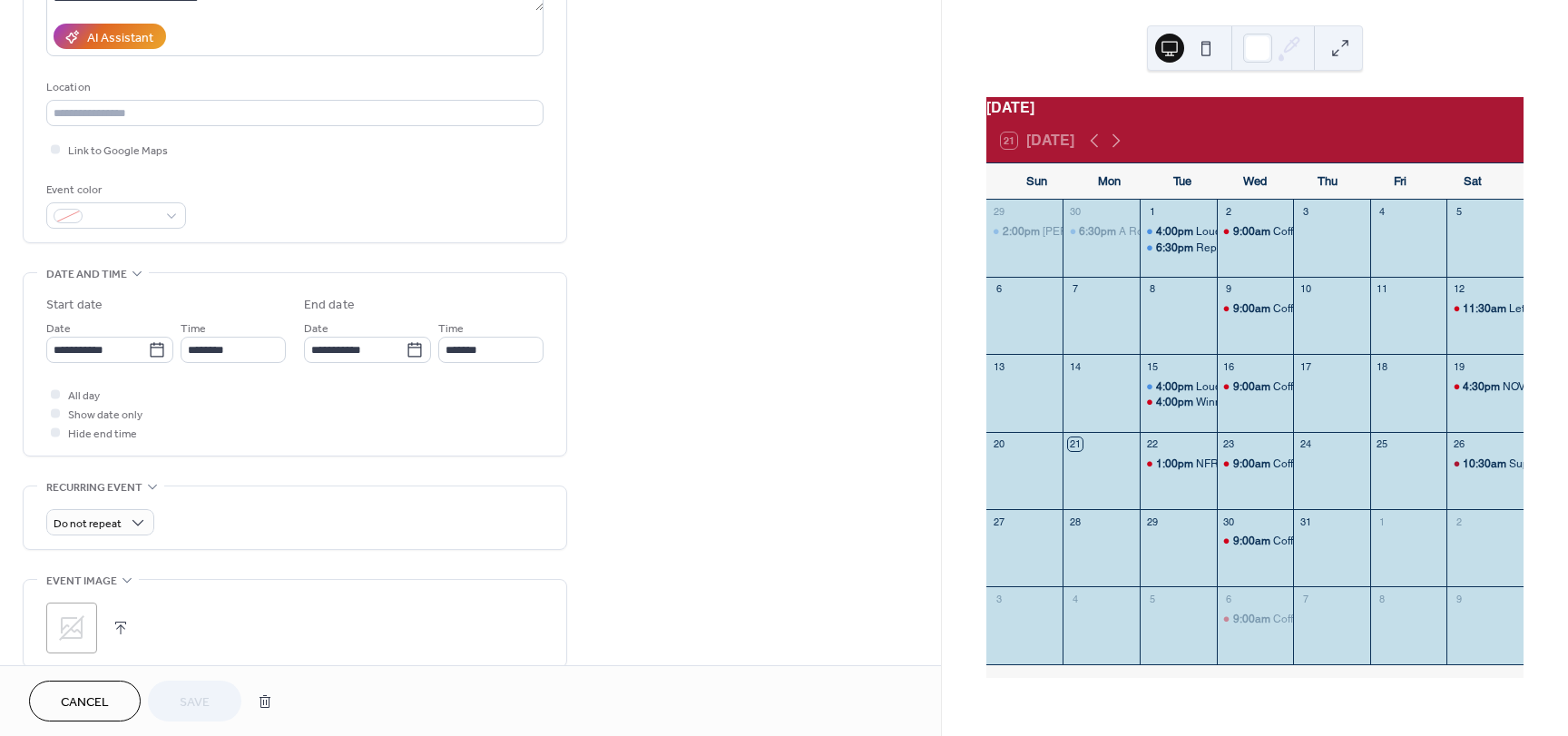 scroll, scrollTop: 272, scrollLeft: 0, axis: vertical 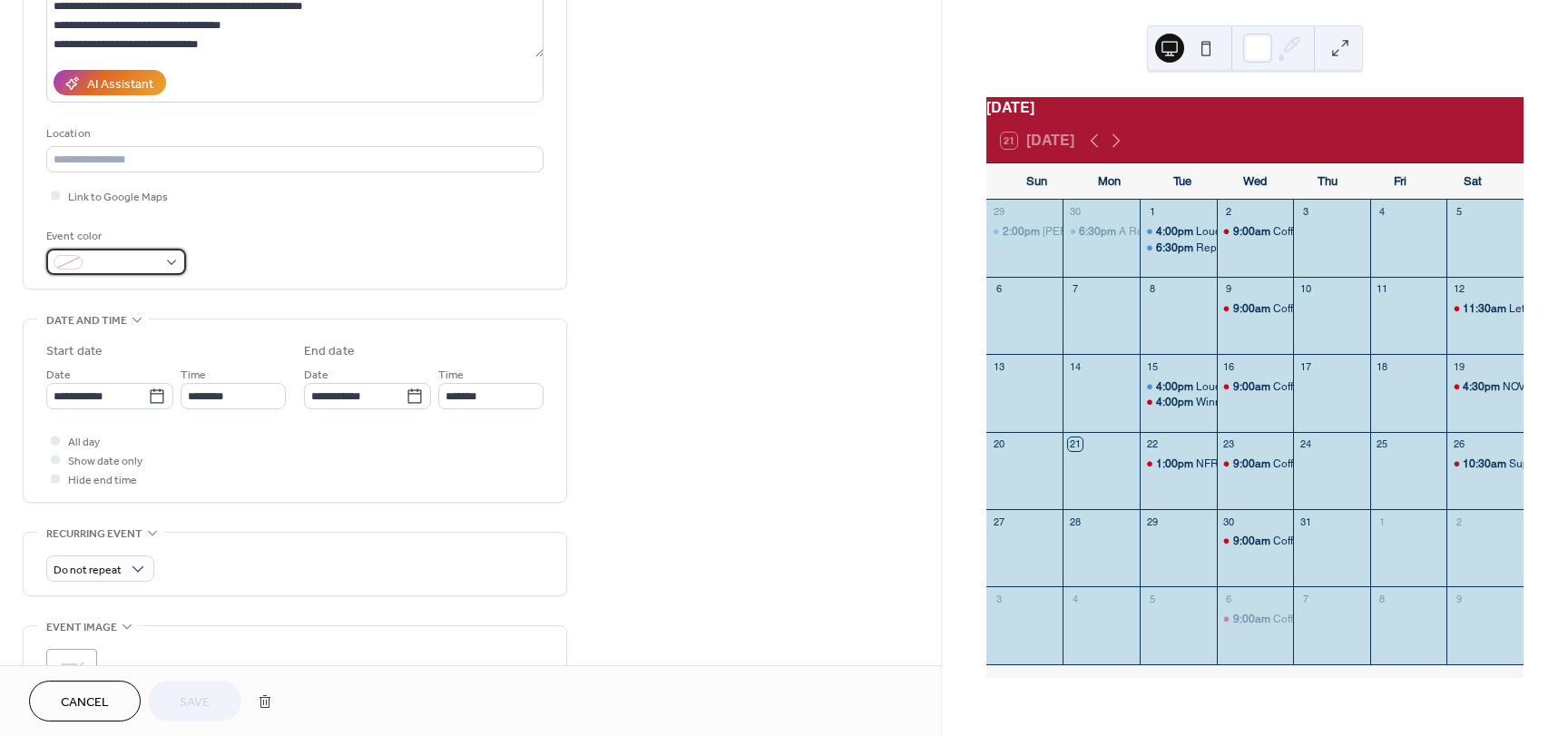 click at bounding box center [116, 261] 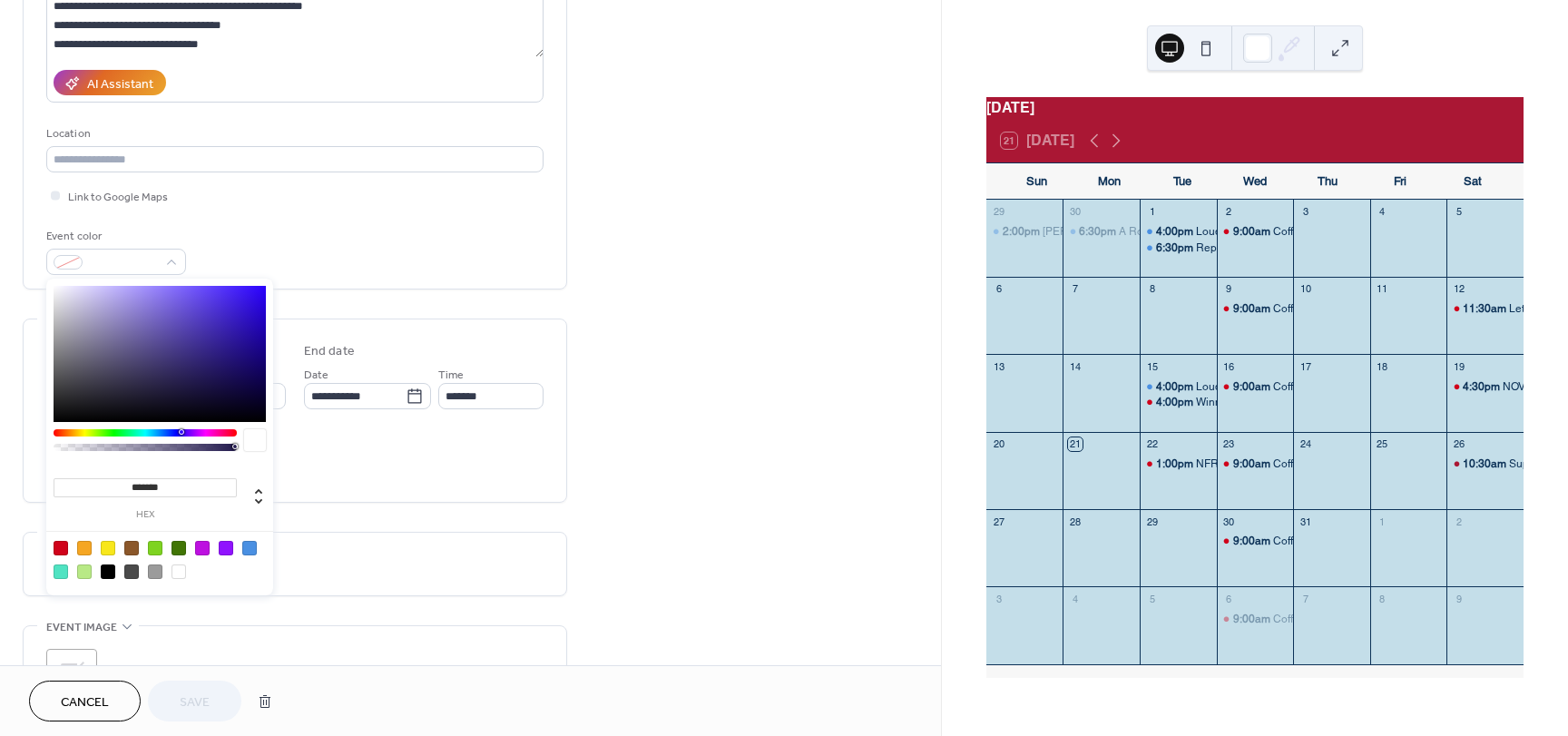 click at bounding box center [250, 548] 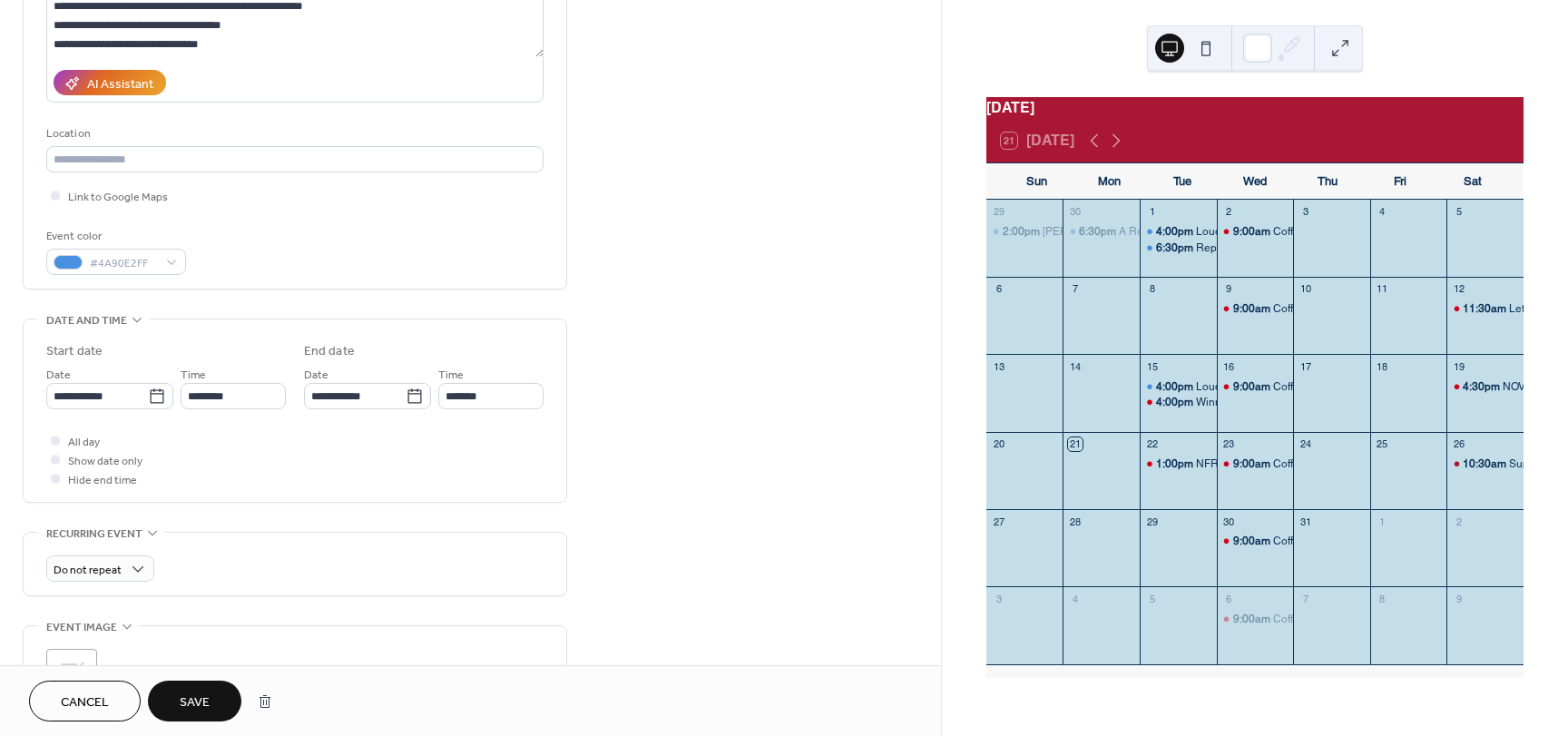 click on "Save" at bounding box center [194, 702] 